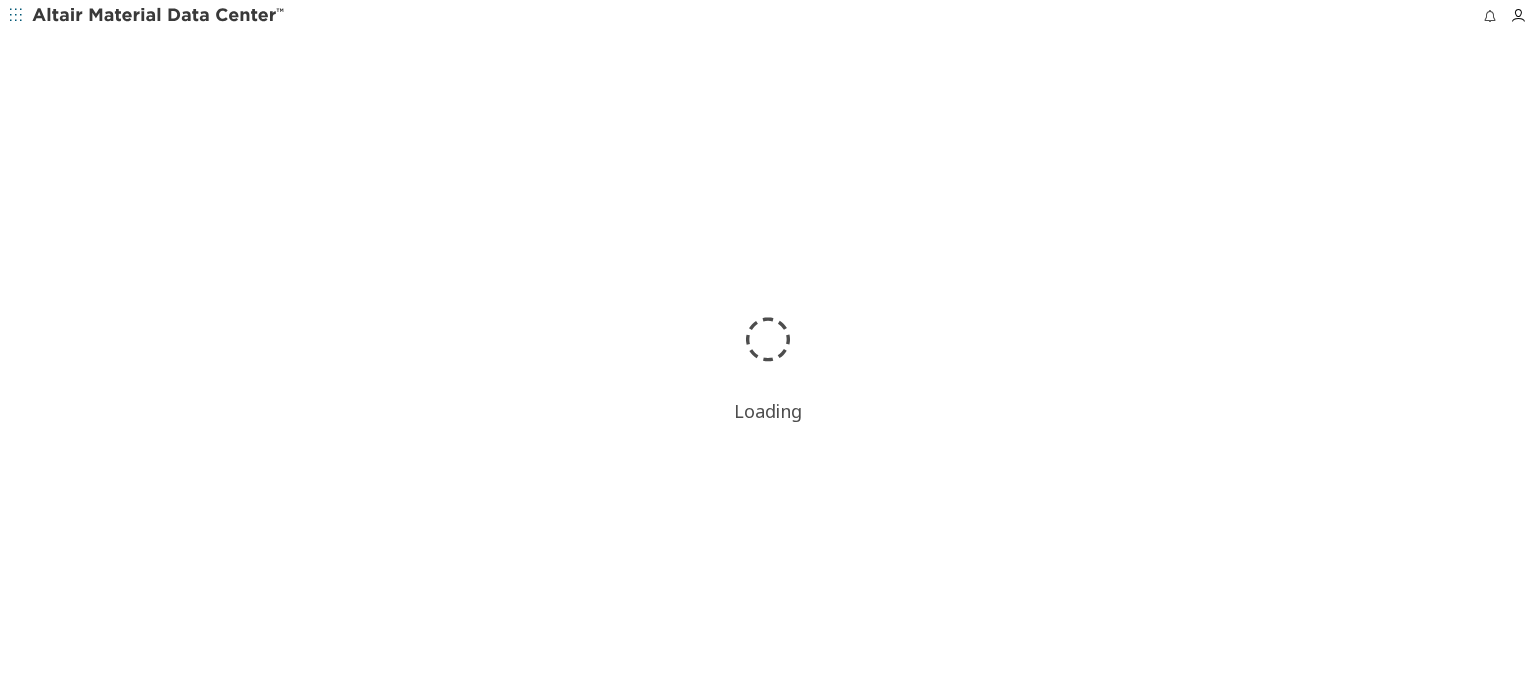 scroll, scrollTop: 0, scrollLeft: 0, axis: both 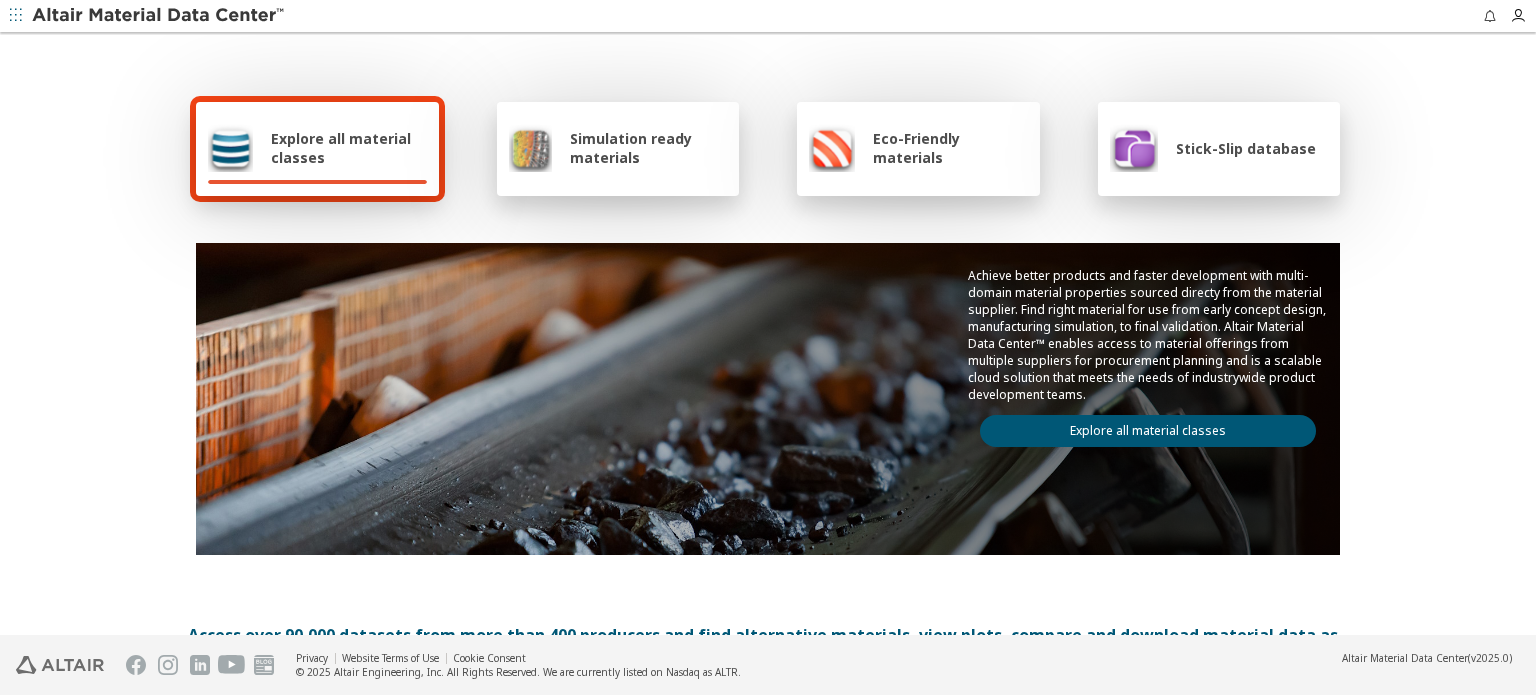 click on "Simulation ready materials" at bounding box center (648, 148) 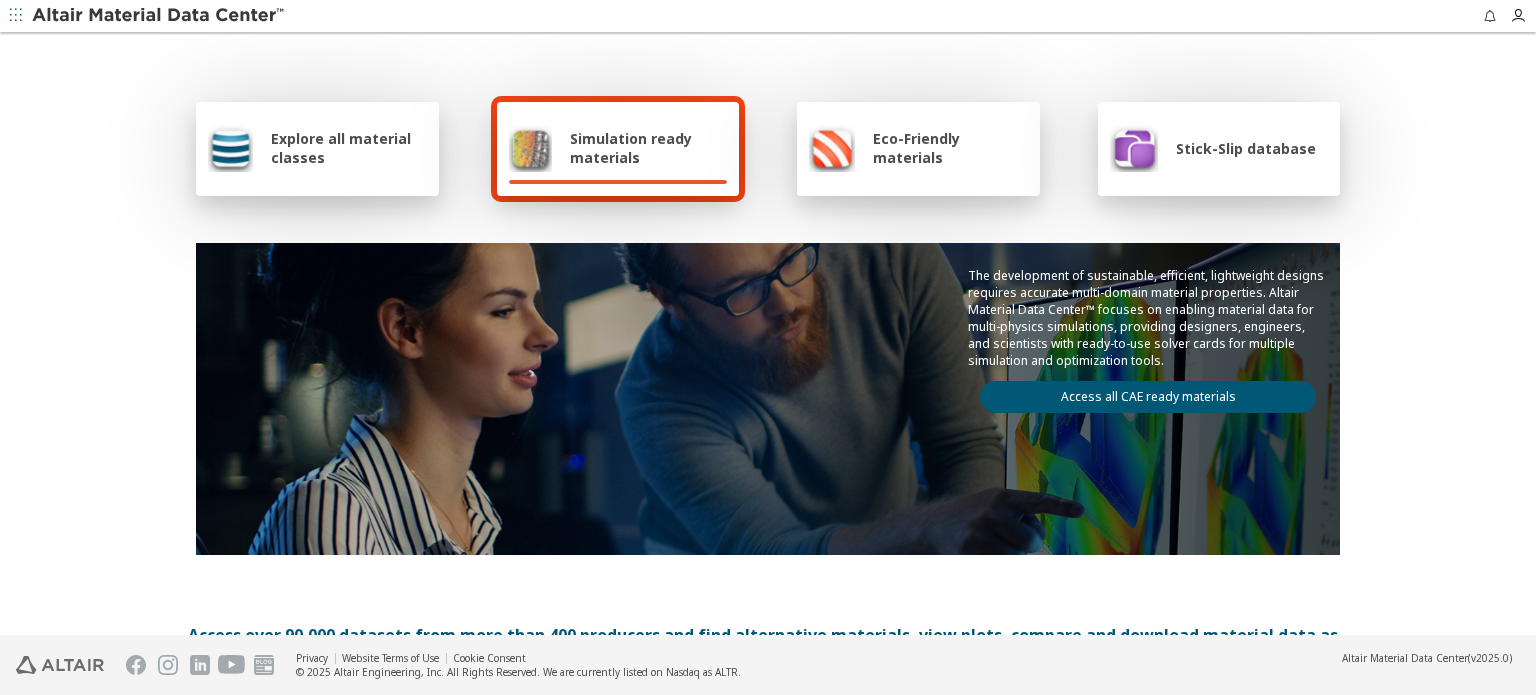 click on "Access all CAE ready materials" at bounding box center [1148, 397] 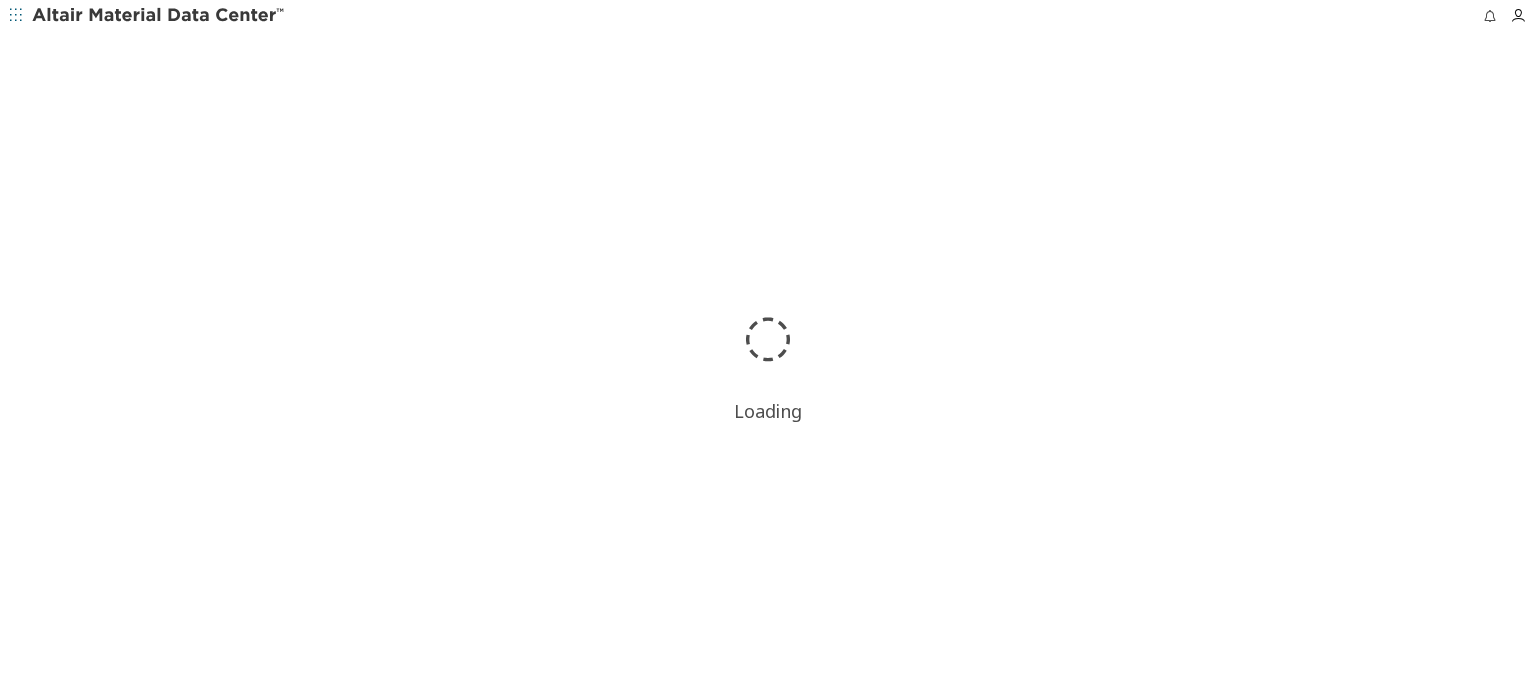 scroll, scrollTop: 0, scrollLeft: 0, axis: both 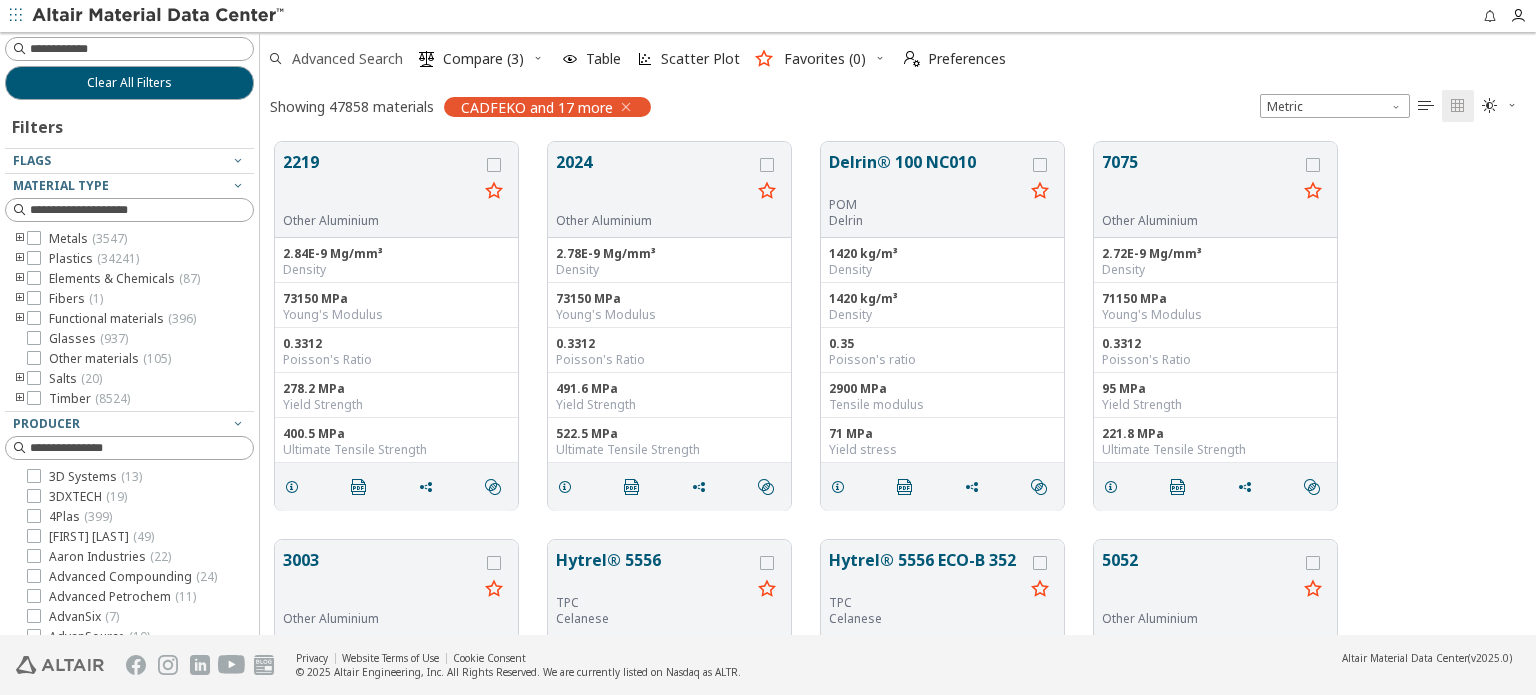 click on "Advanced Search" at bounding box center [347, 59] 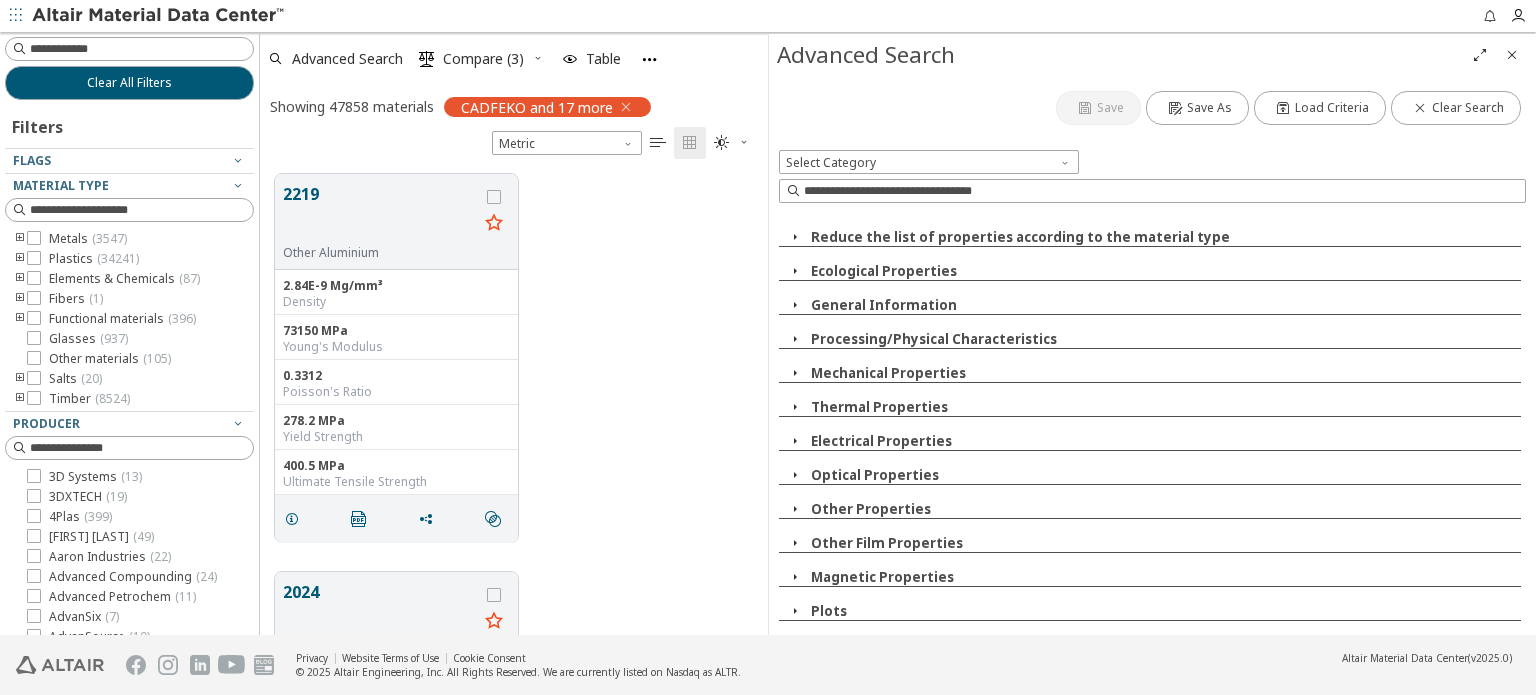 click at bounding box center (538, 58) 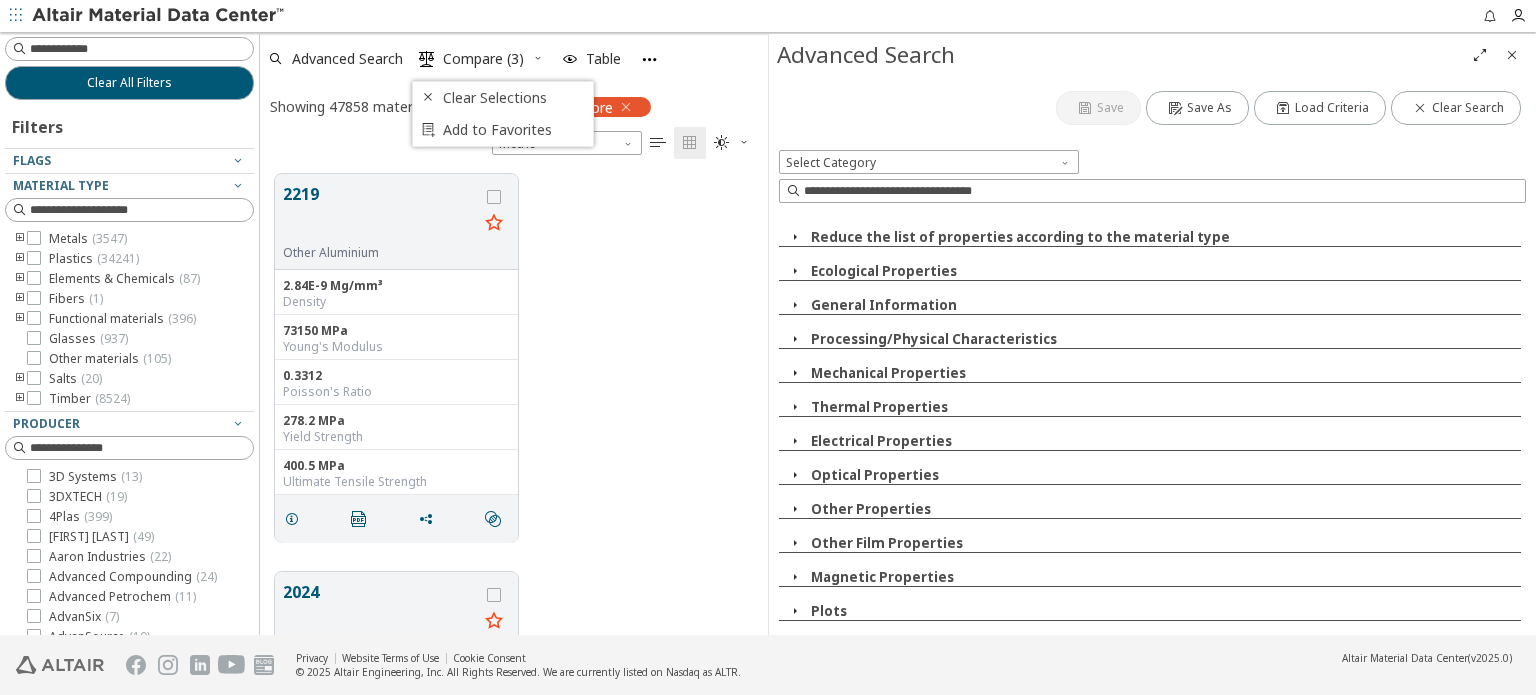 click at bounding box center [538, 58] 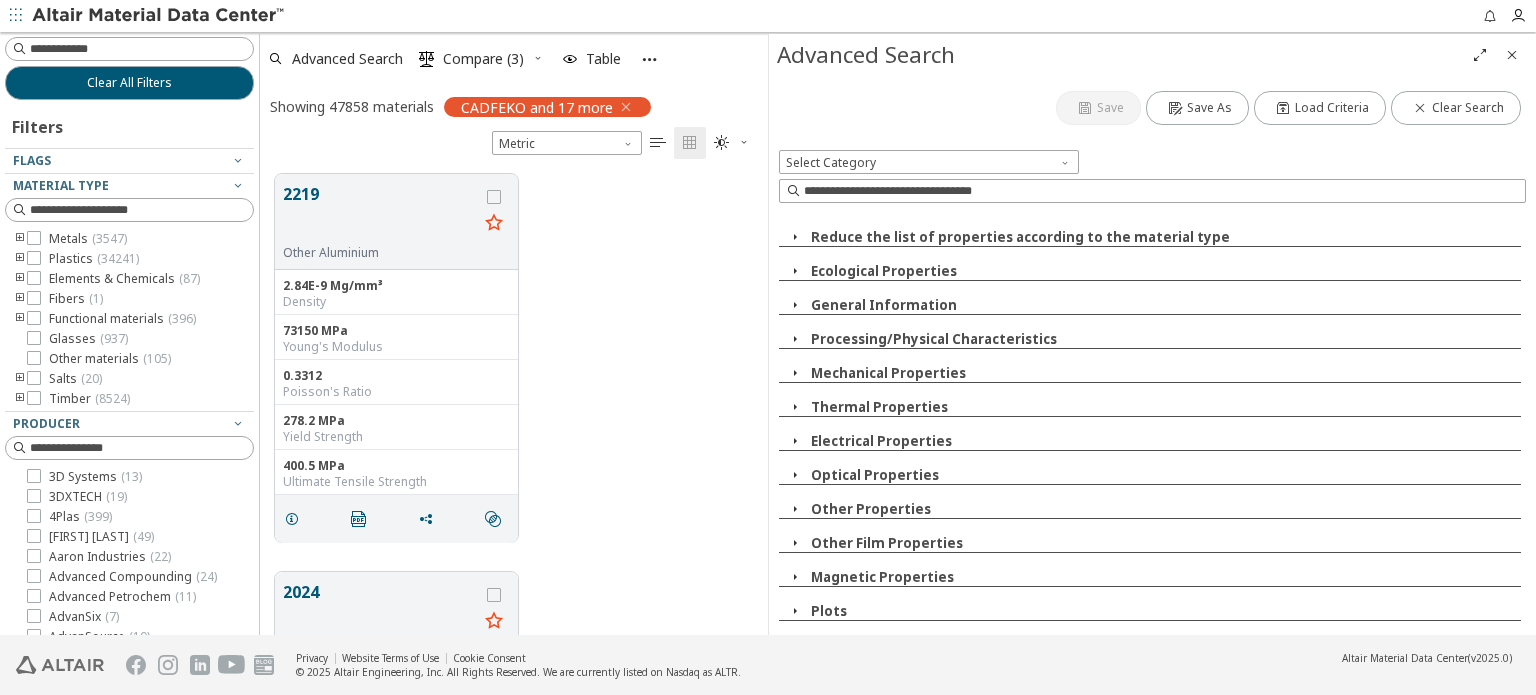 click at bounding box center [649, 59] 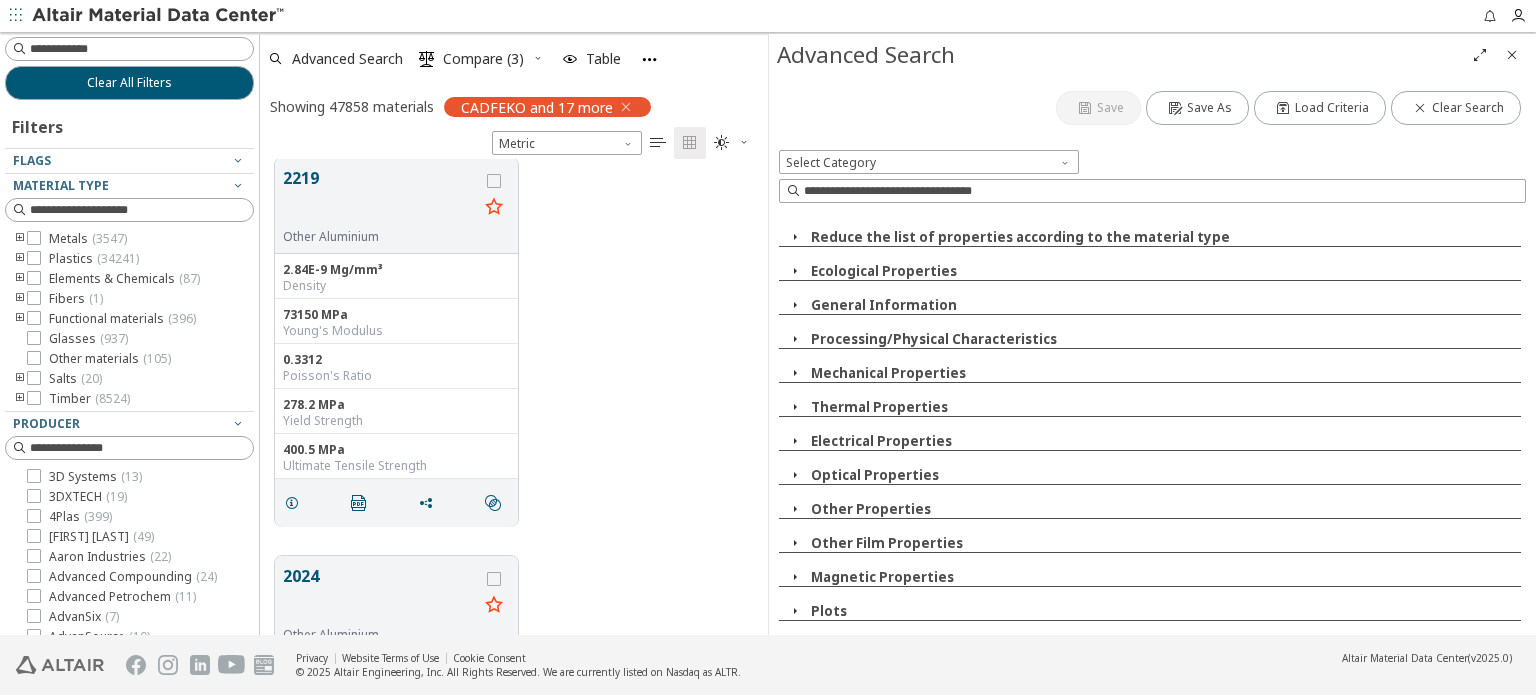 scroll, scrollTop: 0, scrollLeft: 0, axis: both 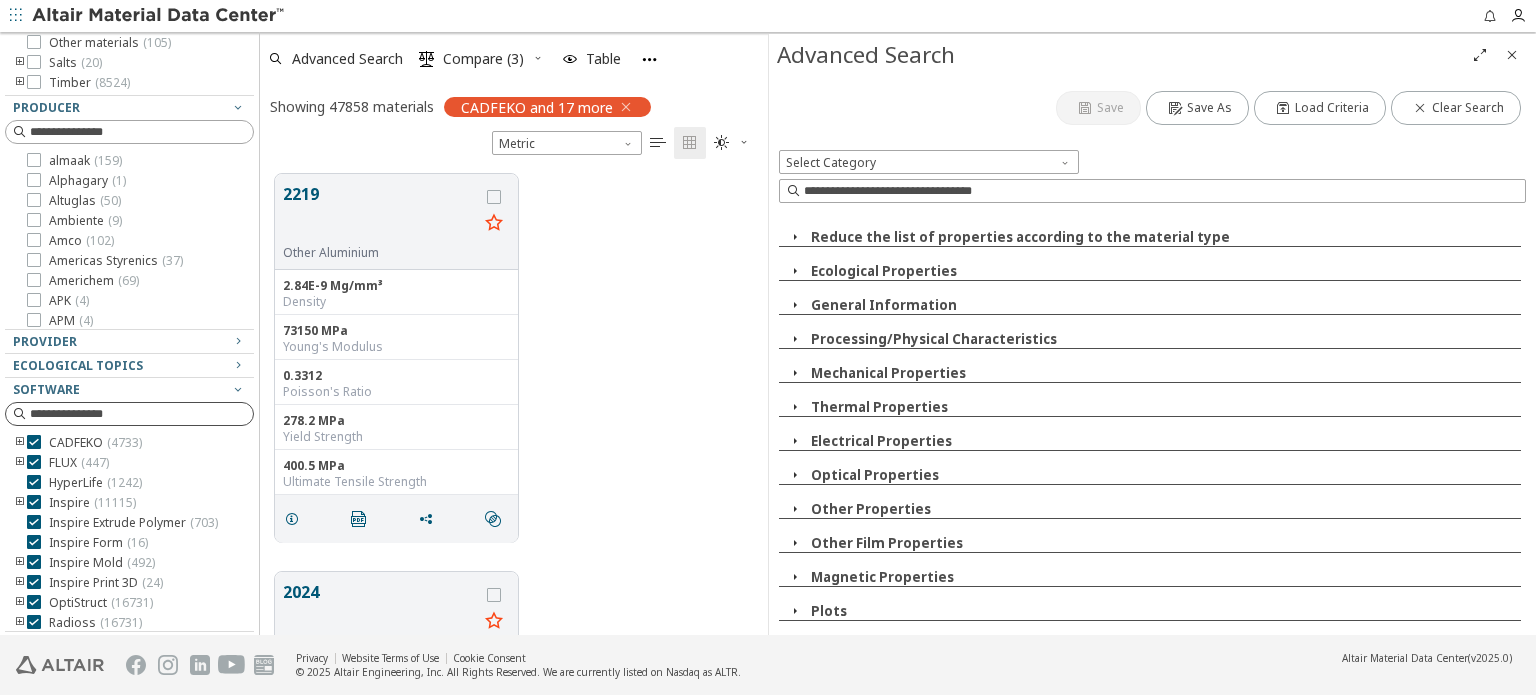 click at bounding box center (141, 414) 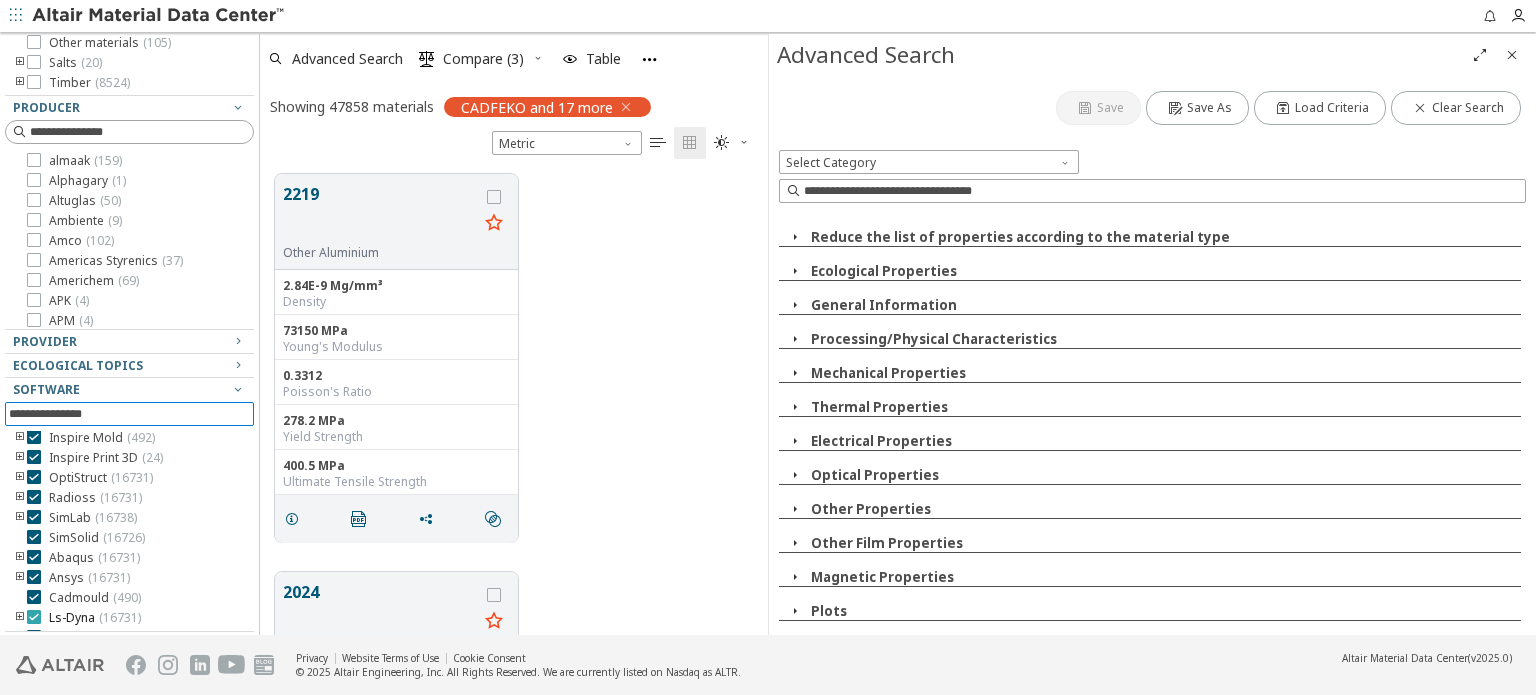 scroll, scrollTop: 0, scrollLeft: 0, axis: both 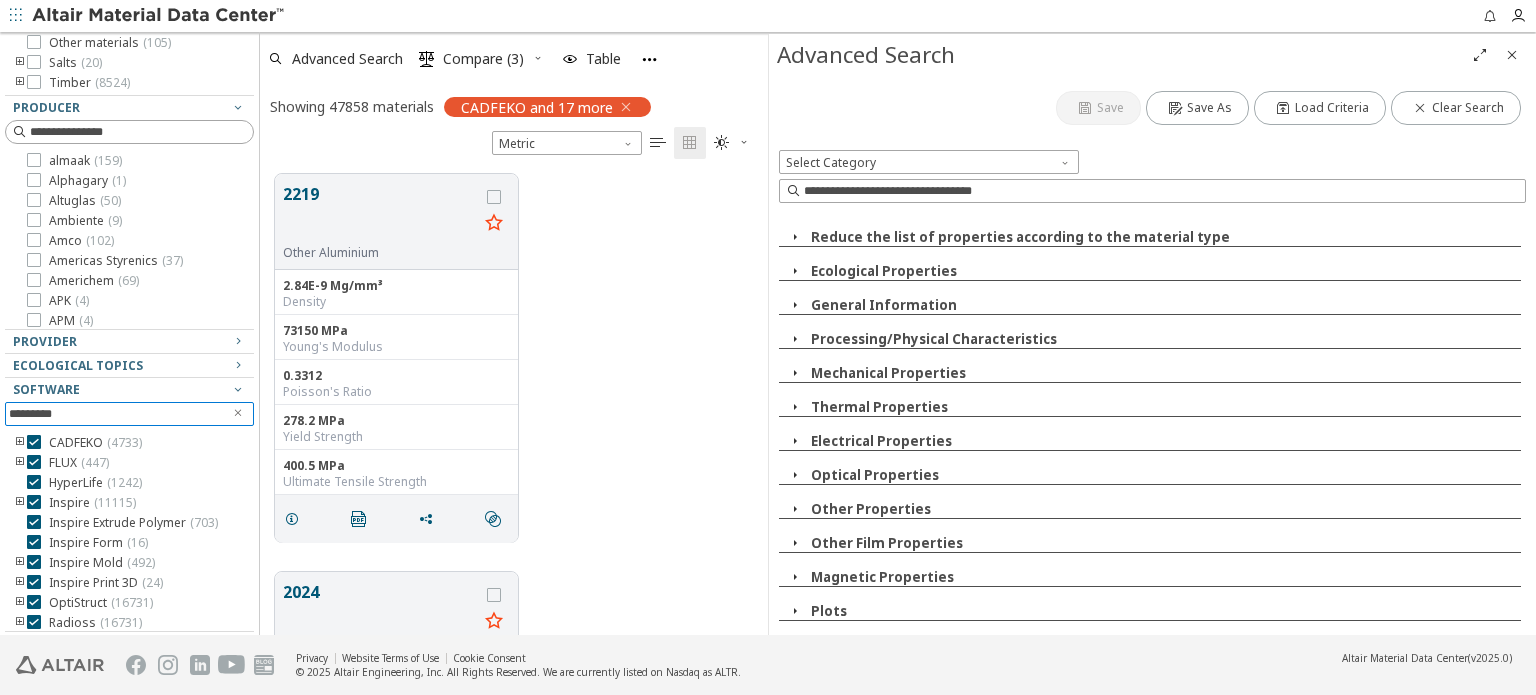 type on "*********" 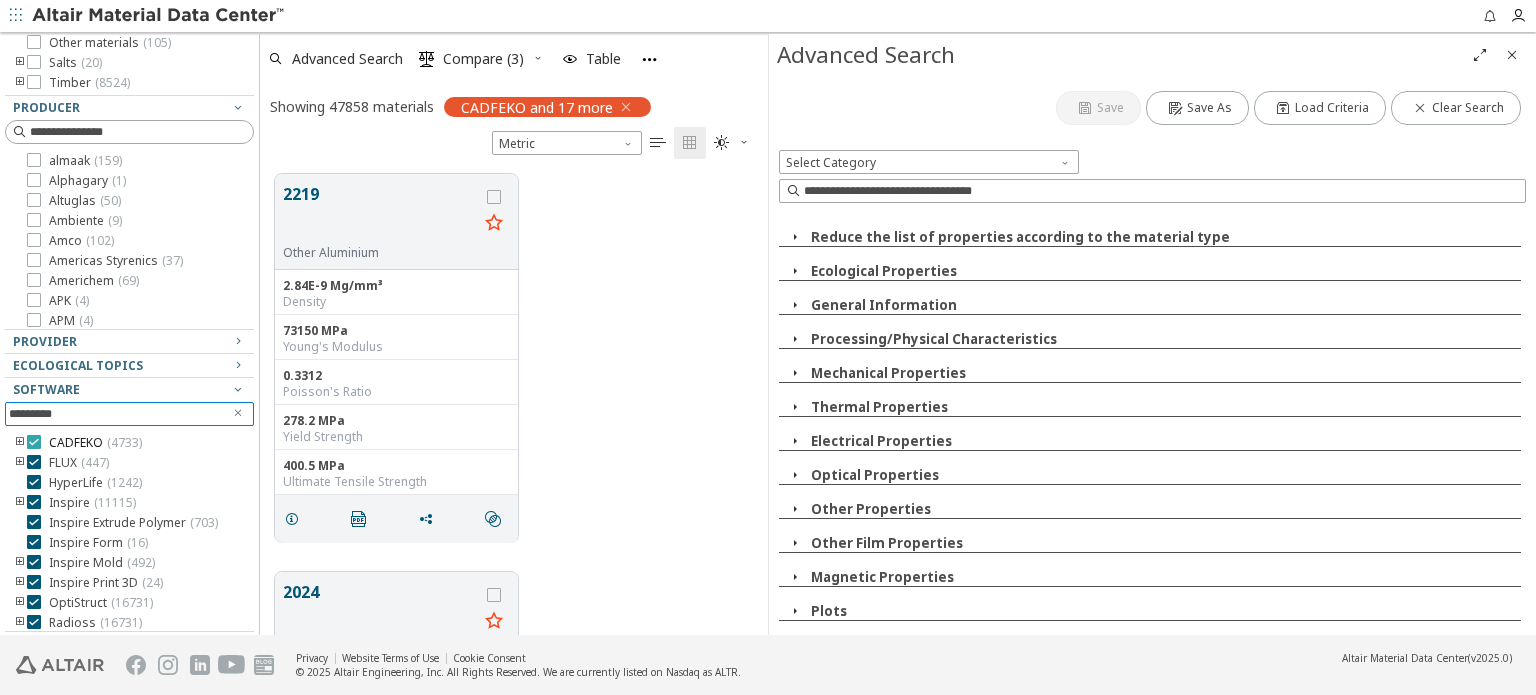 click at bounding box center [34, 442] 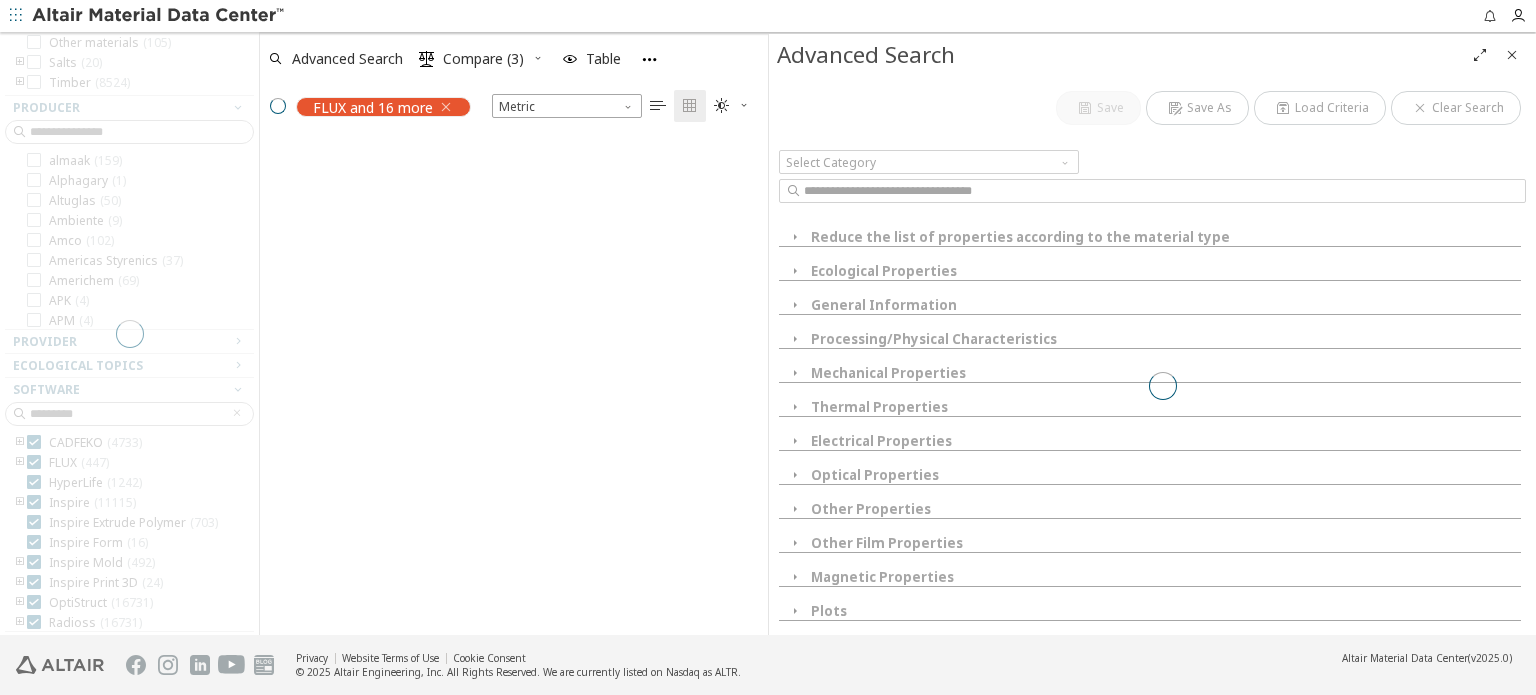 scroll, scrollTop: 16, scrollLeft: 16, axis: both 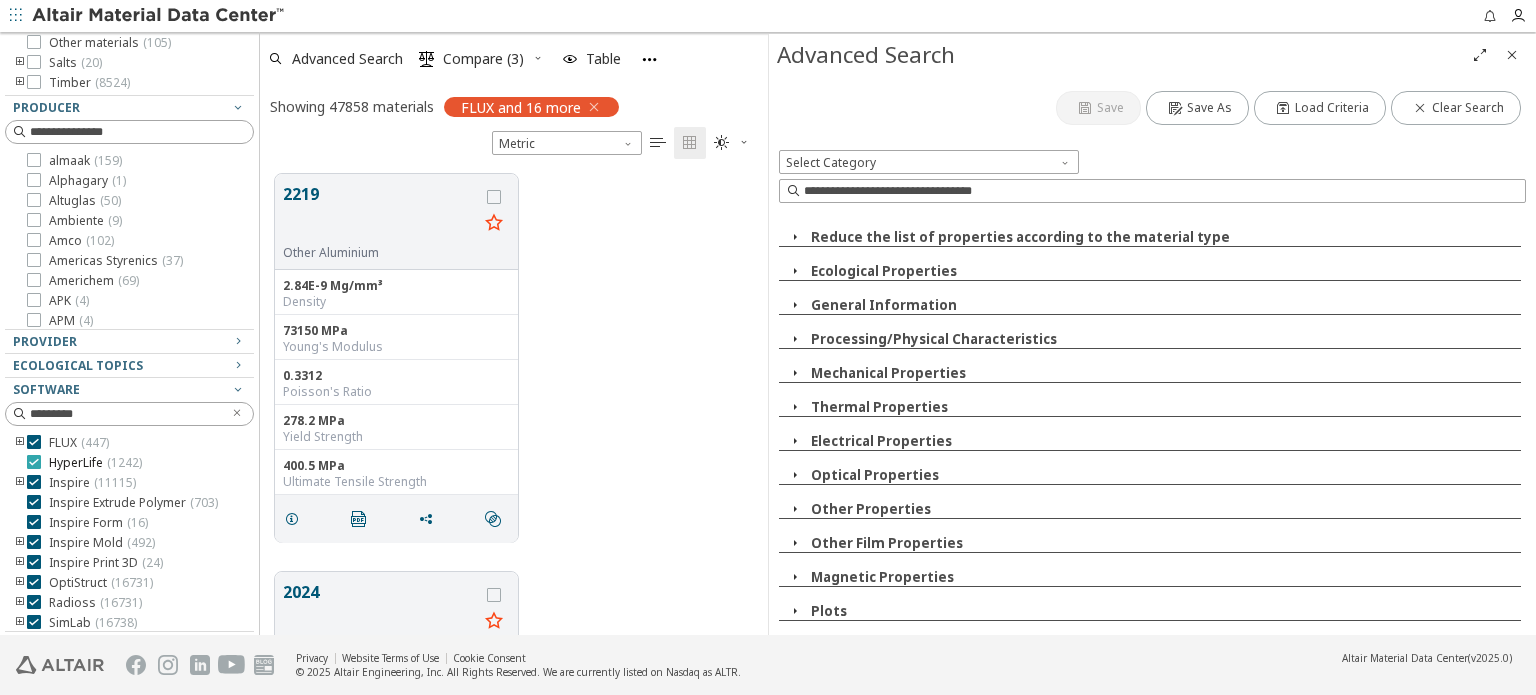 click at bounding box center [34, 462] 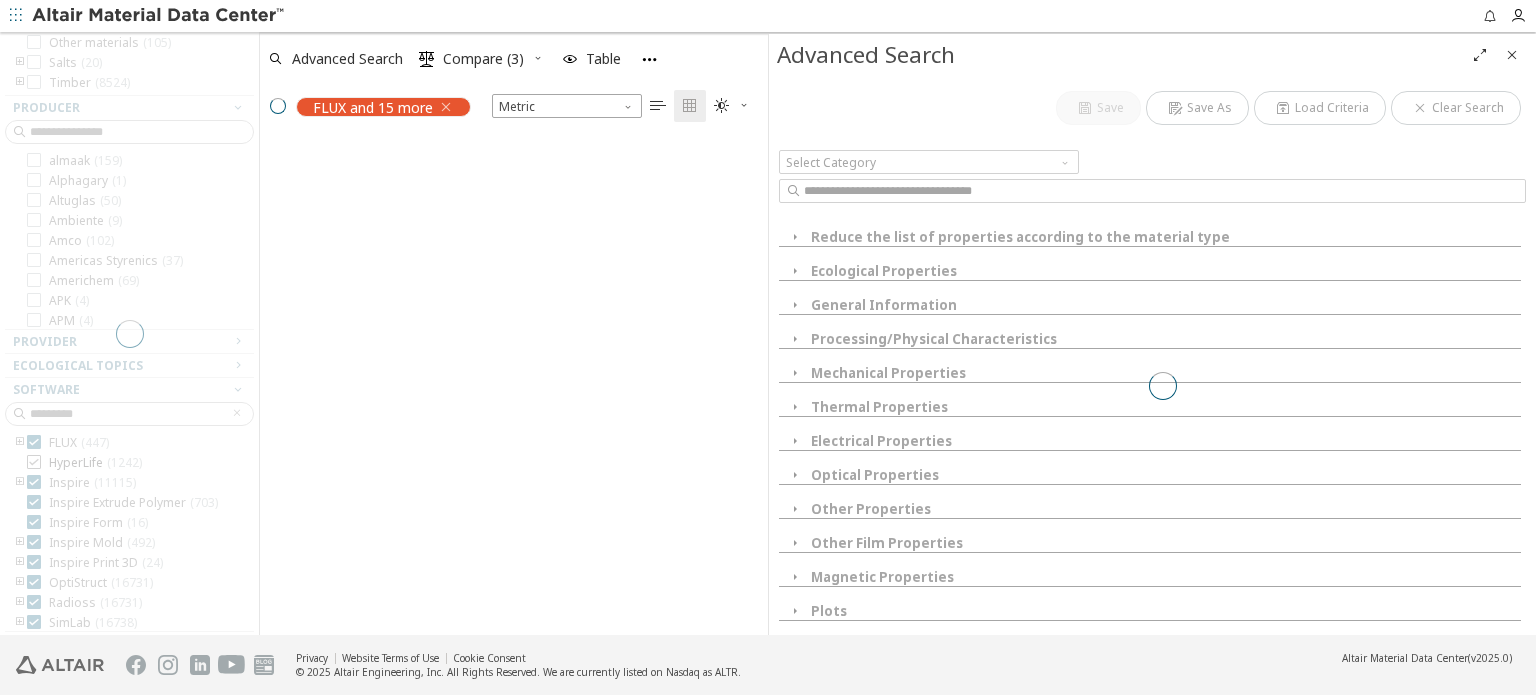 scroll, scrollTop: 16, scrollLeft: 16, axis: both 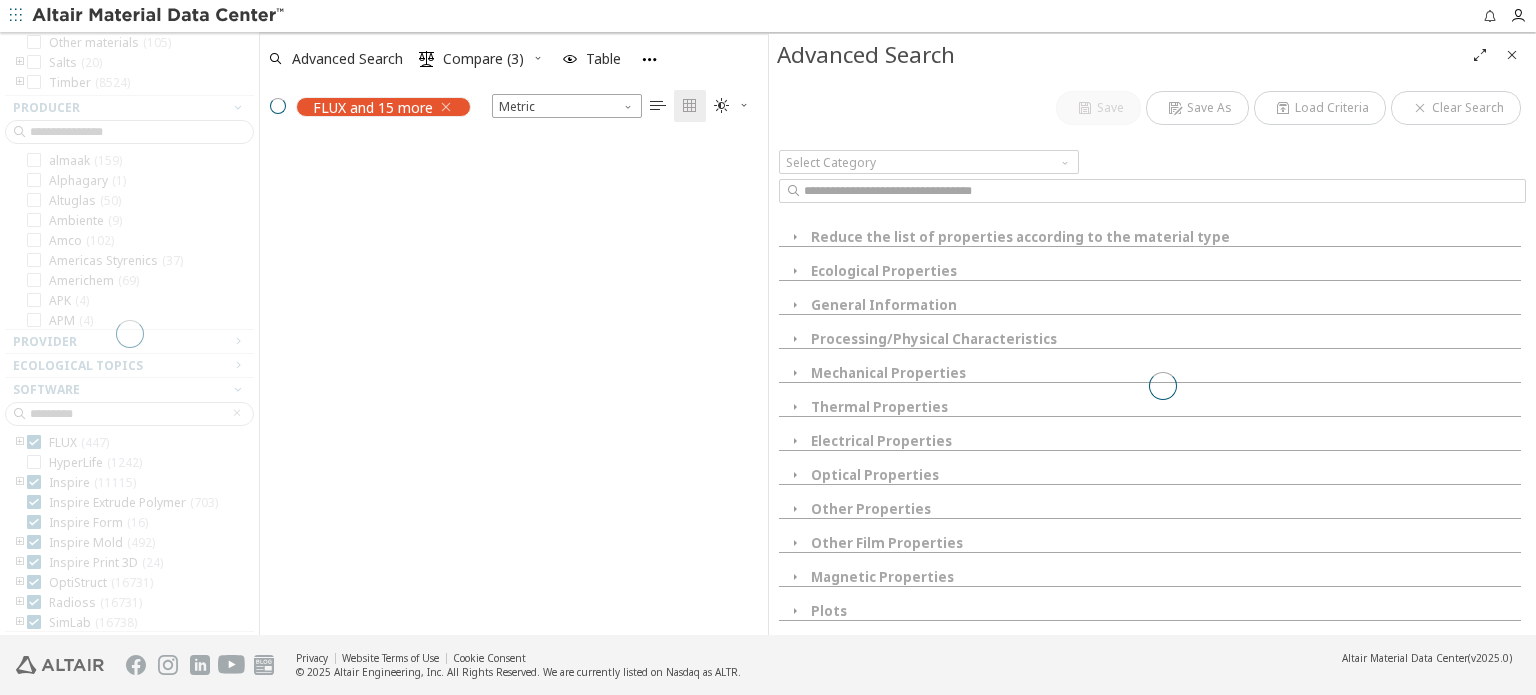 click at bounding box center [129, 333] 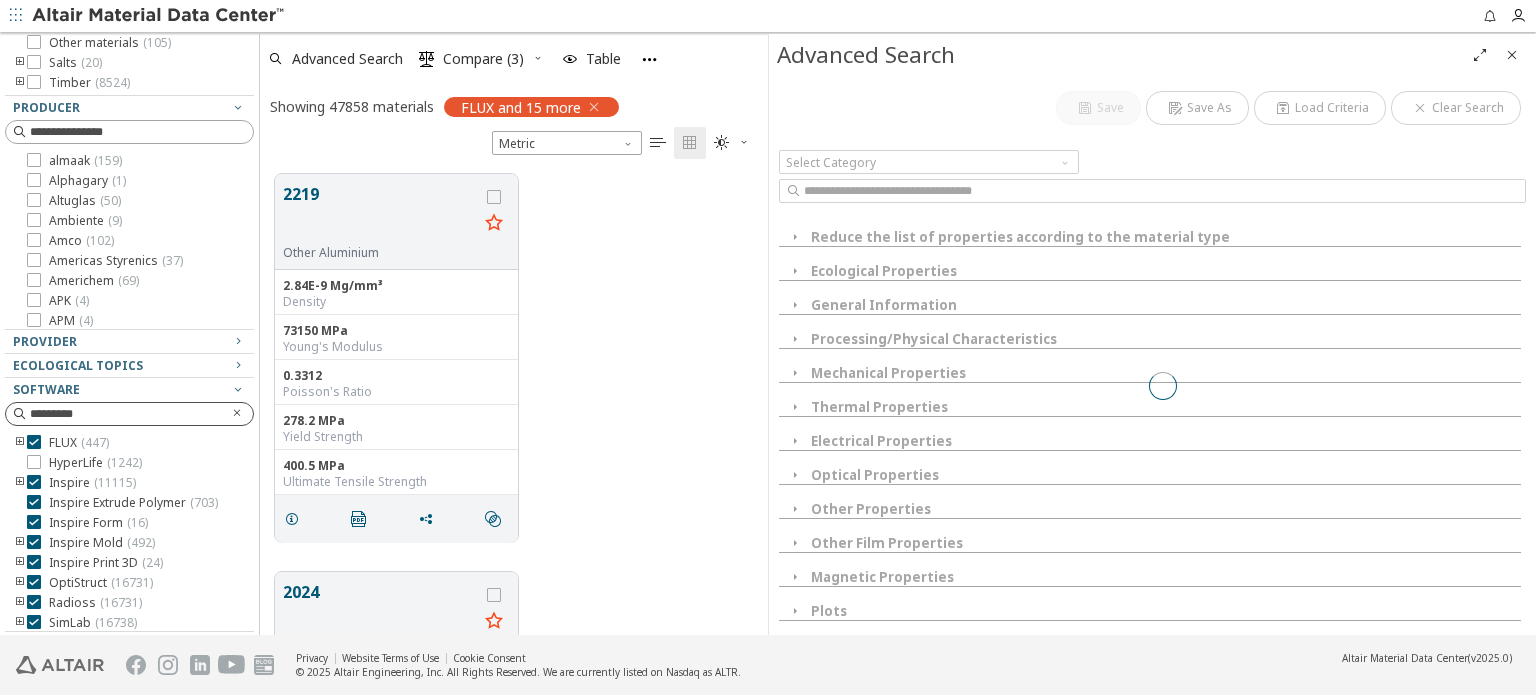 scroll, scrollTop: 462, scrollLeft: 492, axis: both 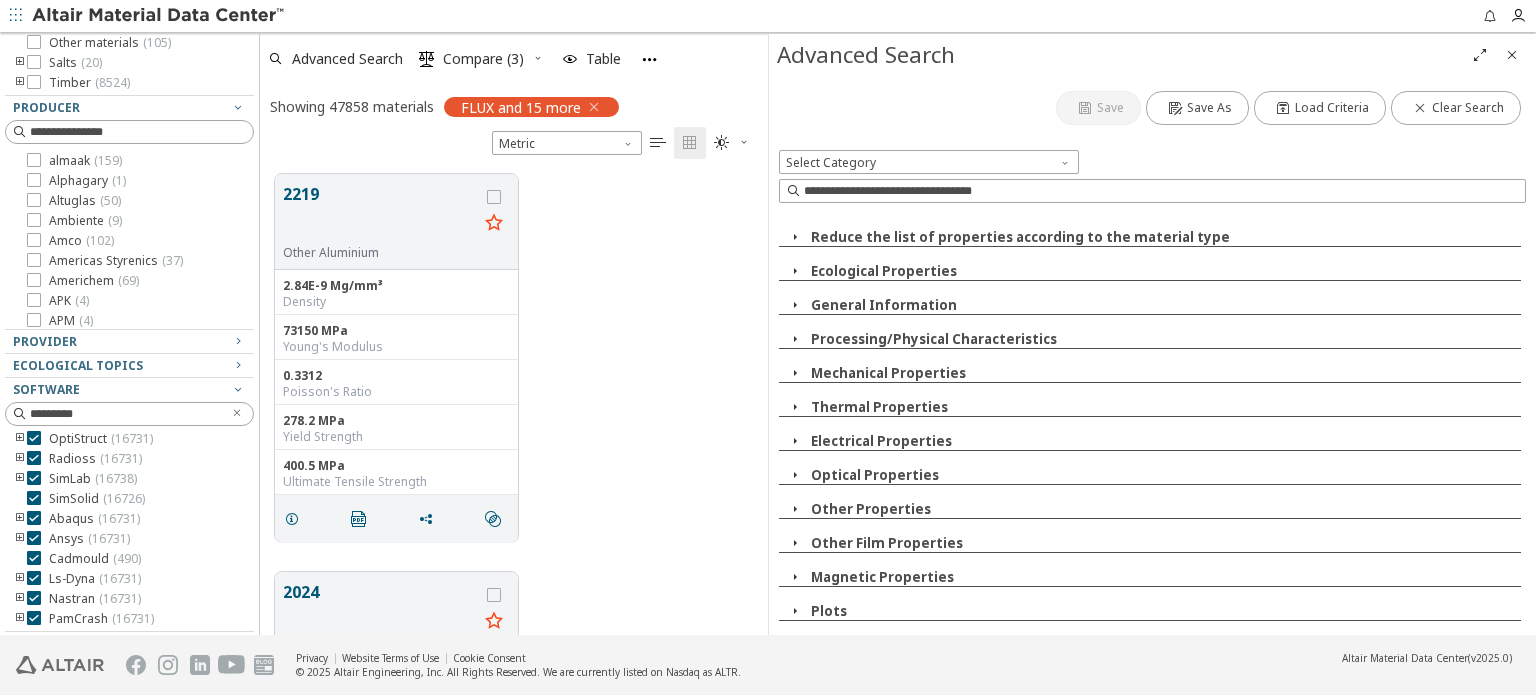 click at bounding box center [124, 626] 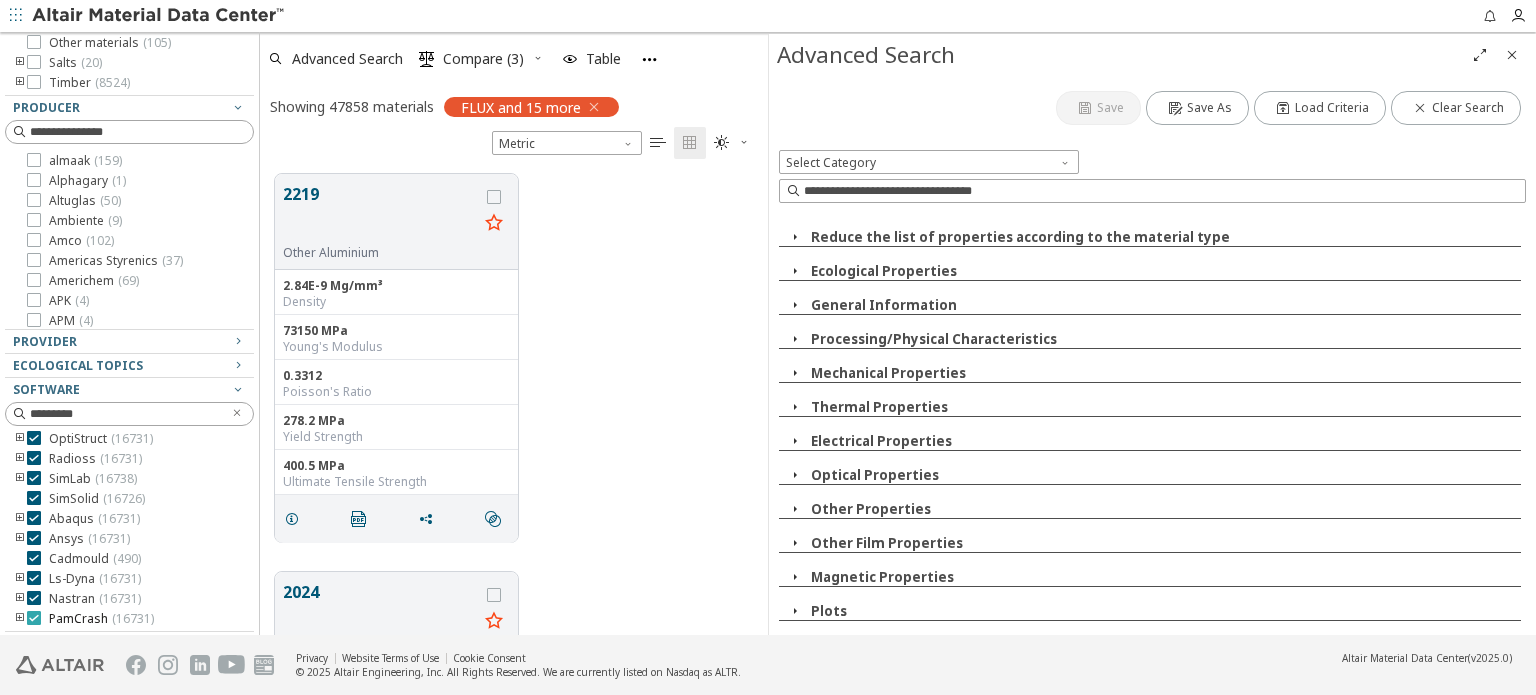 click at bounding box center (34, 618) 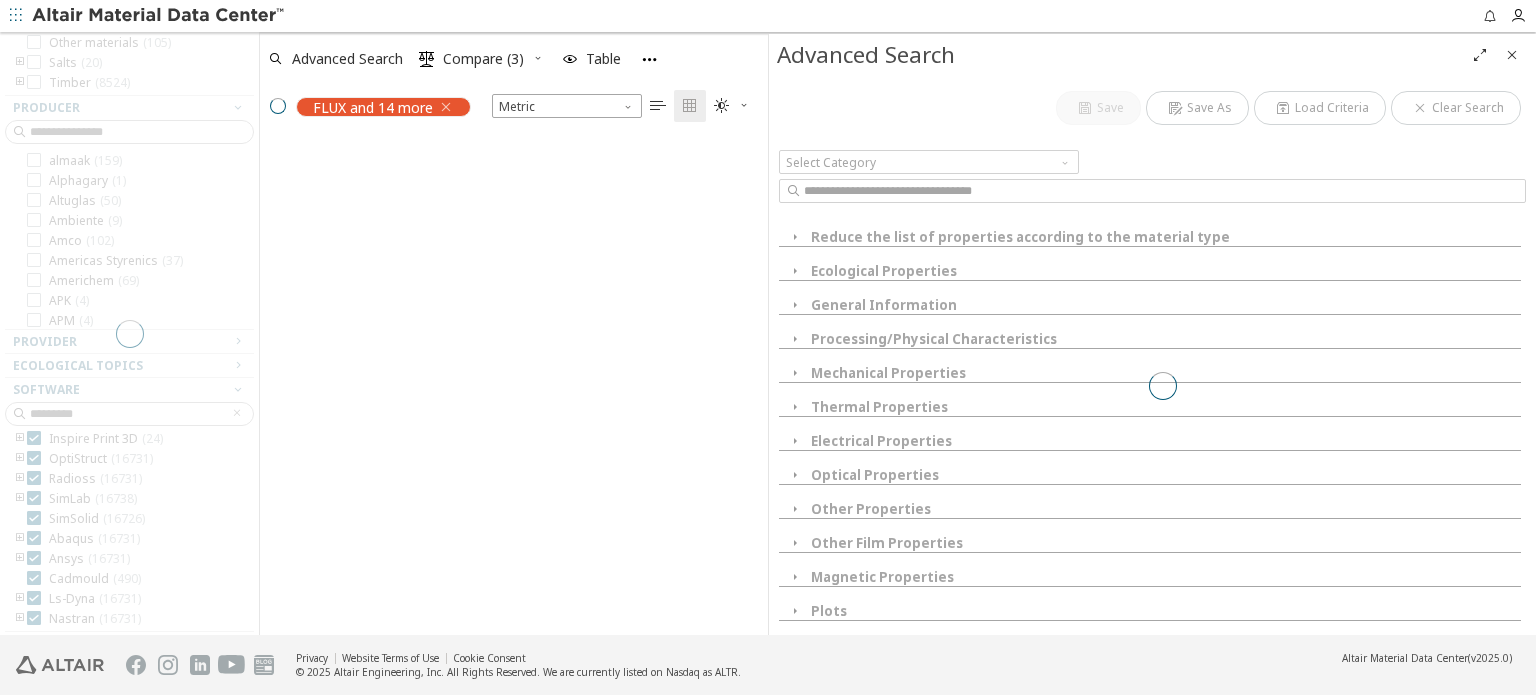 scroll, scrollTop: 16, scrollLeft: 16, axis: both 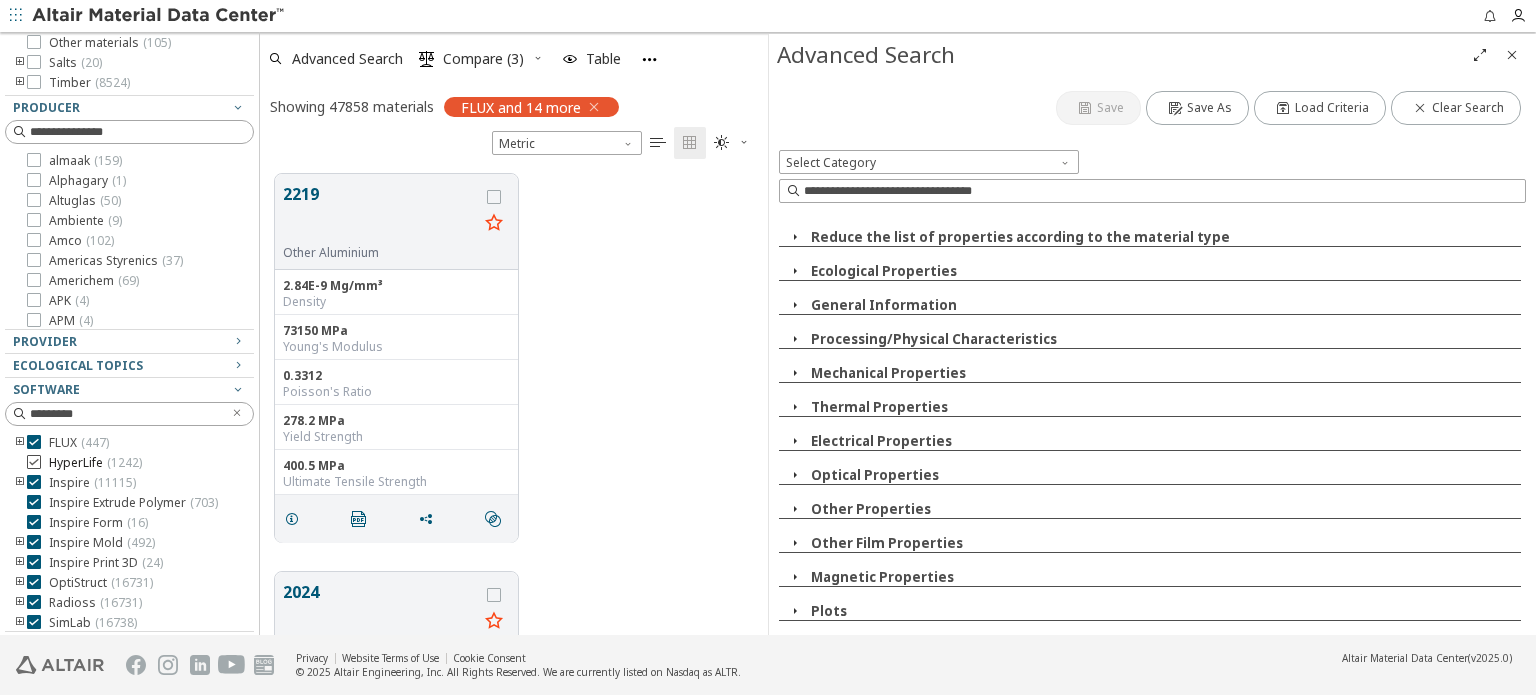click at bounding box center (34, 462) 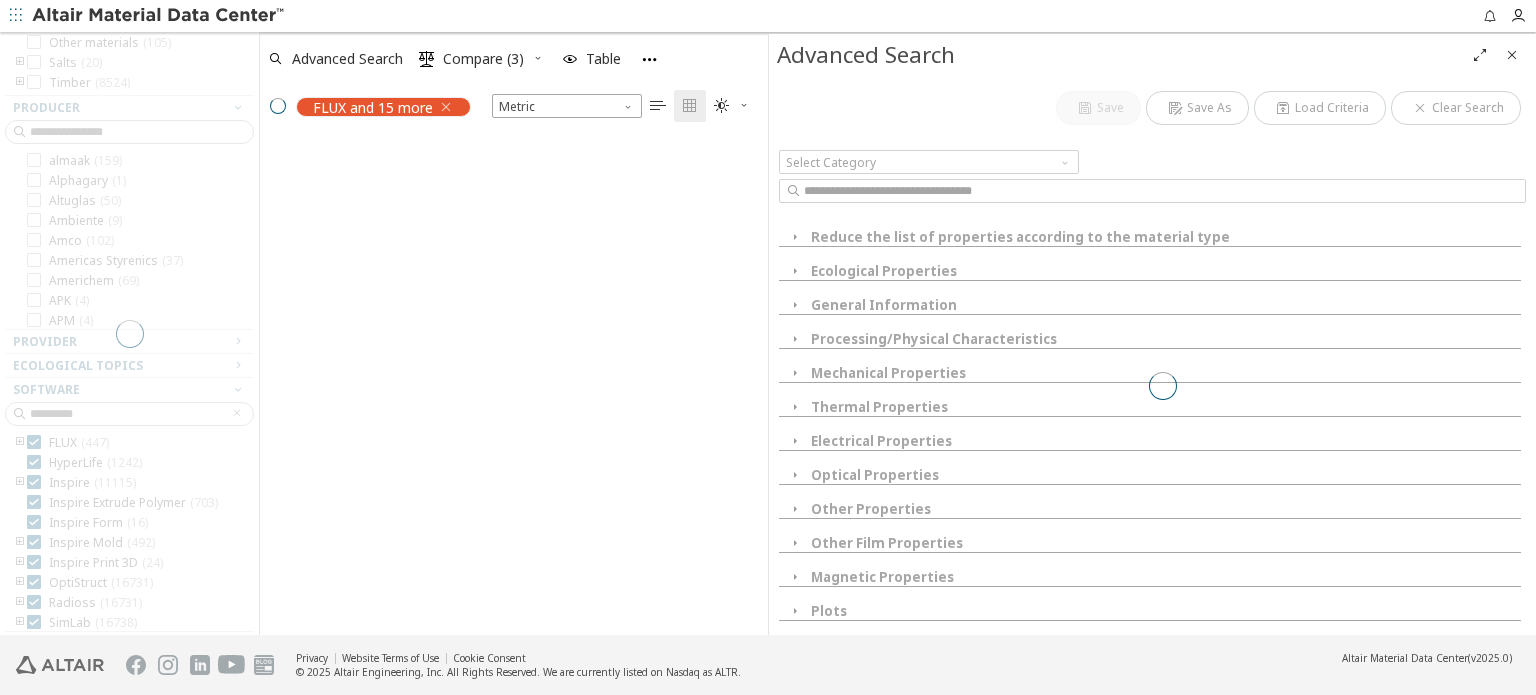 scroll, scrollTop: 462, scrollLeft: 492, axis: both 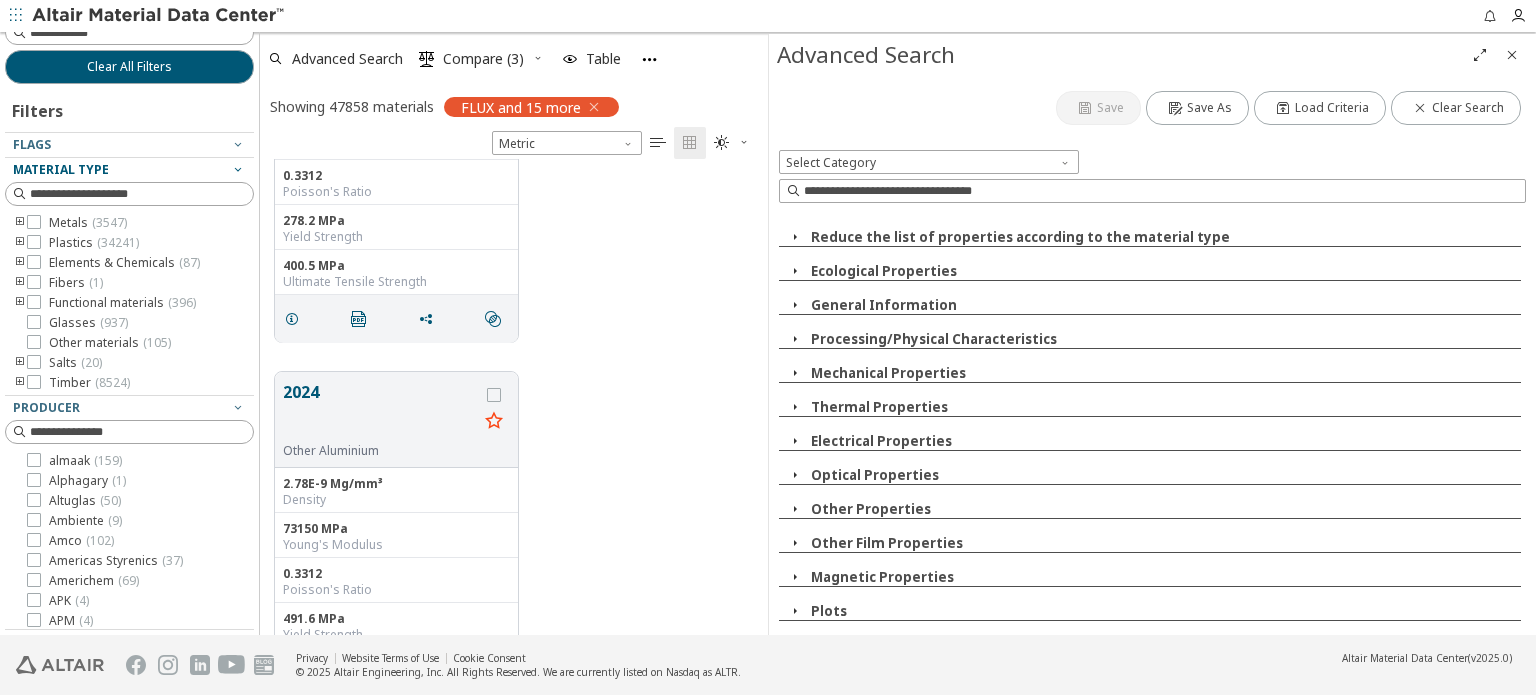 click at bounding box center (238, 169) 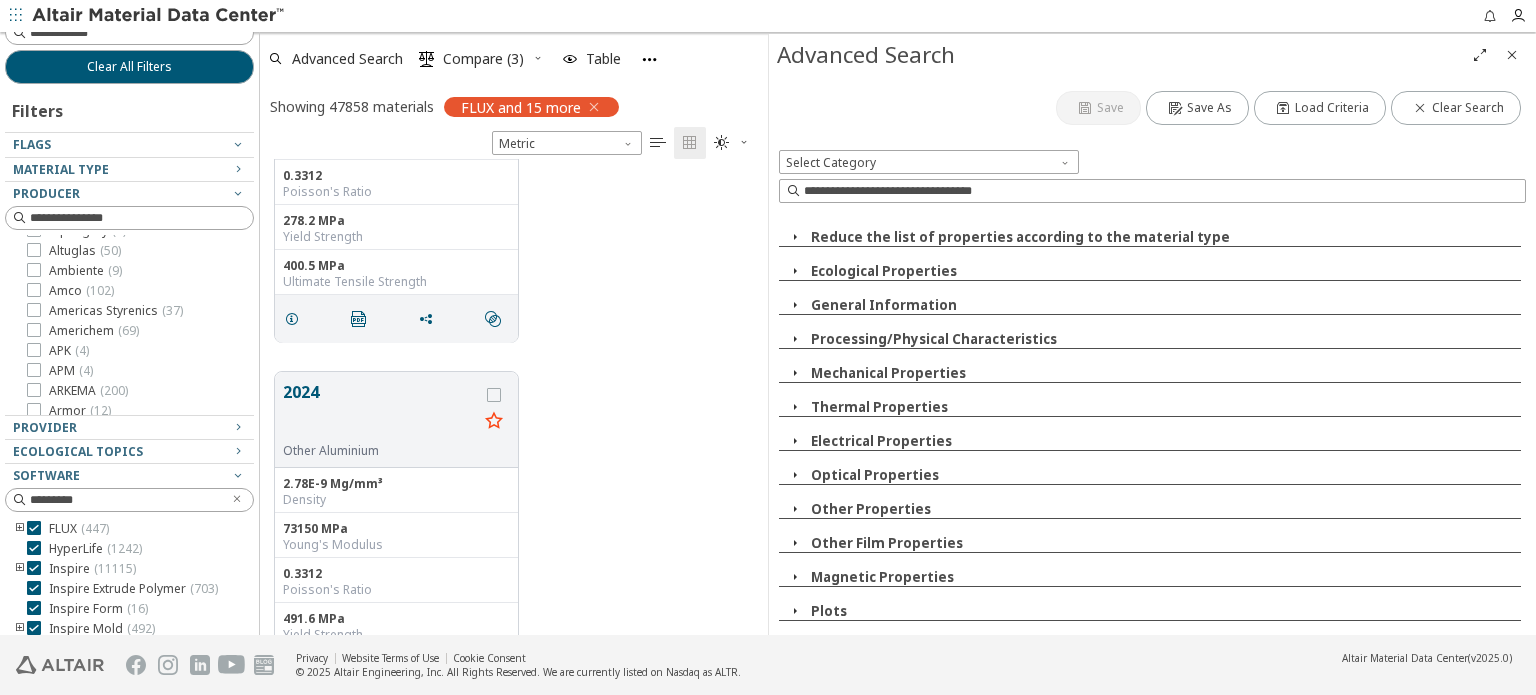 scroll, scrollTop: 400, scrollLeft: 0, axis: vertical 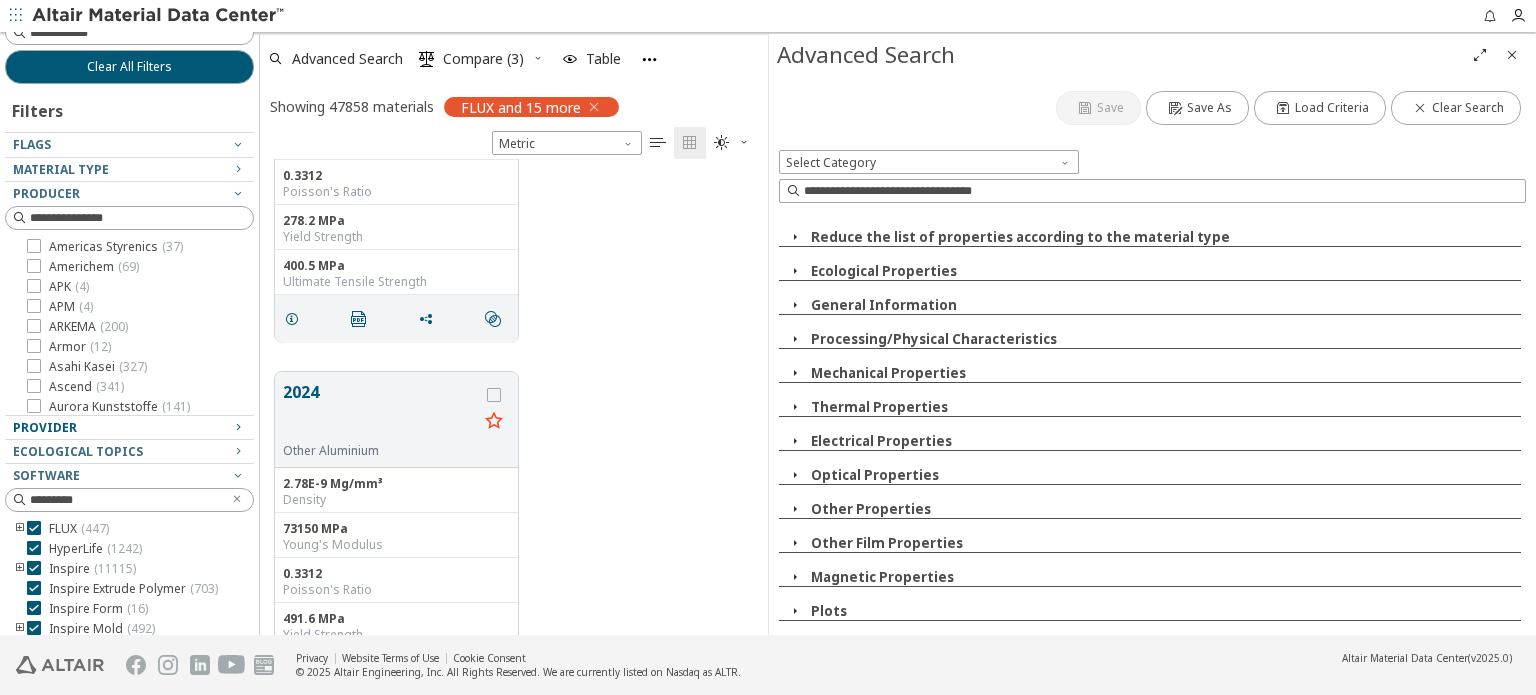 click on "Provider" at bounding box center (121, 428) 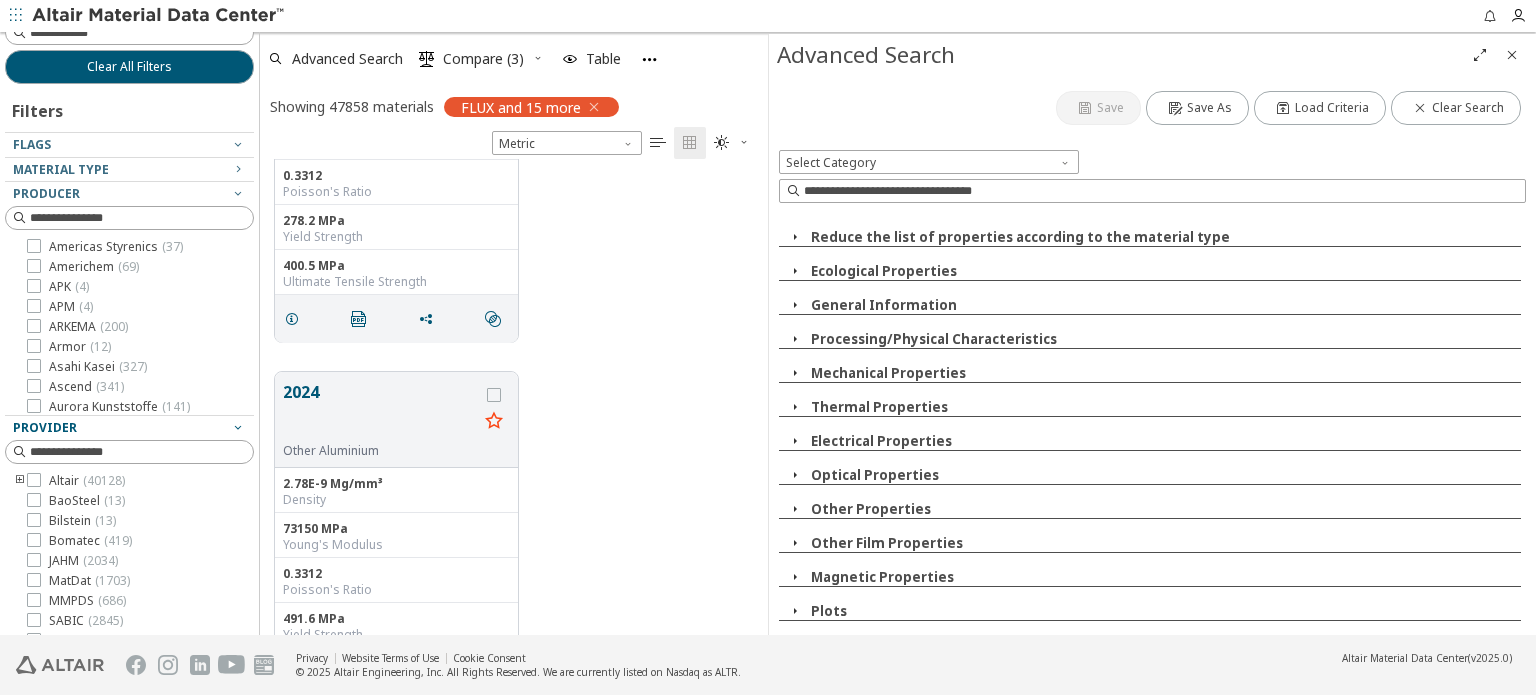 click on "Provider" at bounding box center [121, 428] 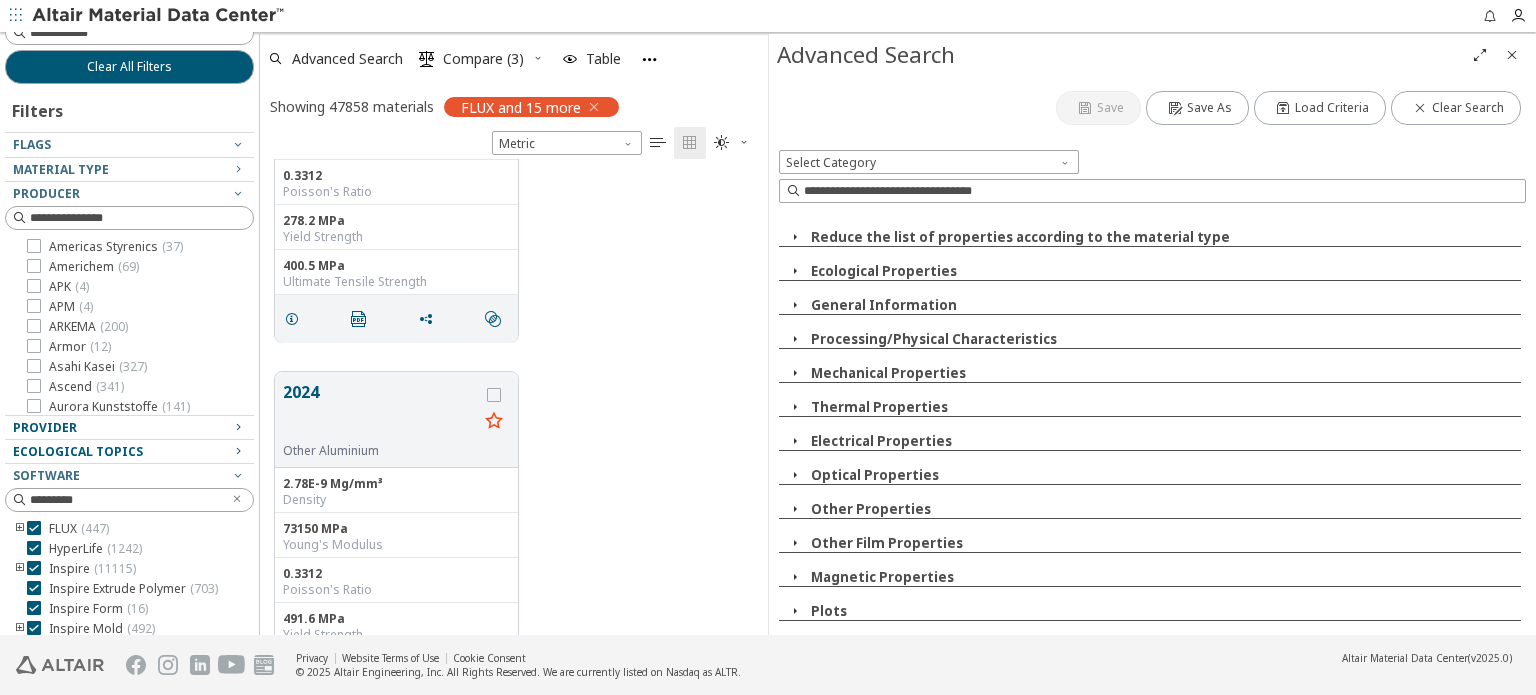 click on "Ecological Topics" at bounding box center [78, 451] 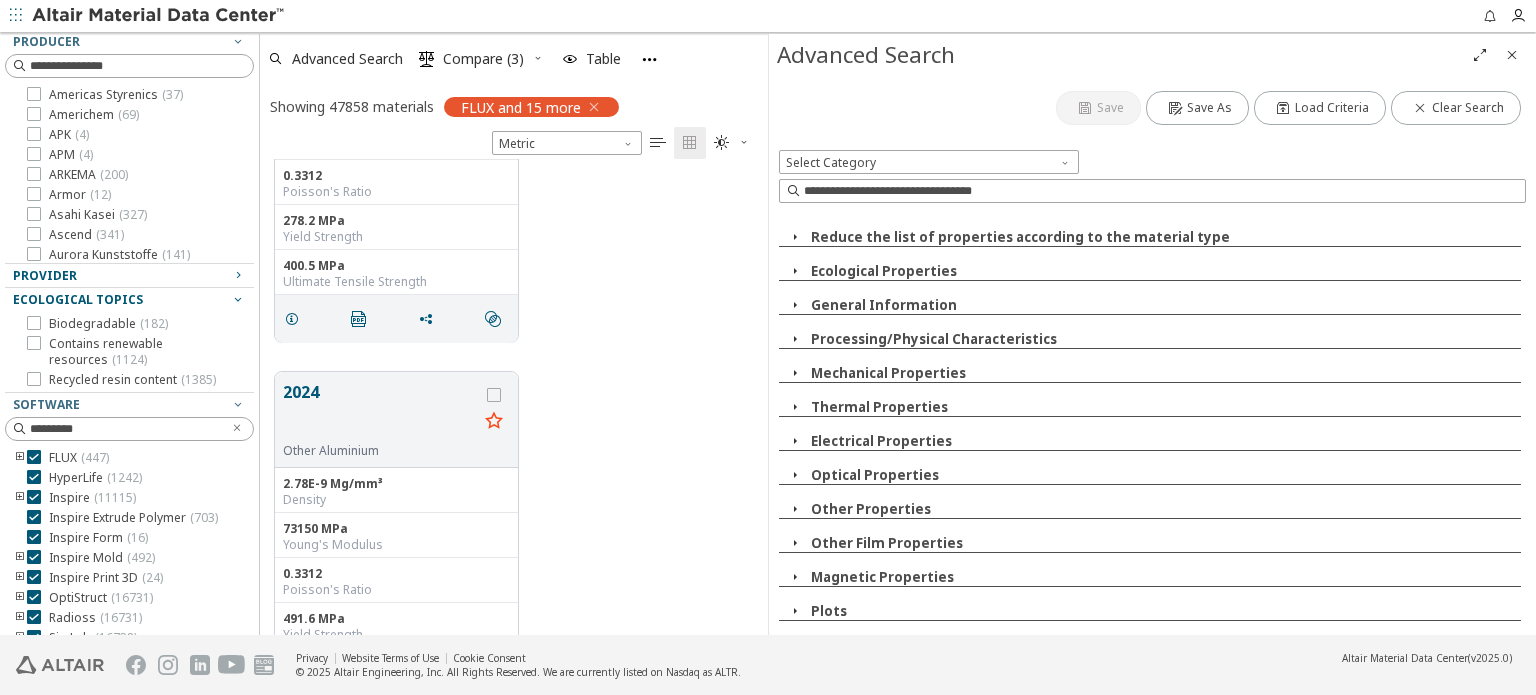 scroll, scrollTop: 184, scrollLeft: 0, axis: vertical 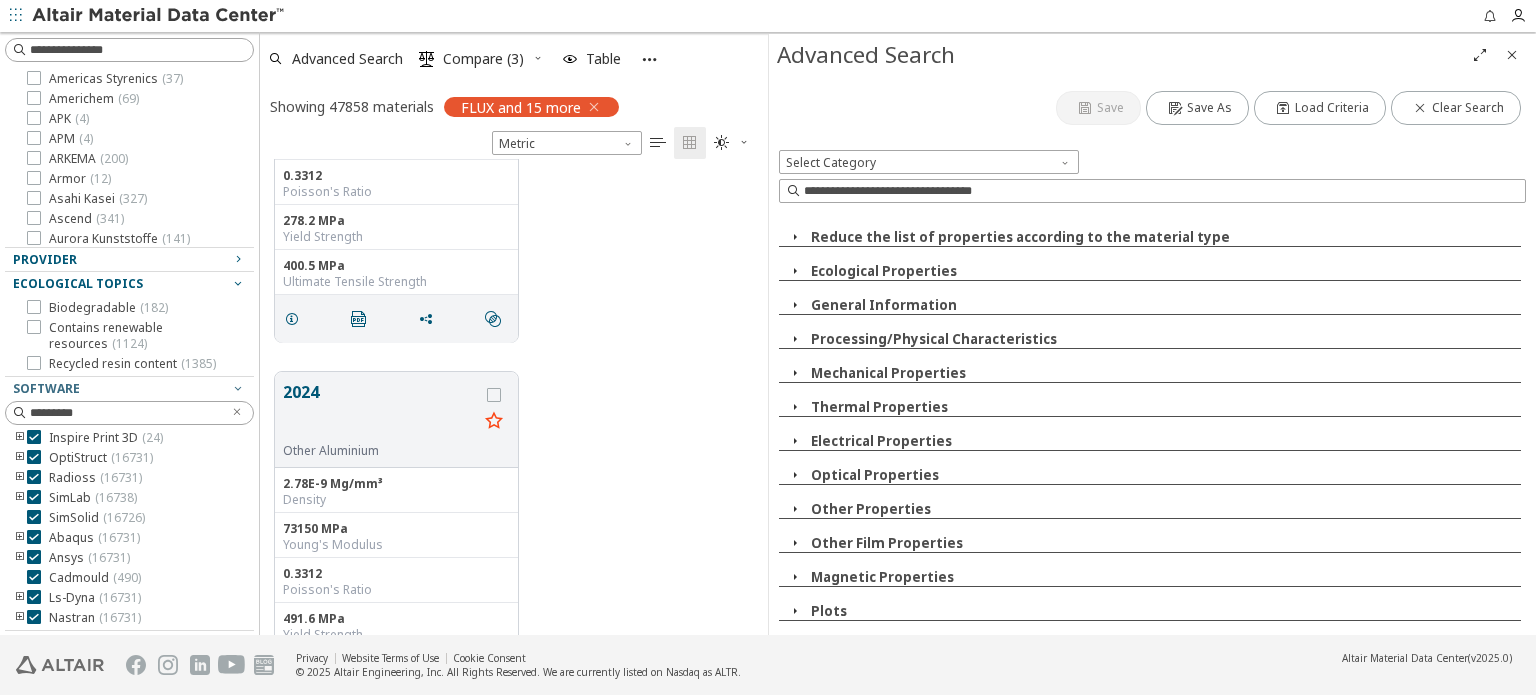 click at bounding box center [649, 59] 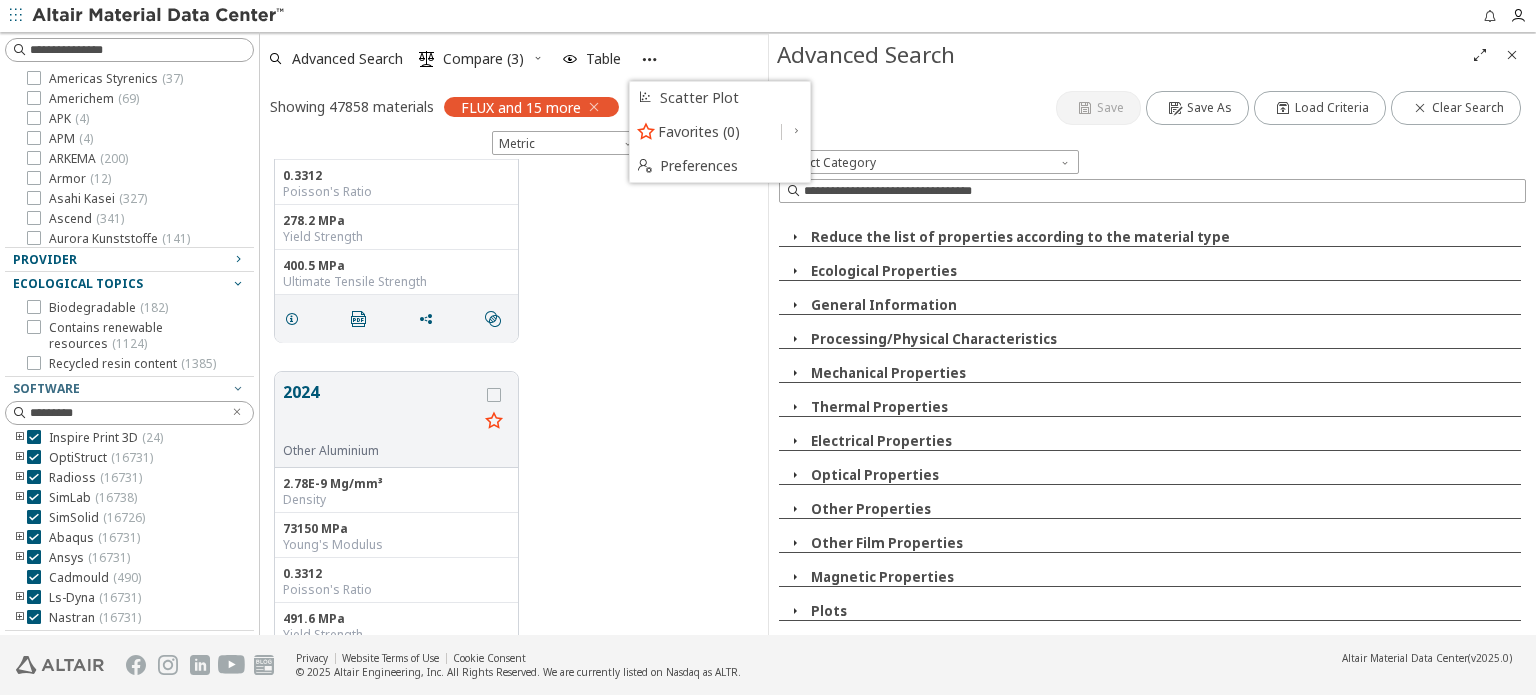 click on "Advanced Search" at bounding box center (1120, 55) 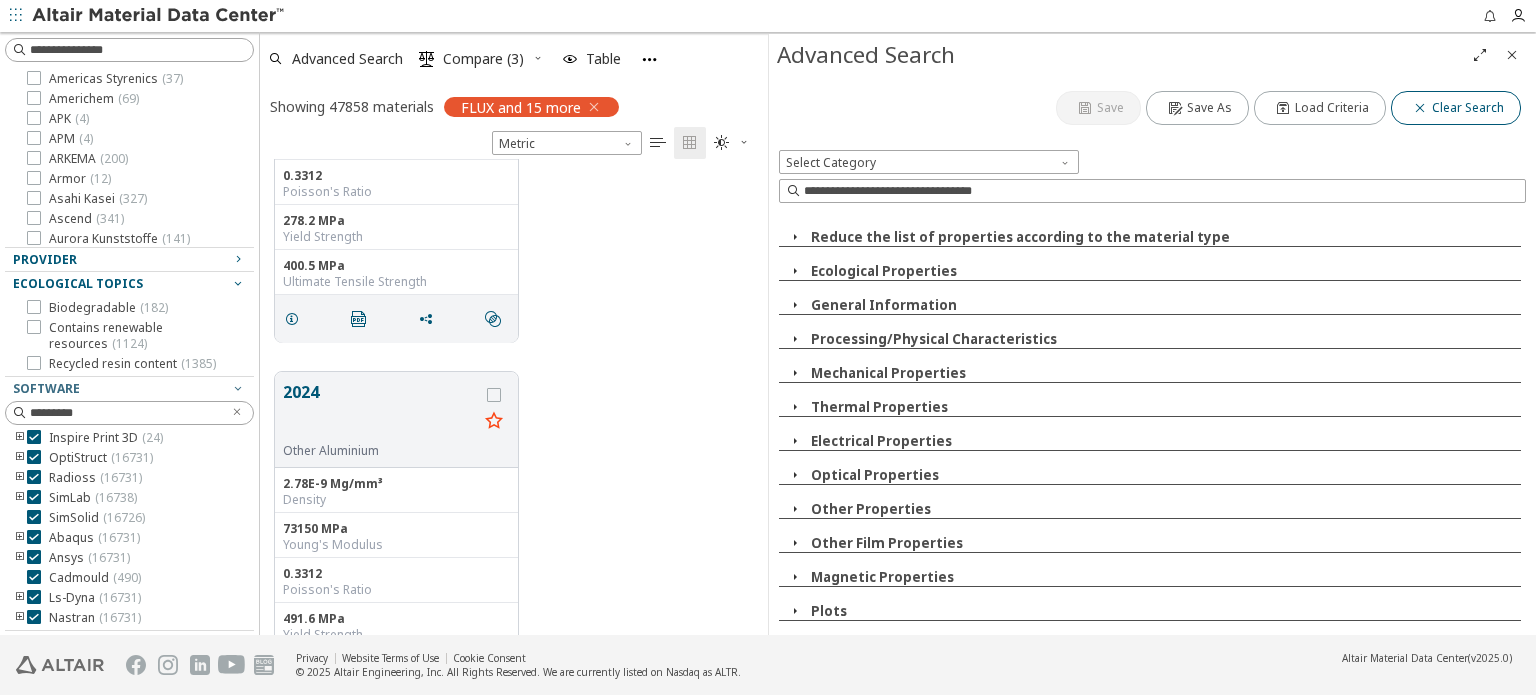 click on "Clear Search" at bounding box center (1456, 108) 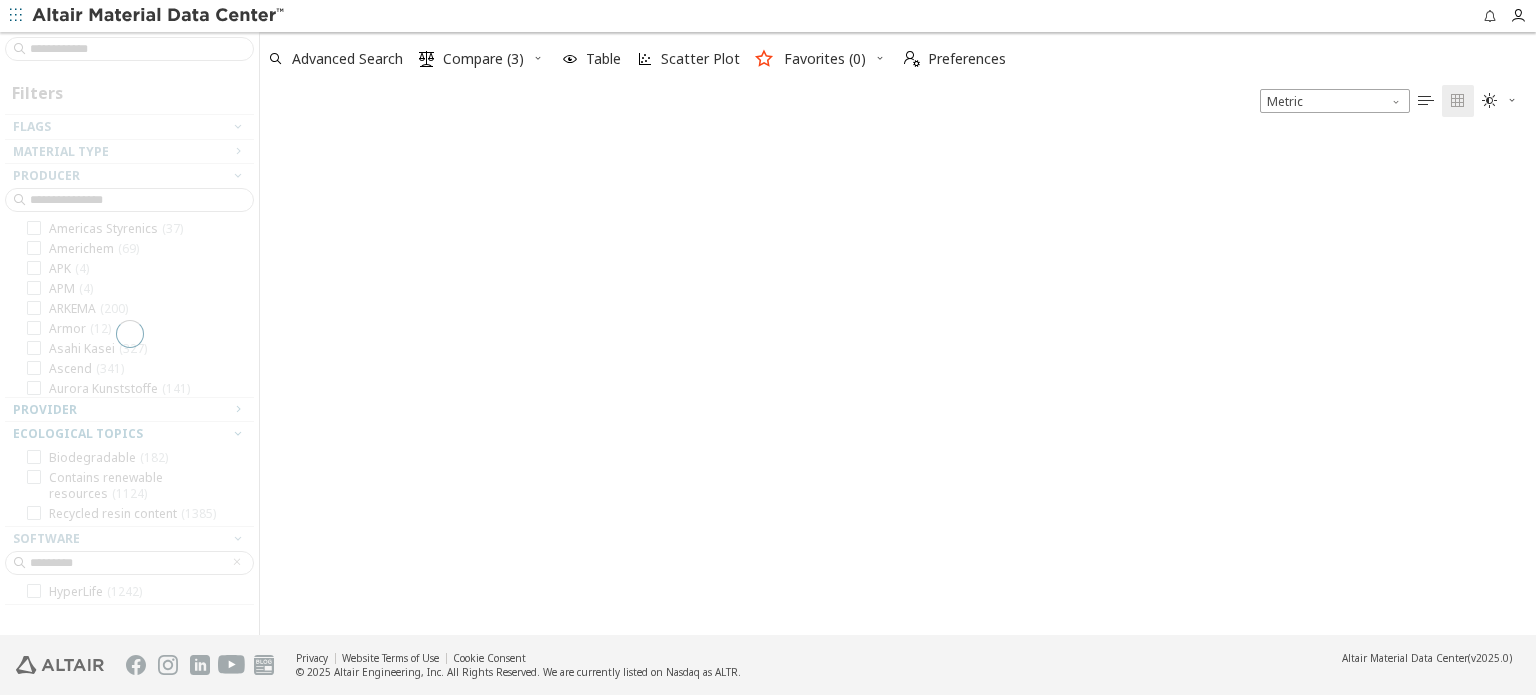 scroll, scrollTop: 16, scrollLeft: 16, axis: both 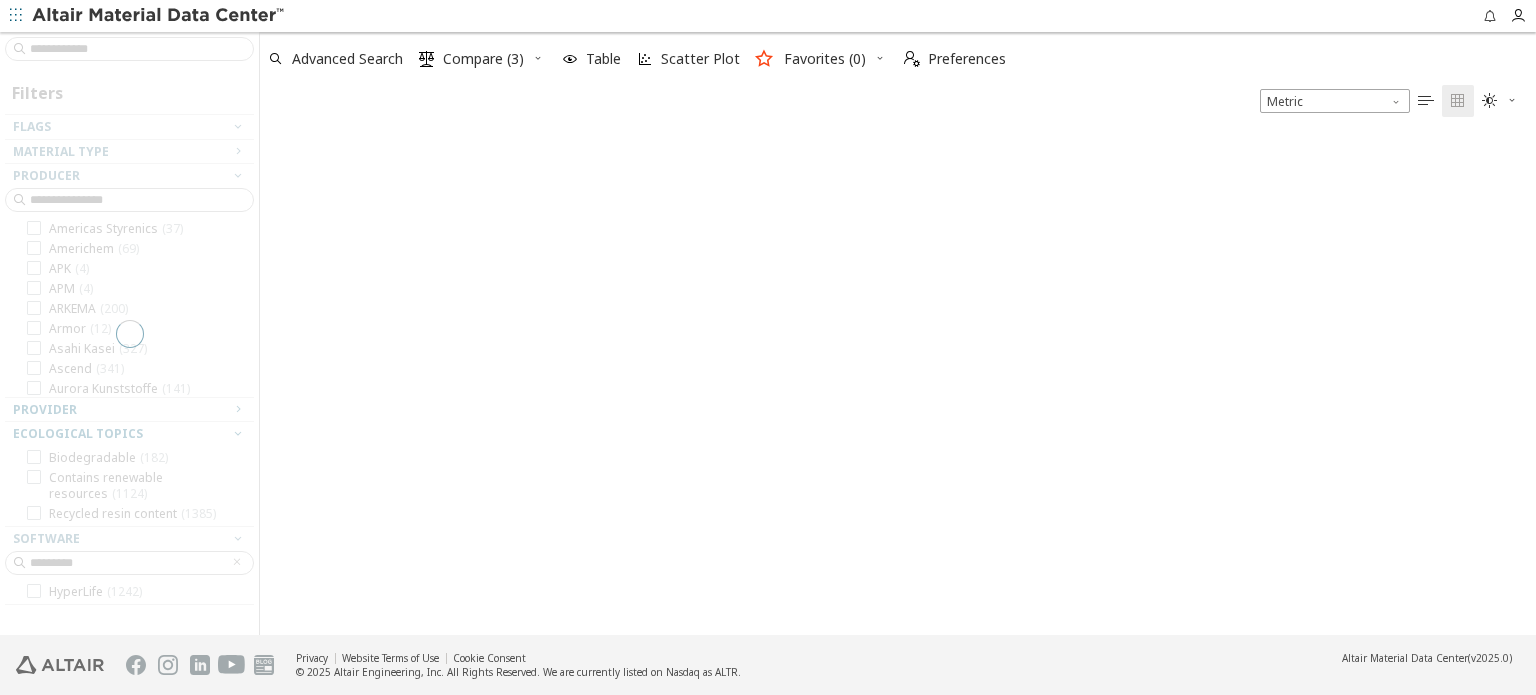 click on "" at bounding box center [1500, 101] 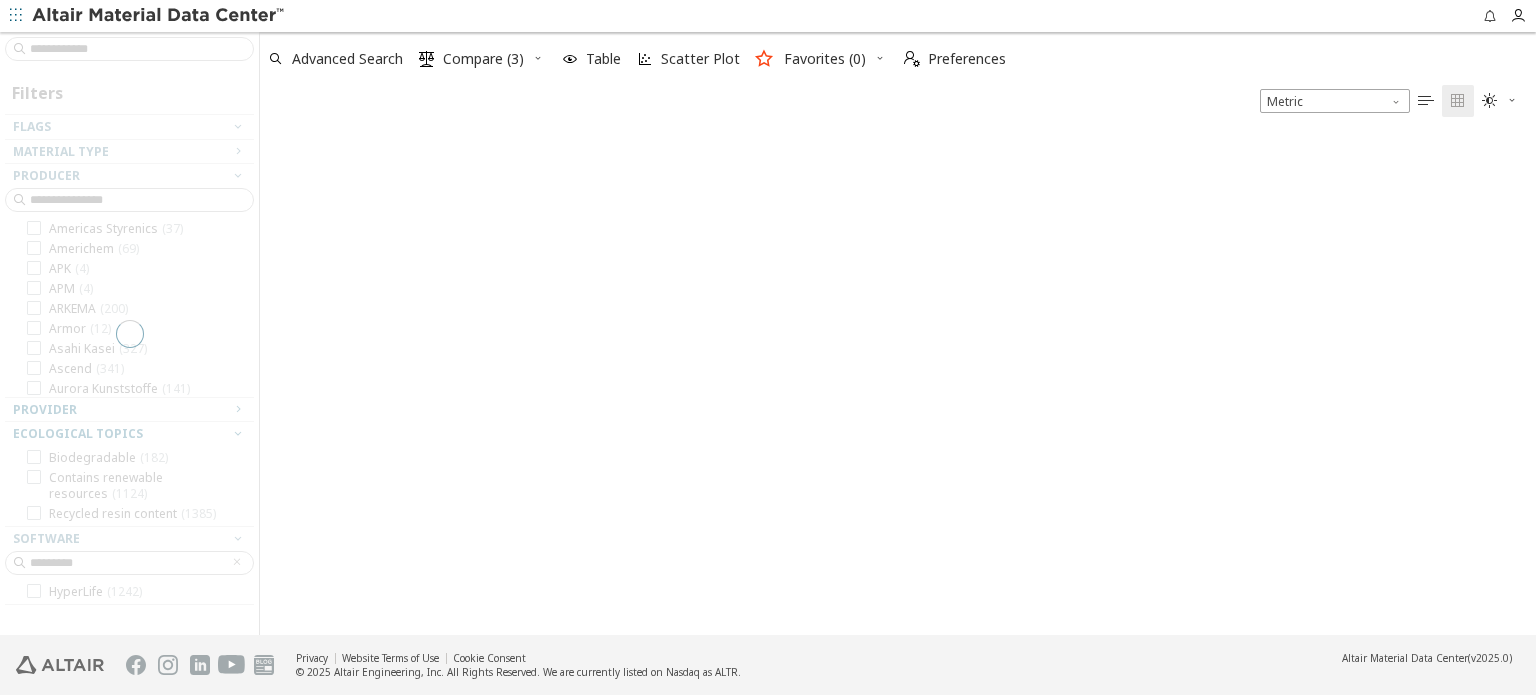click at bounding box center [898, 376] 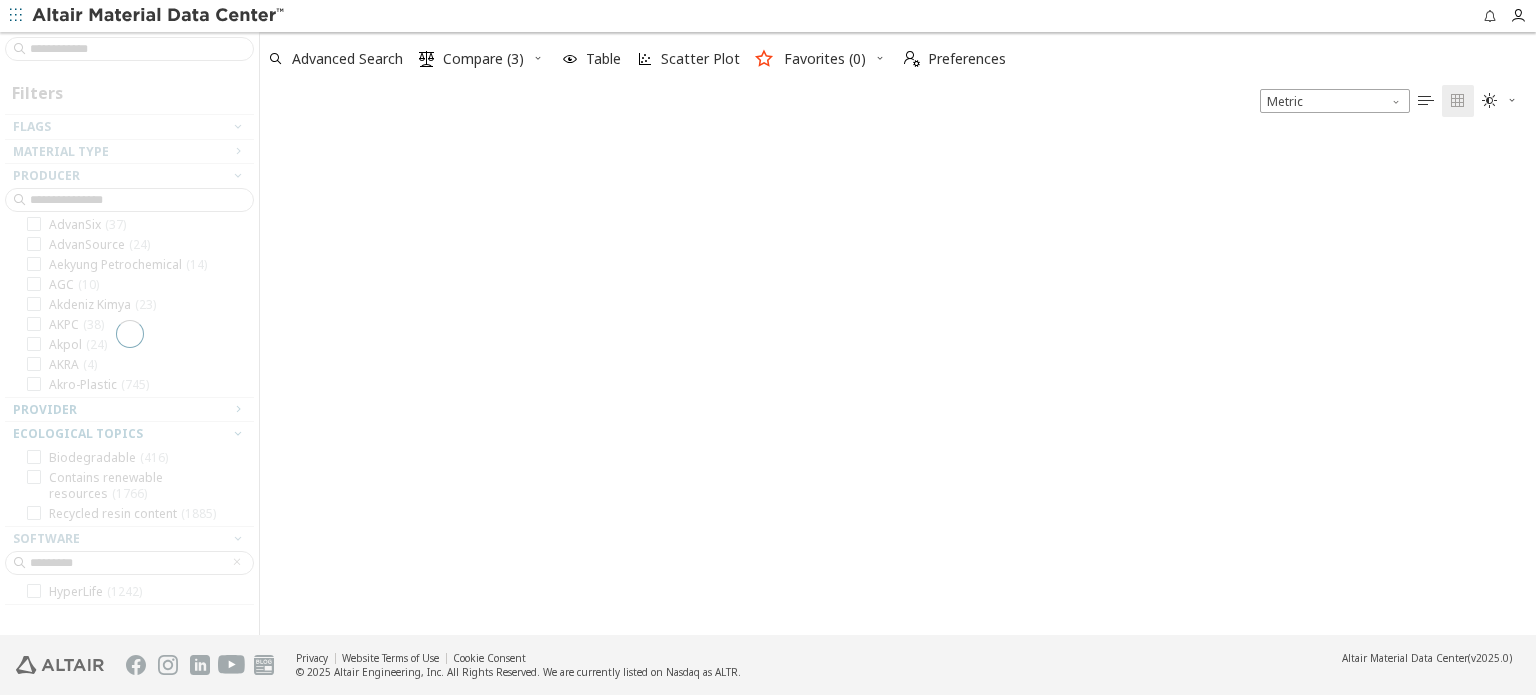 scroll, scrollTop: 856, scrollLeft: 0, axis: vertical 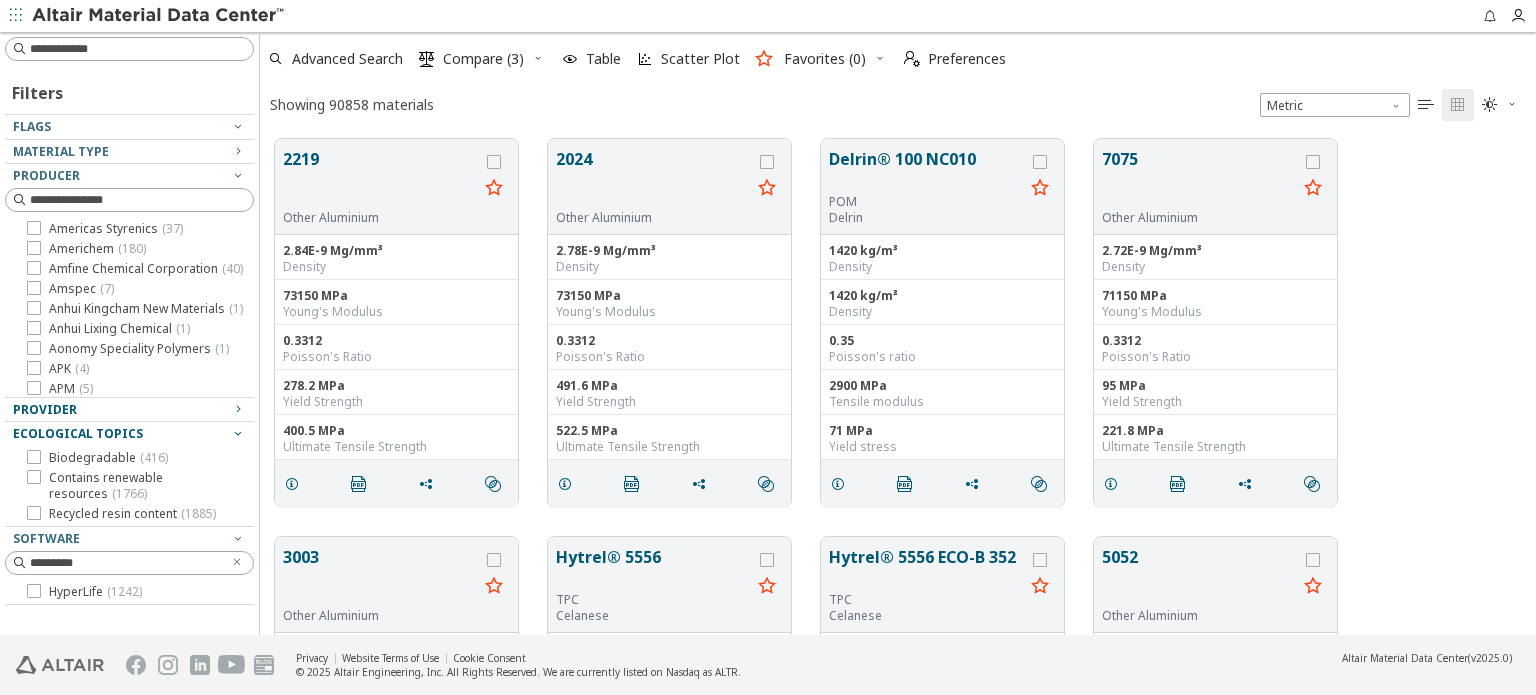 click at bounding box center [124, 599] 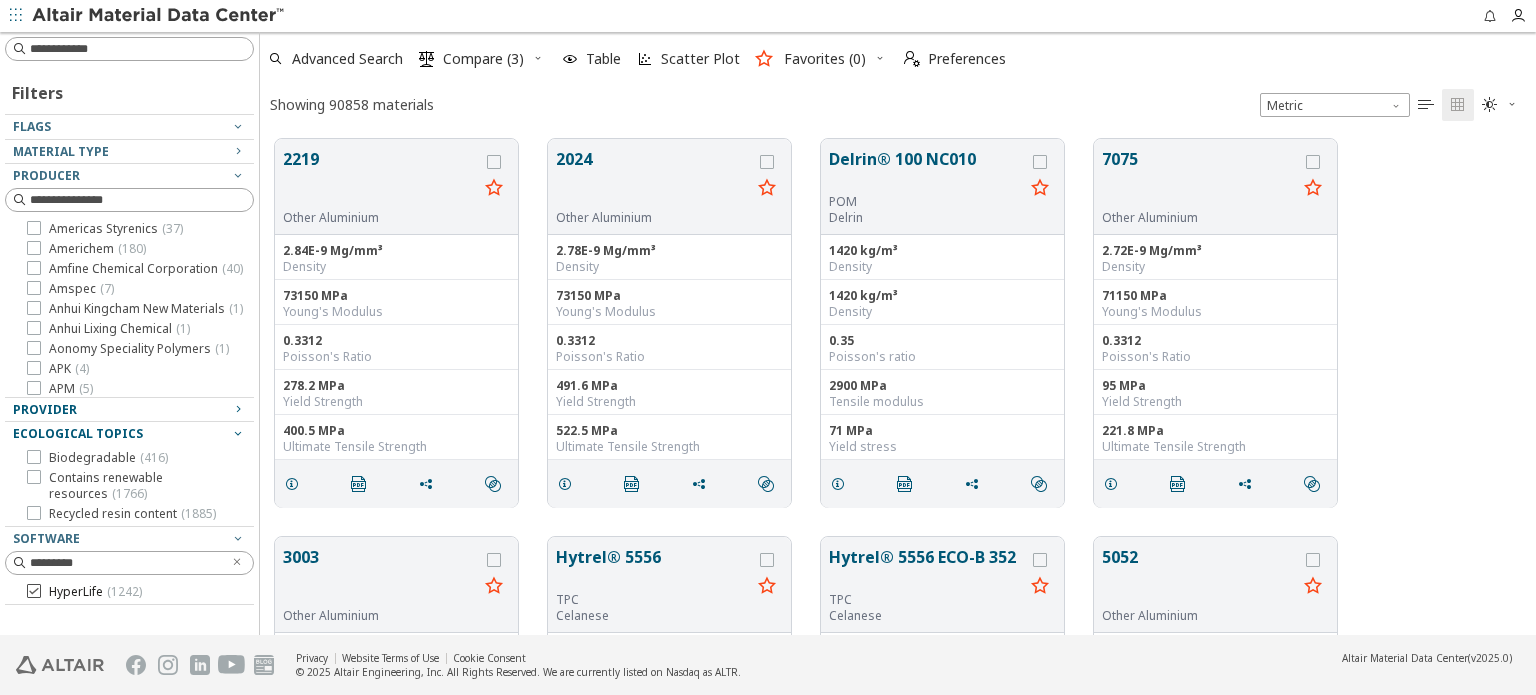 click at bounding box center (34, 591) 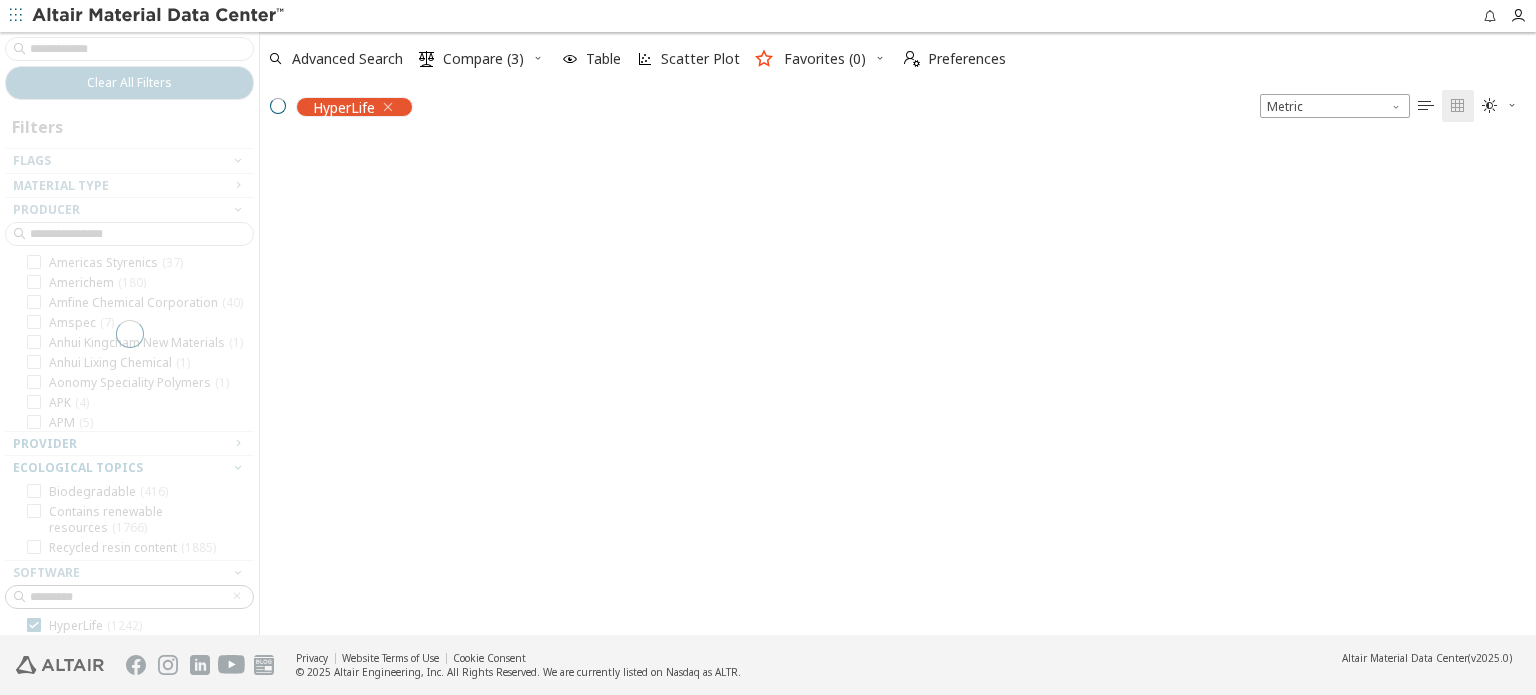 scroll, scrollTop: 494, scrollLeft: 1260, axis: both 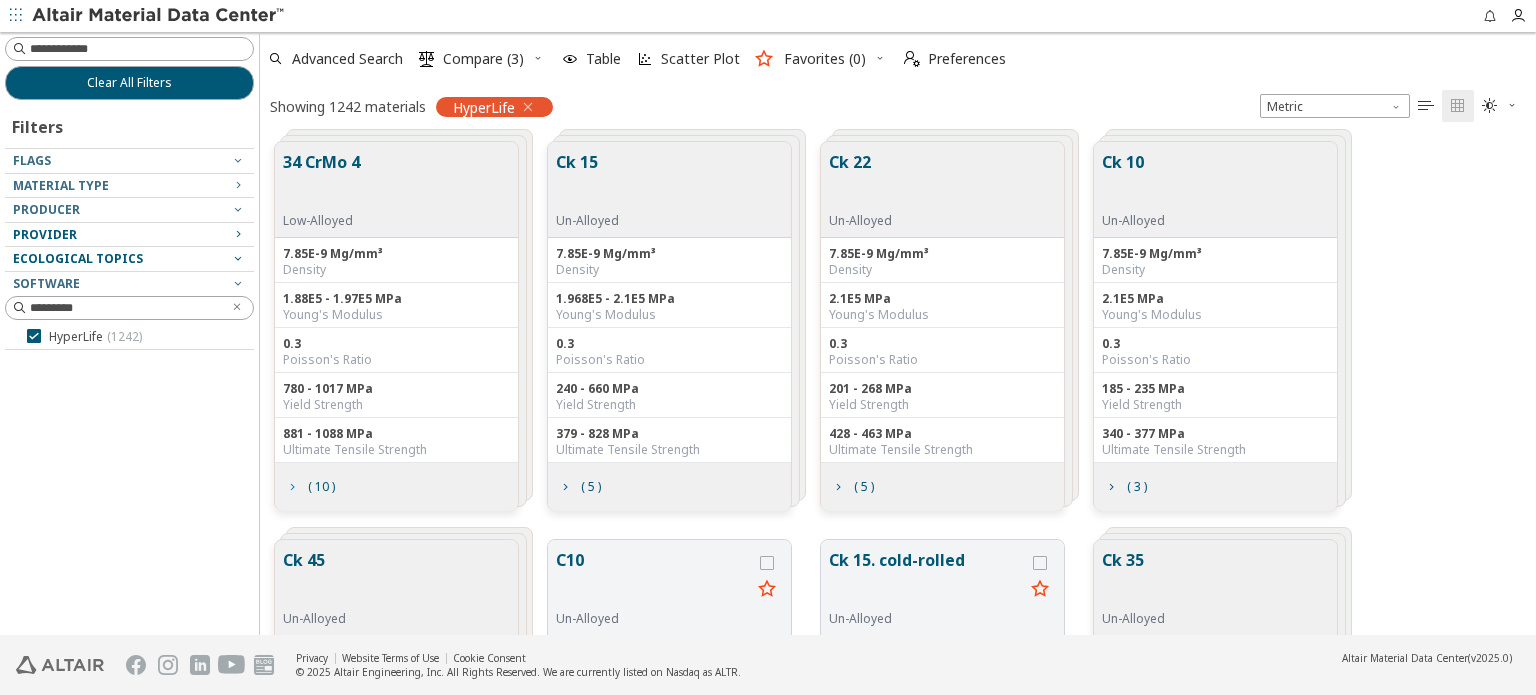 click on "( 10 )" at bounding box center [309, 487] 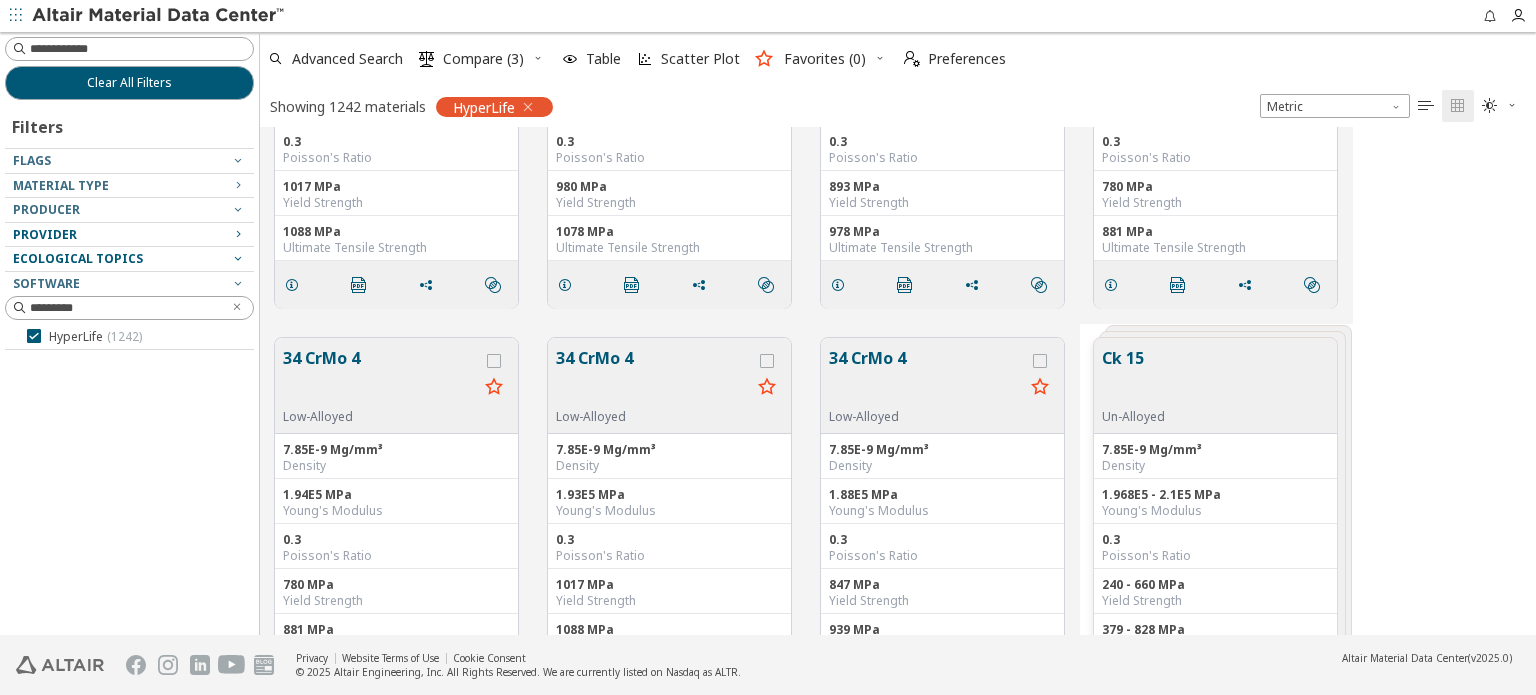 scroll, scrollTop: 1200, scrollLeft: 0, axis: vertical 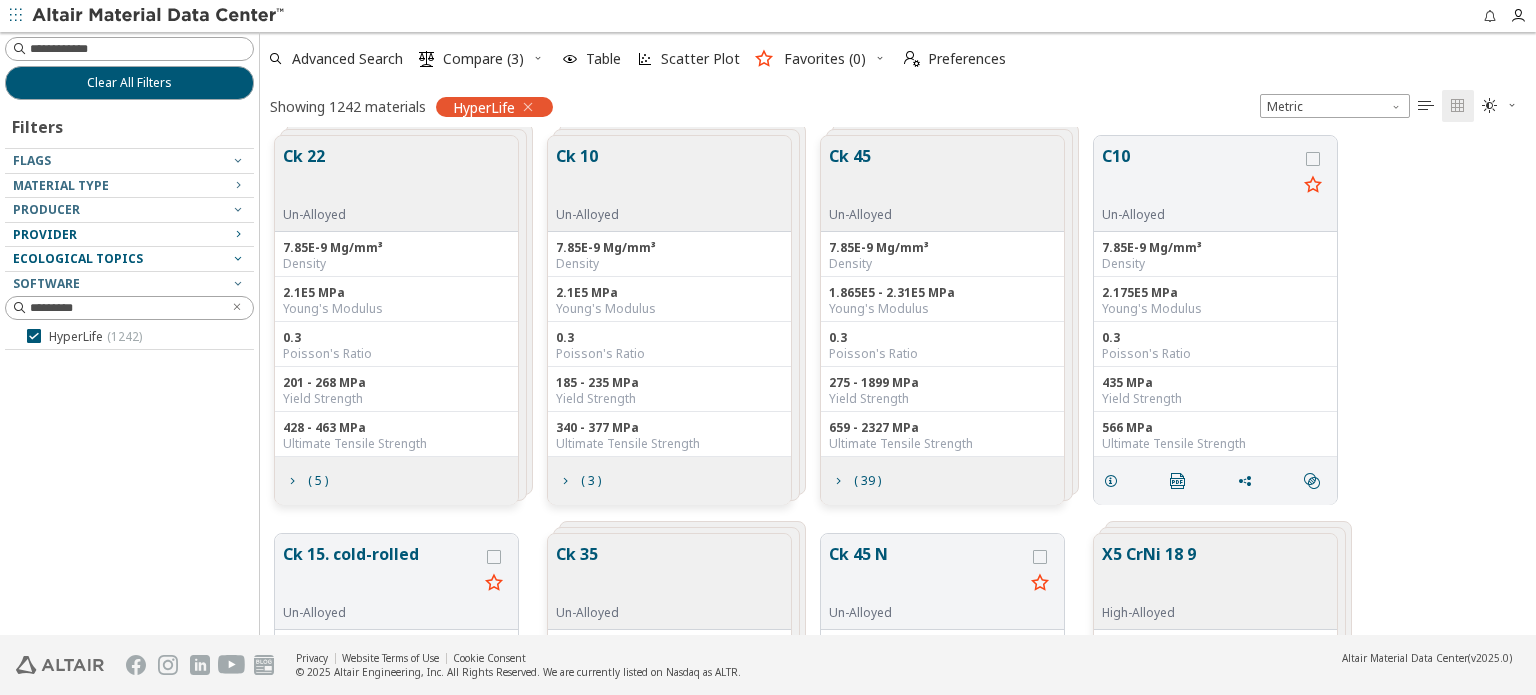 click on "Ck 22 Un-Alloyed" at bounding box center (396, 184) 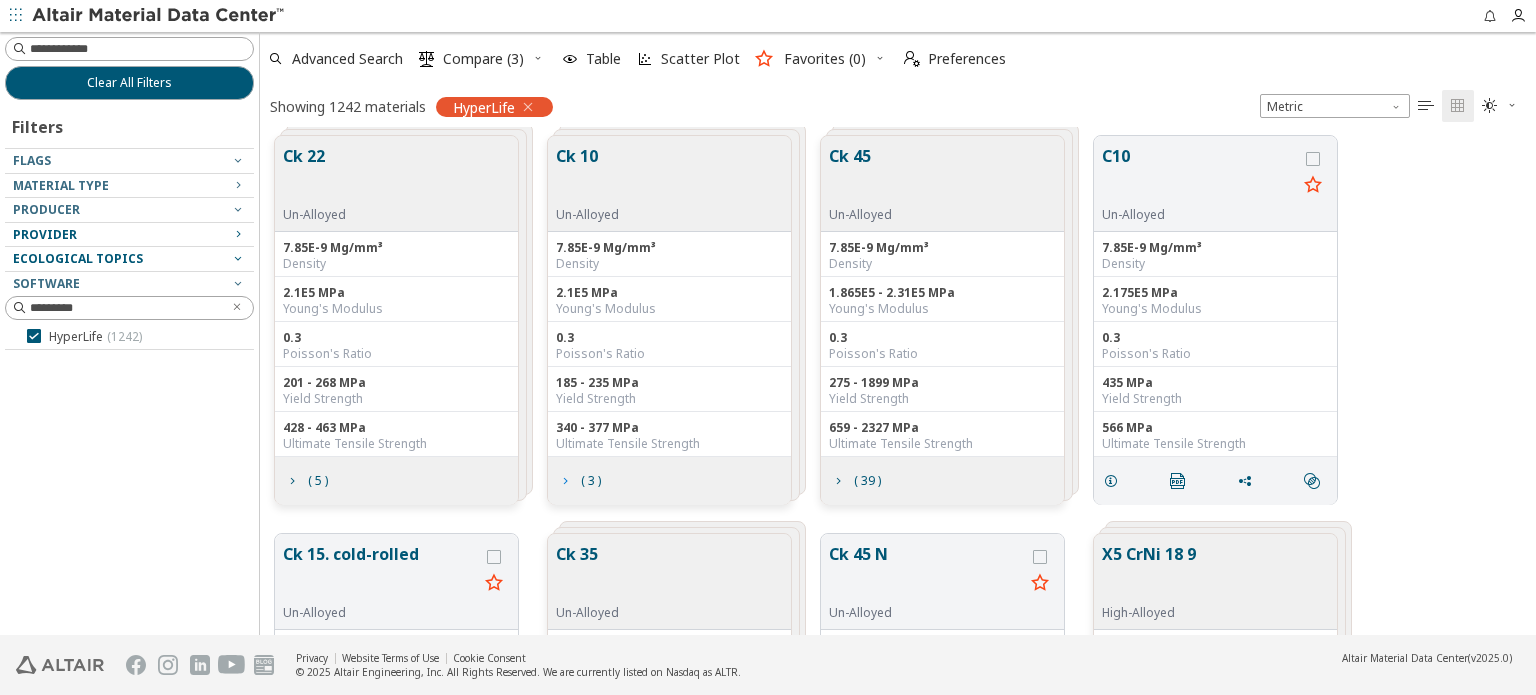 click at bounding box center (565, 481) 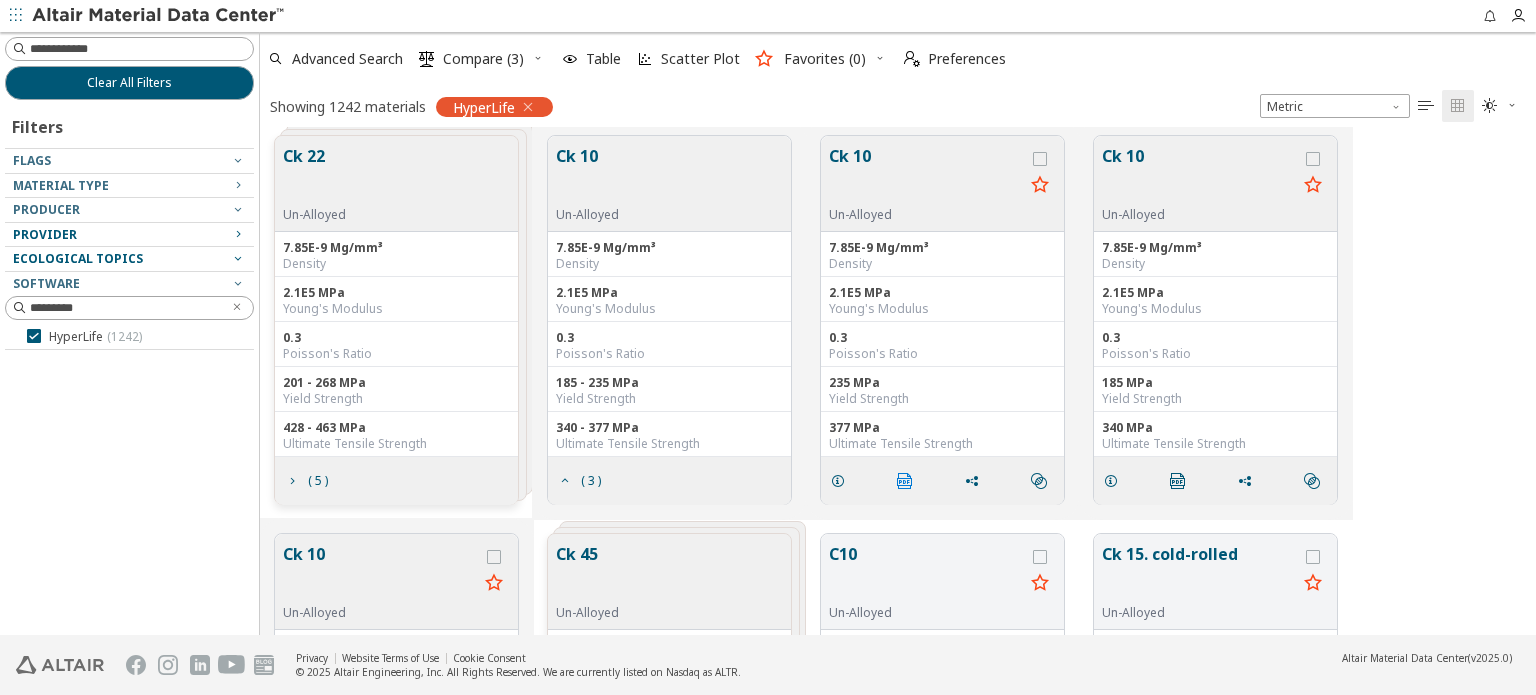 click on "" at bounding box center (909, 481) 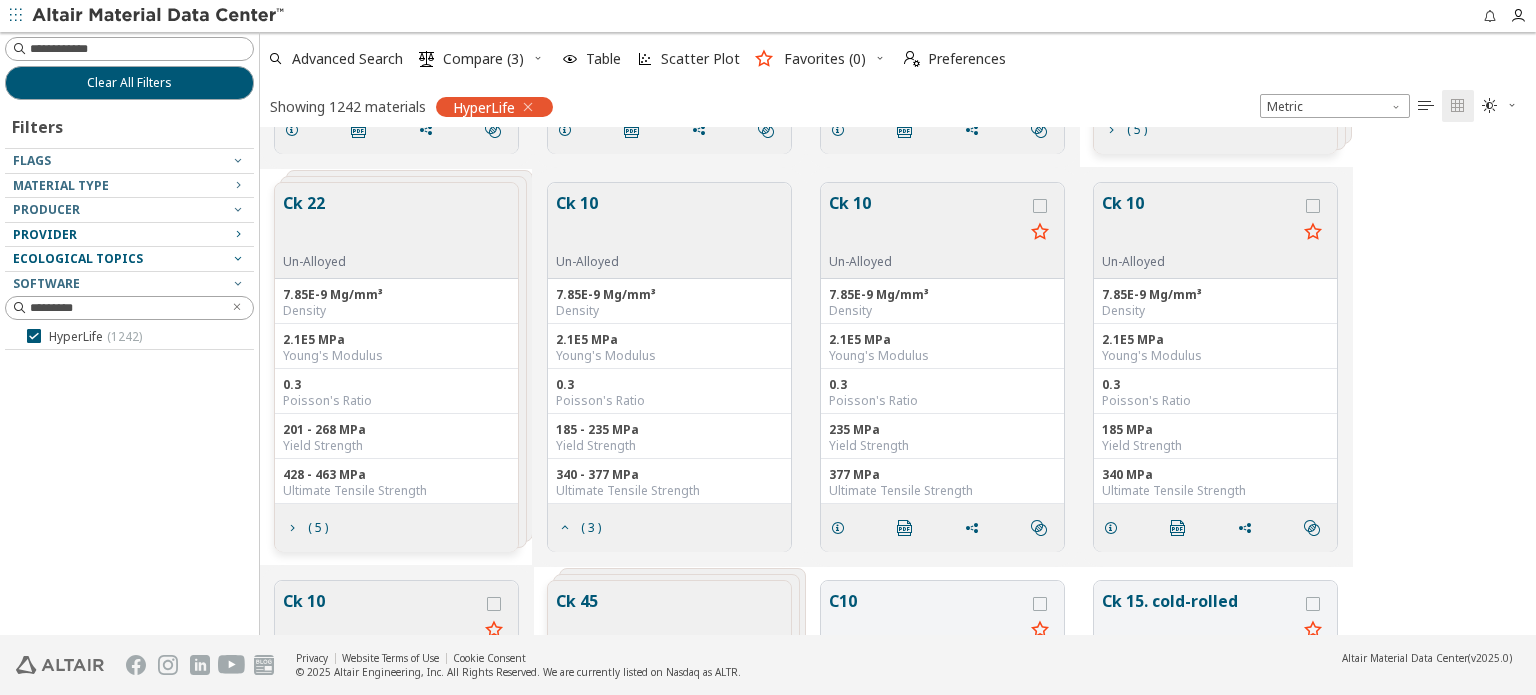 scroll, scrollTop: 1100, scrollLeft: 0, axis: vertical 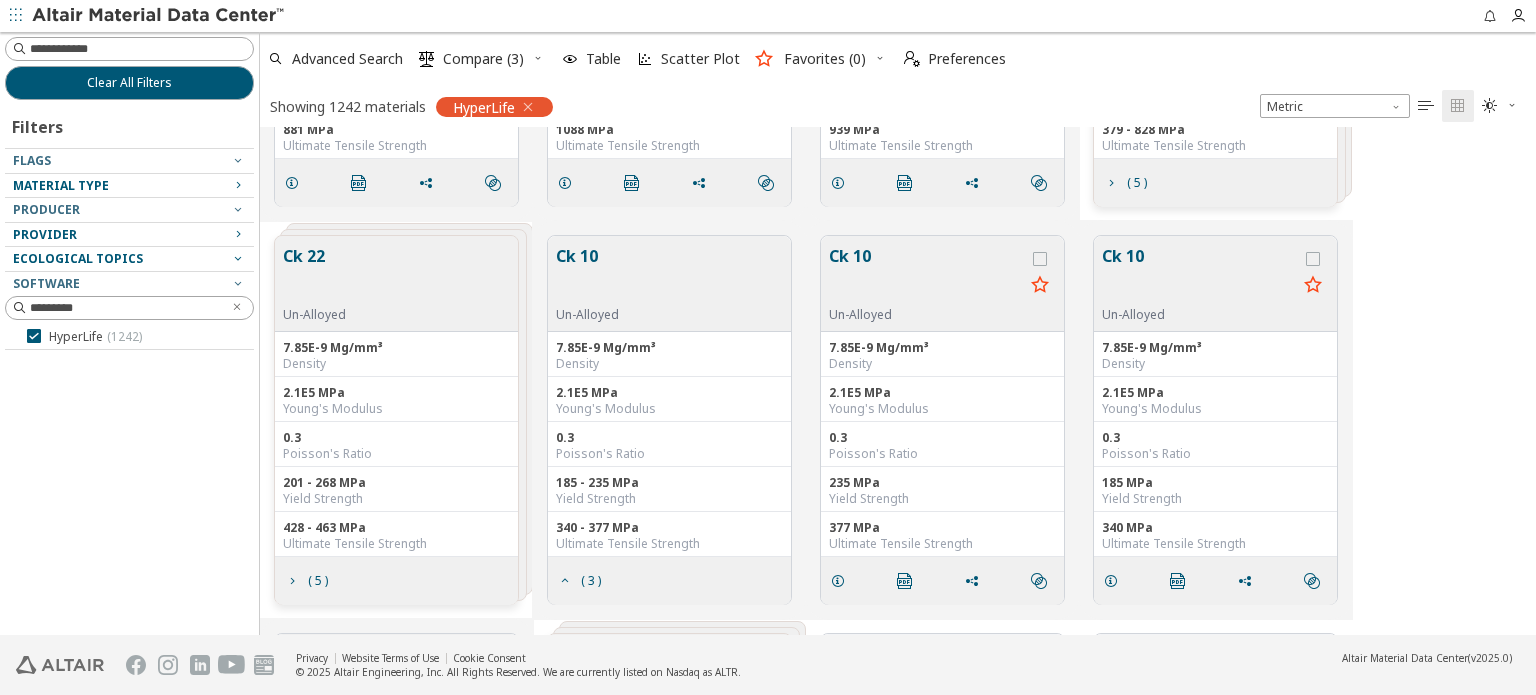 click on "Material Type" at bounding box center (61, 185) 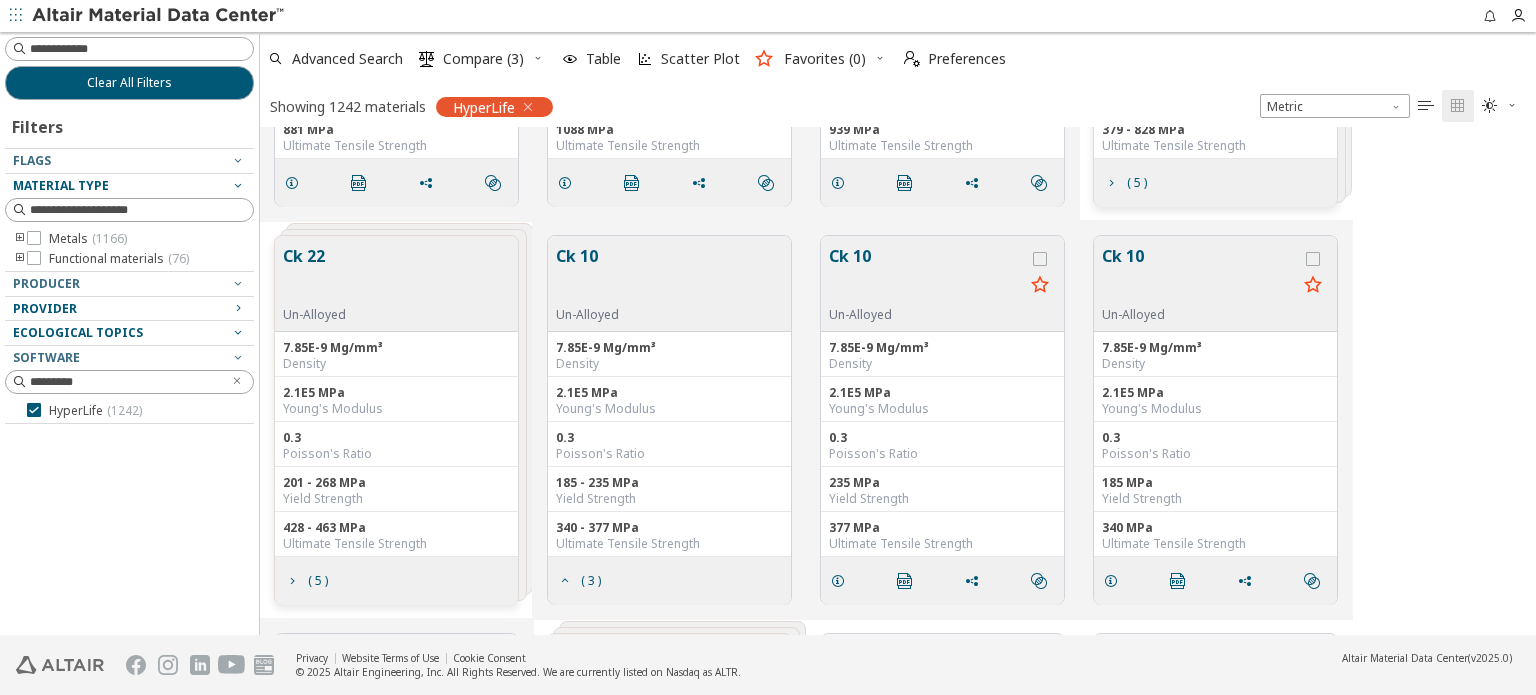 click at bounding box center (124, 266) 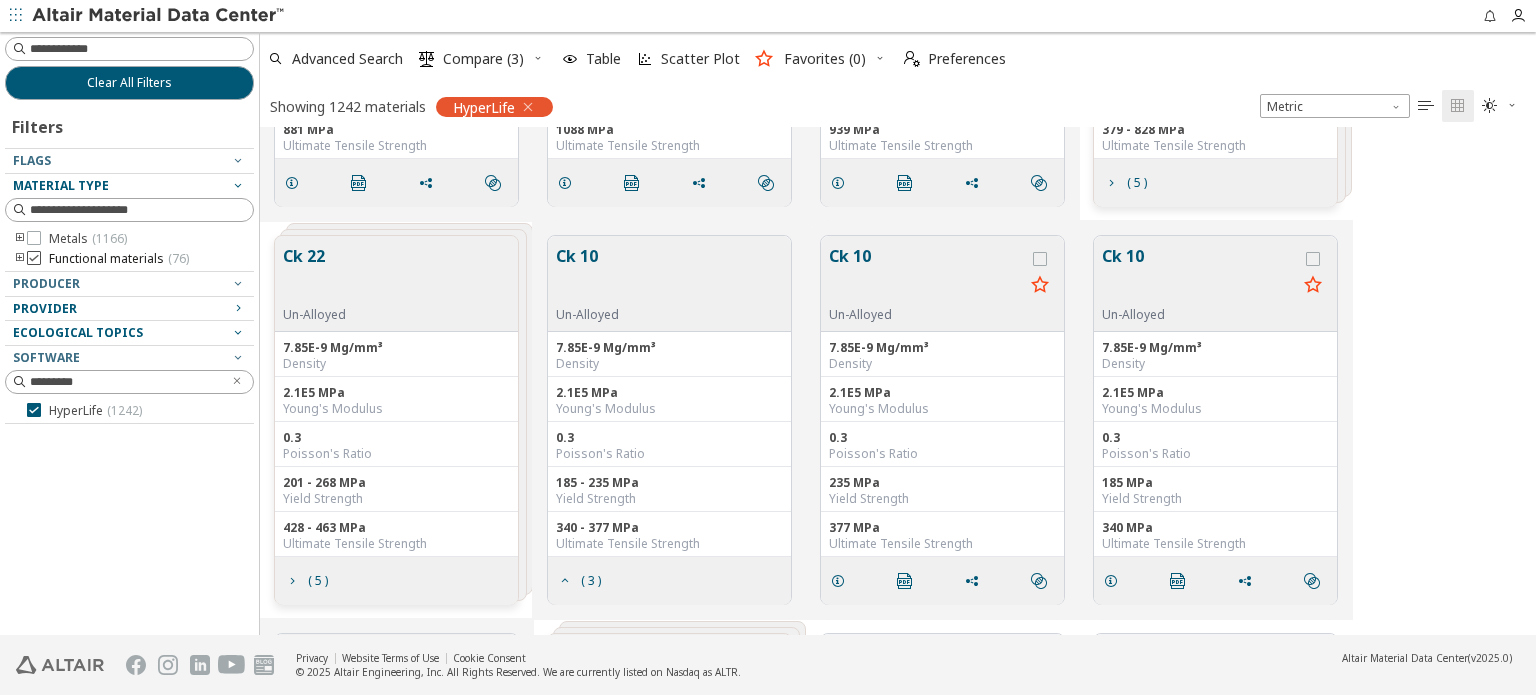 click at bounding box center [34, 258] 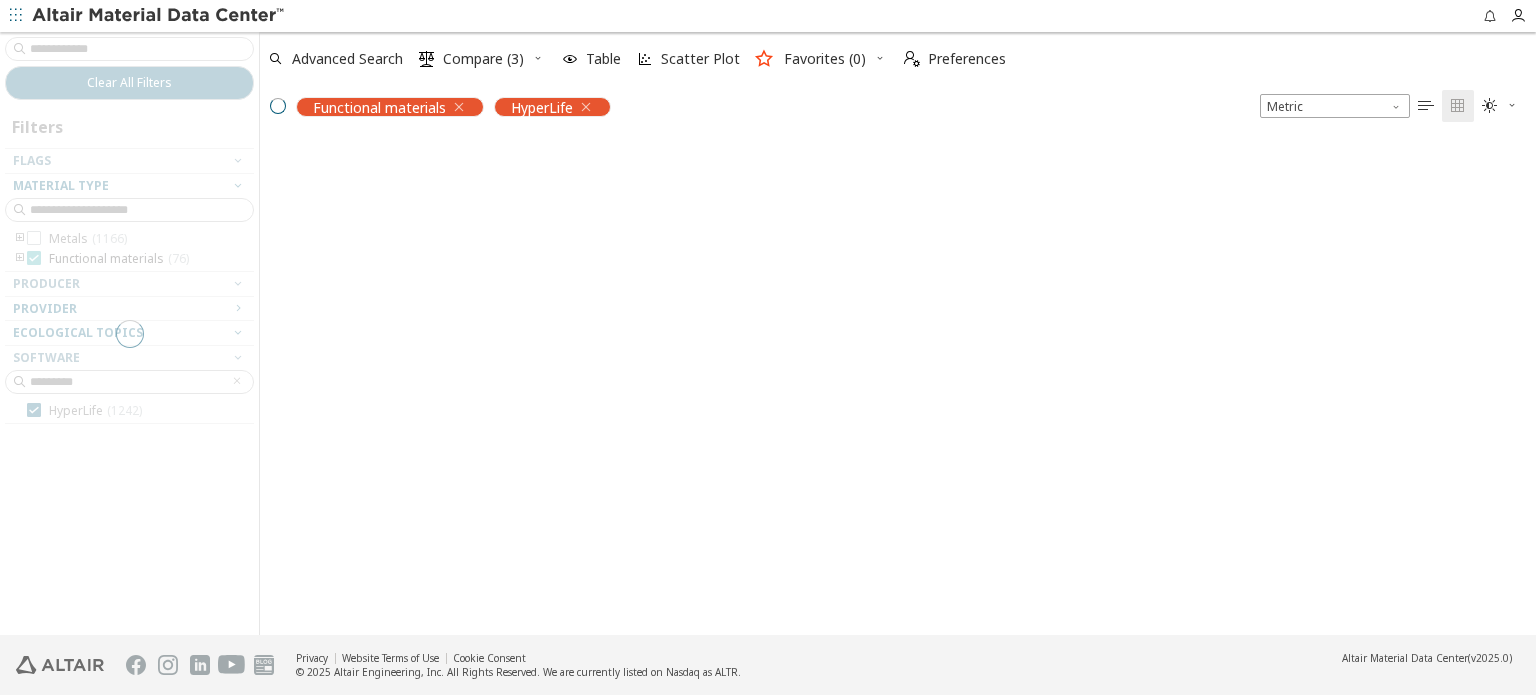 scroll, scrollTop: 0, scrollLeft: 0, axis: both 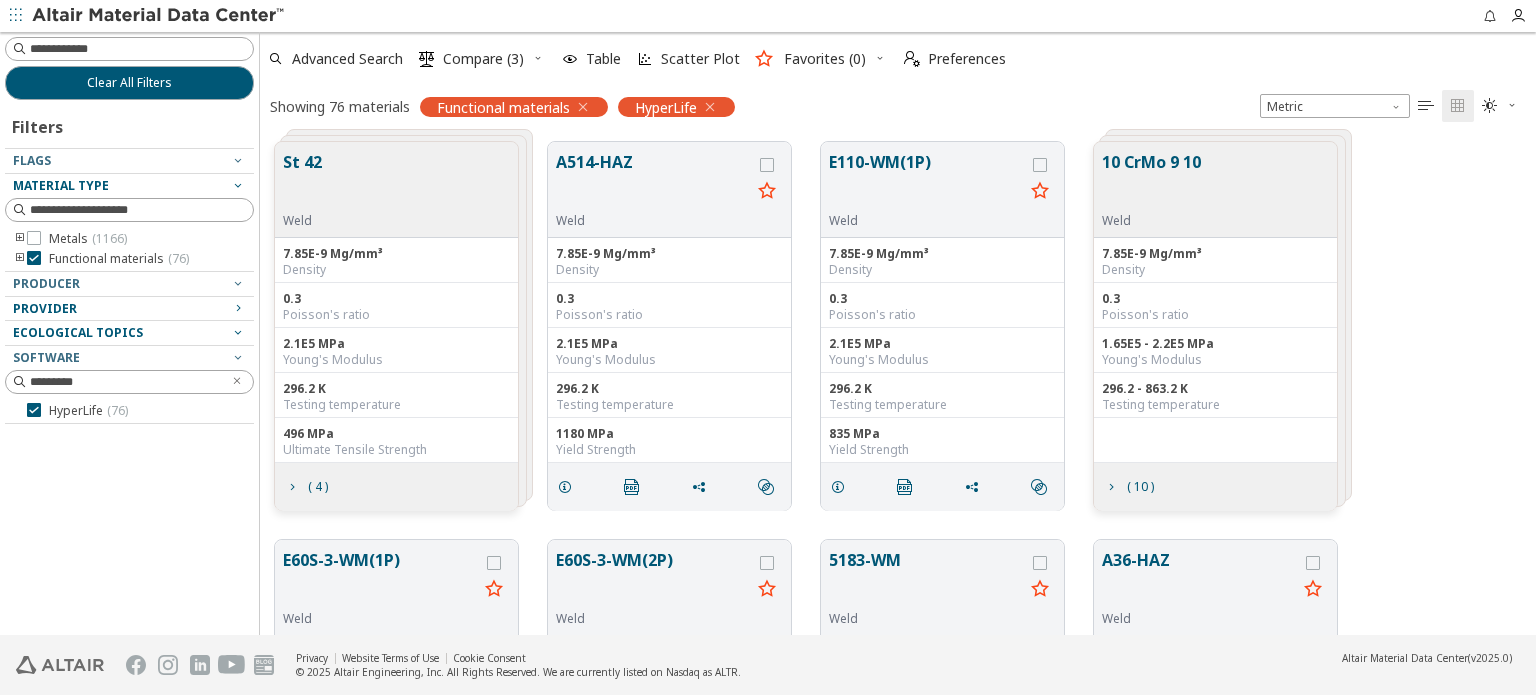 click on "St 42 Weld 7.85E-9 Mg/mm³ Density 0.3 Poisson's ratio 2.1E5 MPa Young's Modulus 296.2 K Testing temperature 496 MPa Ultimate Tensile Strength ( 4 ) A514-HAZ Weld 7.85E-9 Mg/mm³ Density 0.3 Poisson's ratio 2.1E5 MPa Young's Modulus 296.2 K Testing temperature 1180 MPa Yield Strength   E110-WM(1P) Weld 7.85E-9 Mg/mm³ Density 0.3 Poisson's ratio 2.1E5 MPa Young's Modulus 296.2 K Testing temperature 835 MPa Yield Strength   10 CrMo 9 10 Weld 7.85E-9 Mg/mm³ Density 0.3 Poisson's ratio 1.65E5 - 2.2E5 MPa Young's Modulus 296.2 - 863.2 K Testing temperature ( 10 )" at bounding box center [898, 326] 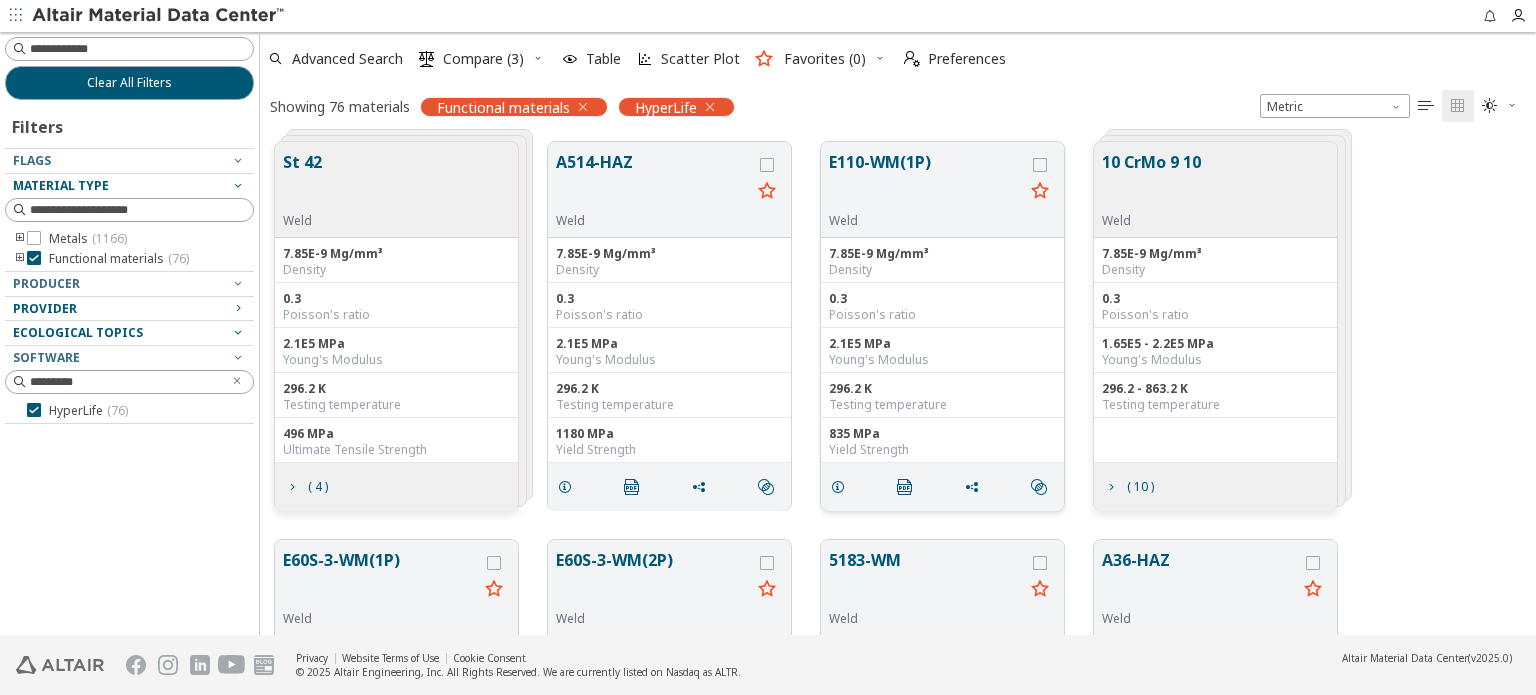 scroll, scrollTop: 100, scrollLeft: 0, axis: vertical 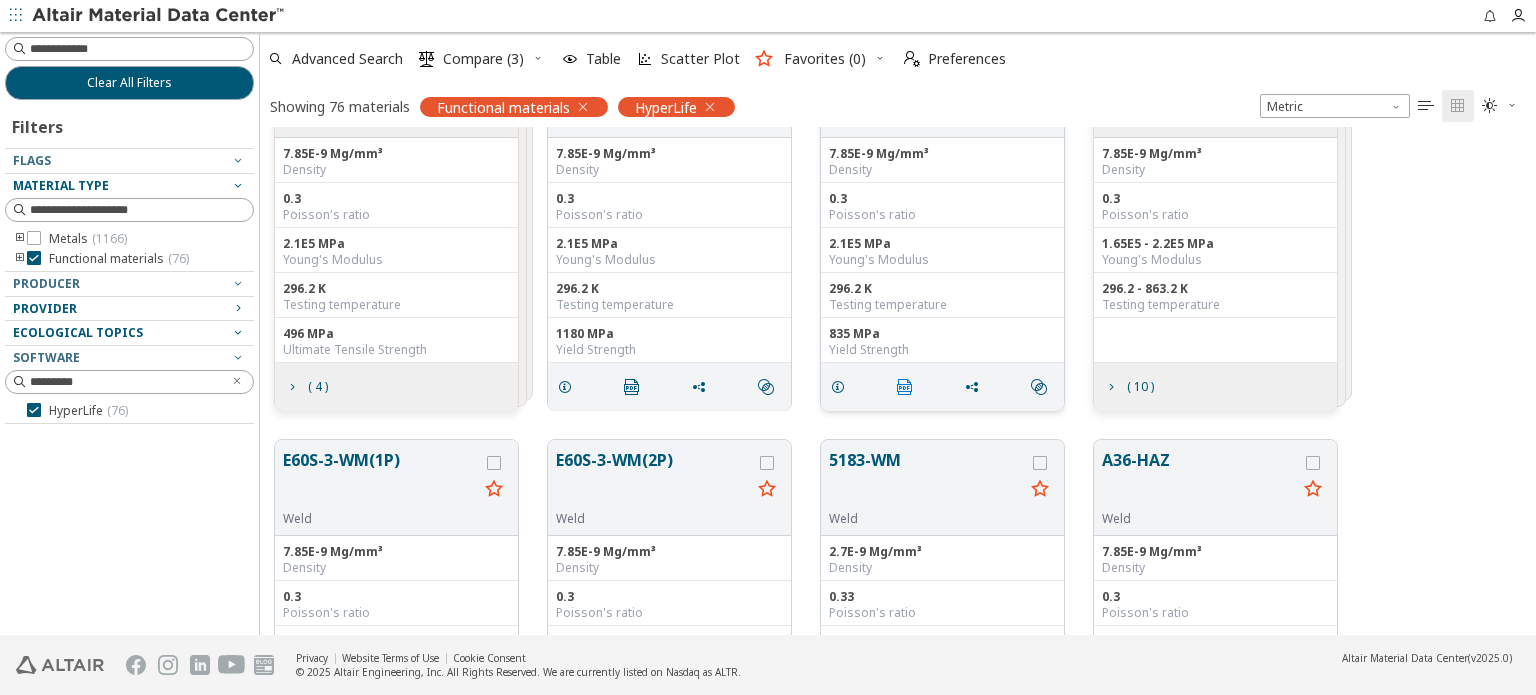 click on "" at bounding box center (905, 387) 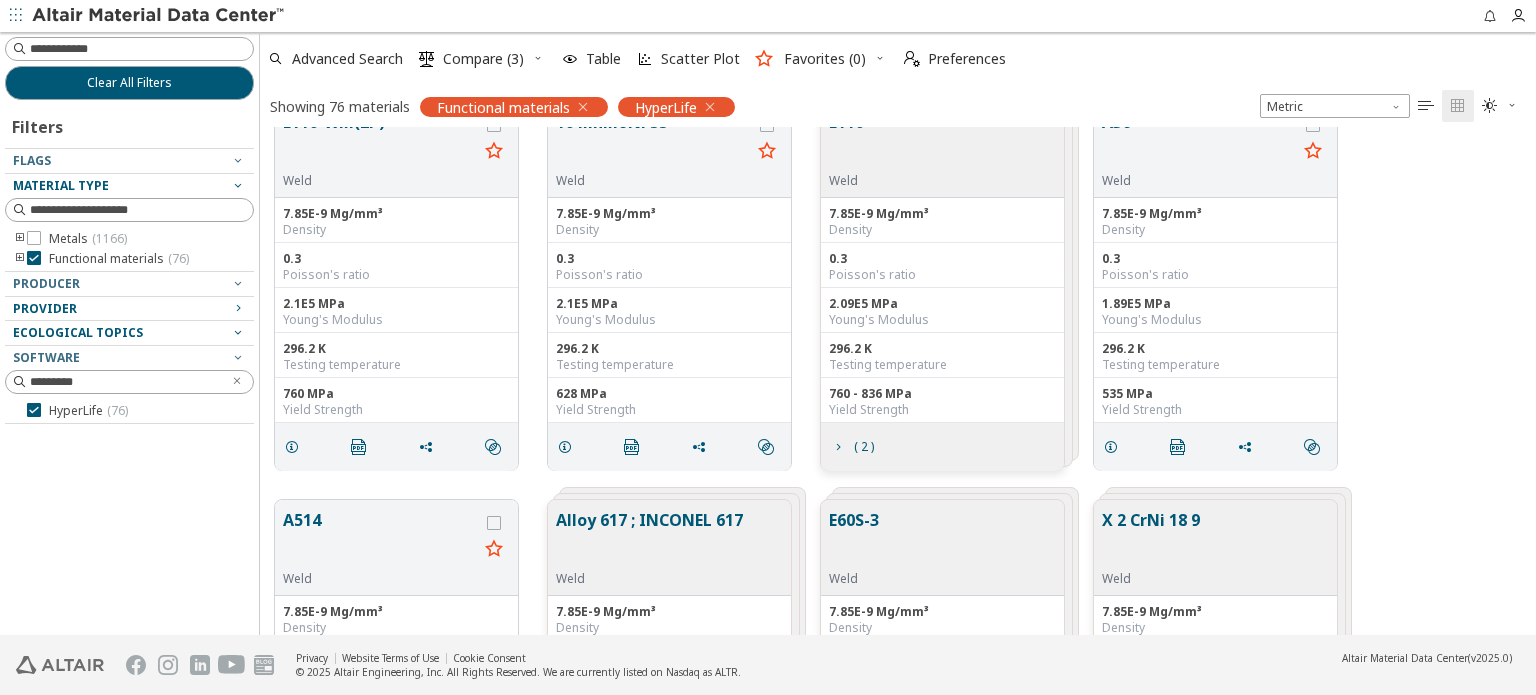 scroll, scrollTop: 900, scrollLeft: 0, axis: vertical 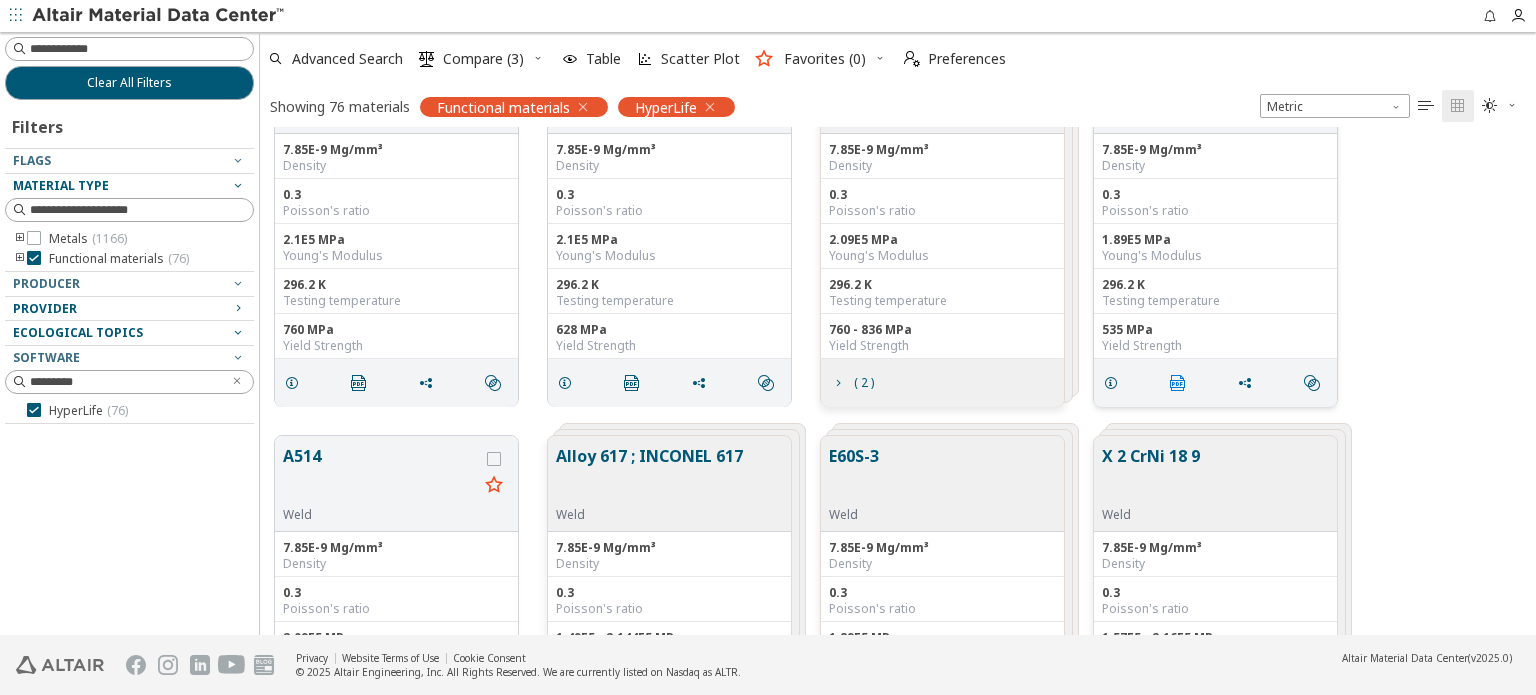 click on "" at bounding box center [1178, 383] 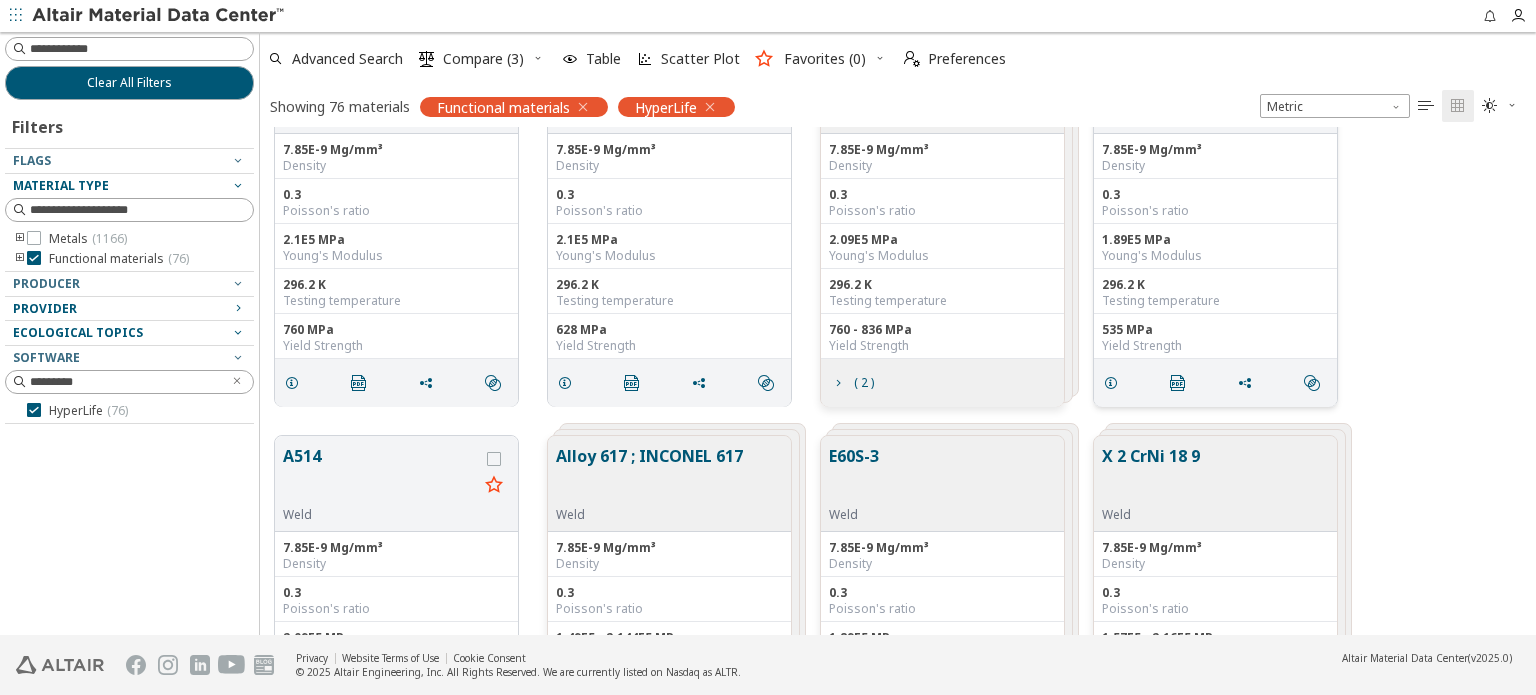 click at bounding box center [538, 58] 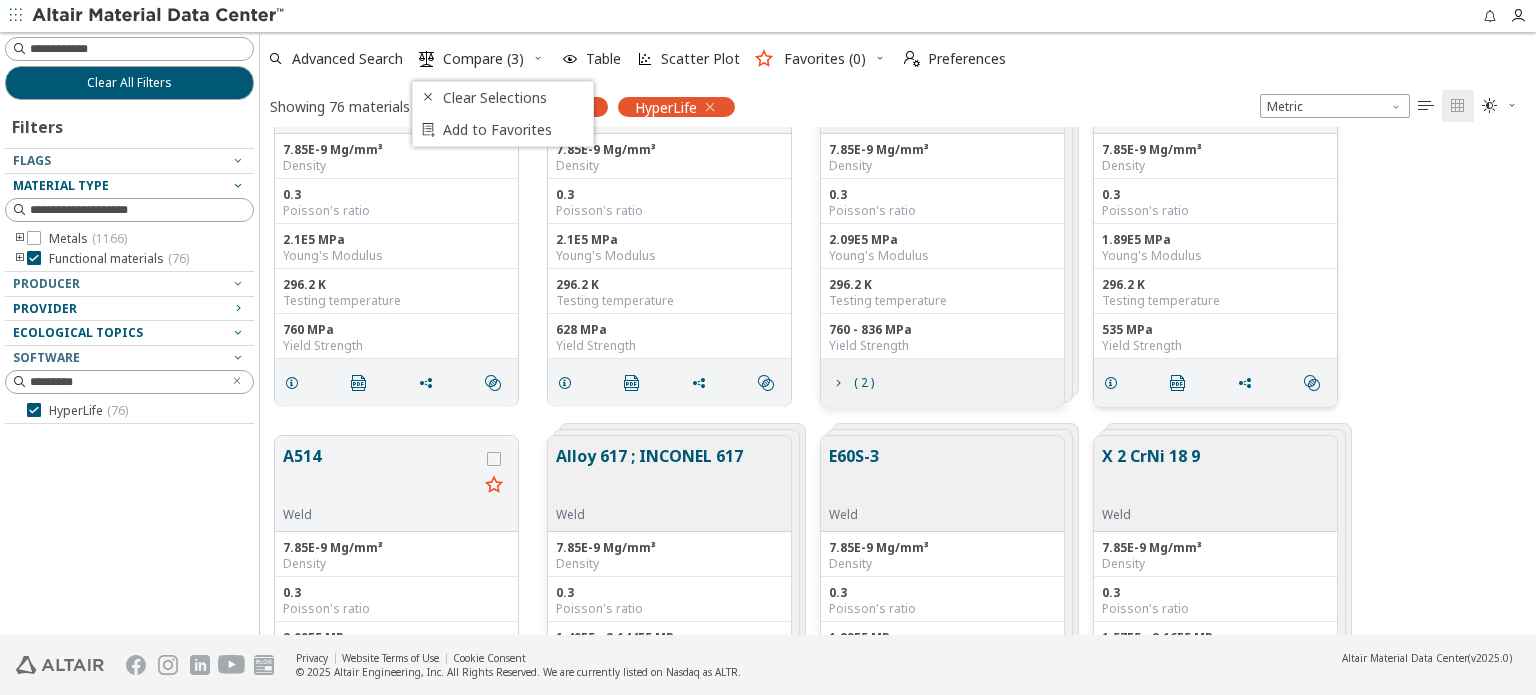 click at bounding box center [538, 58] 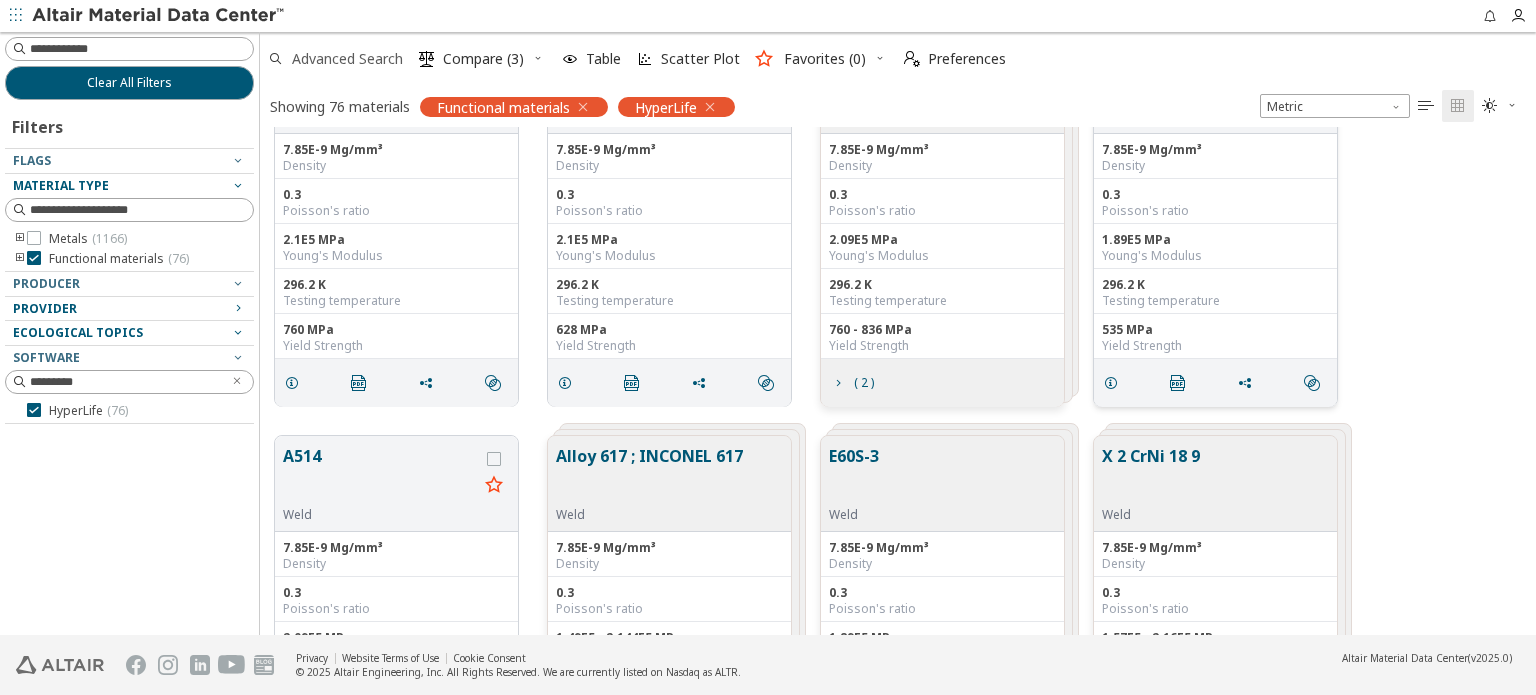 click on "Advanced Search" at bounding box center [347, 59] 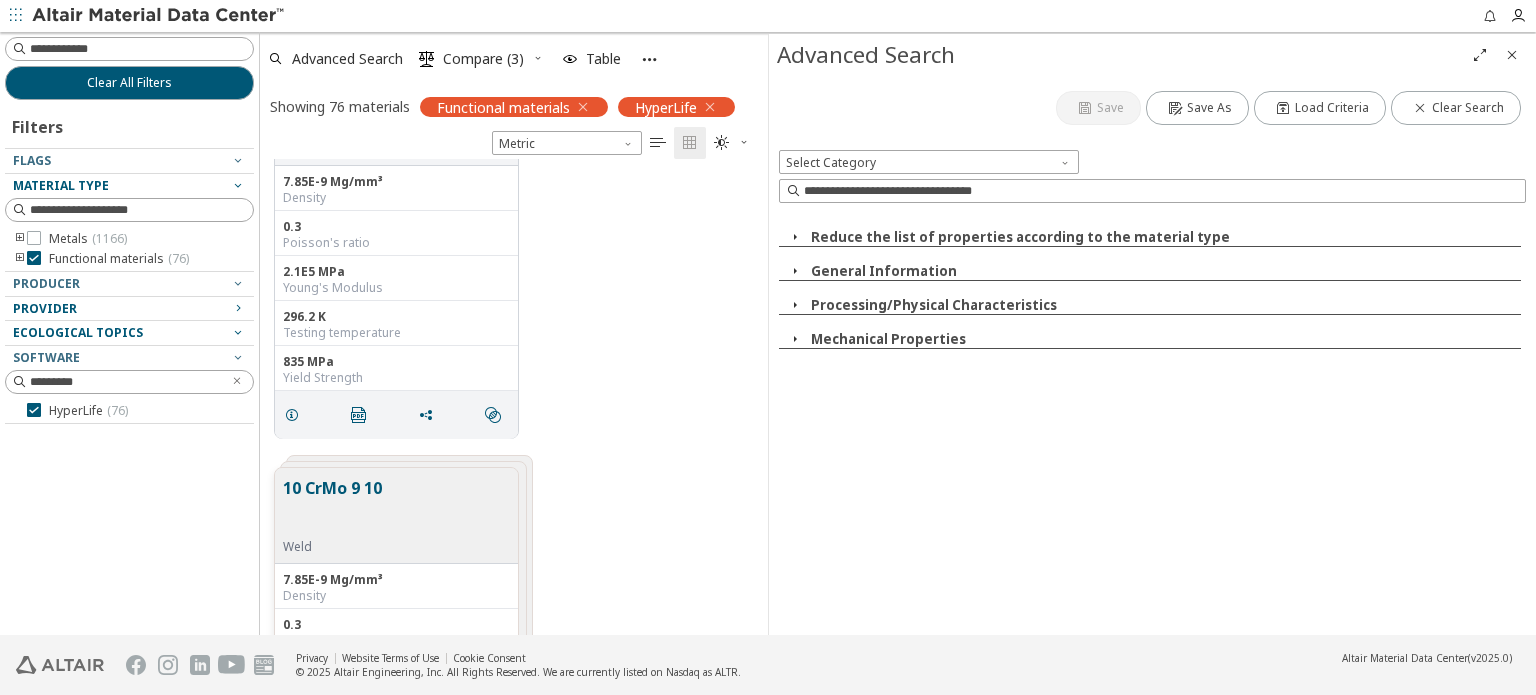 click at bounding box center [649, 59] 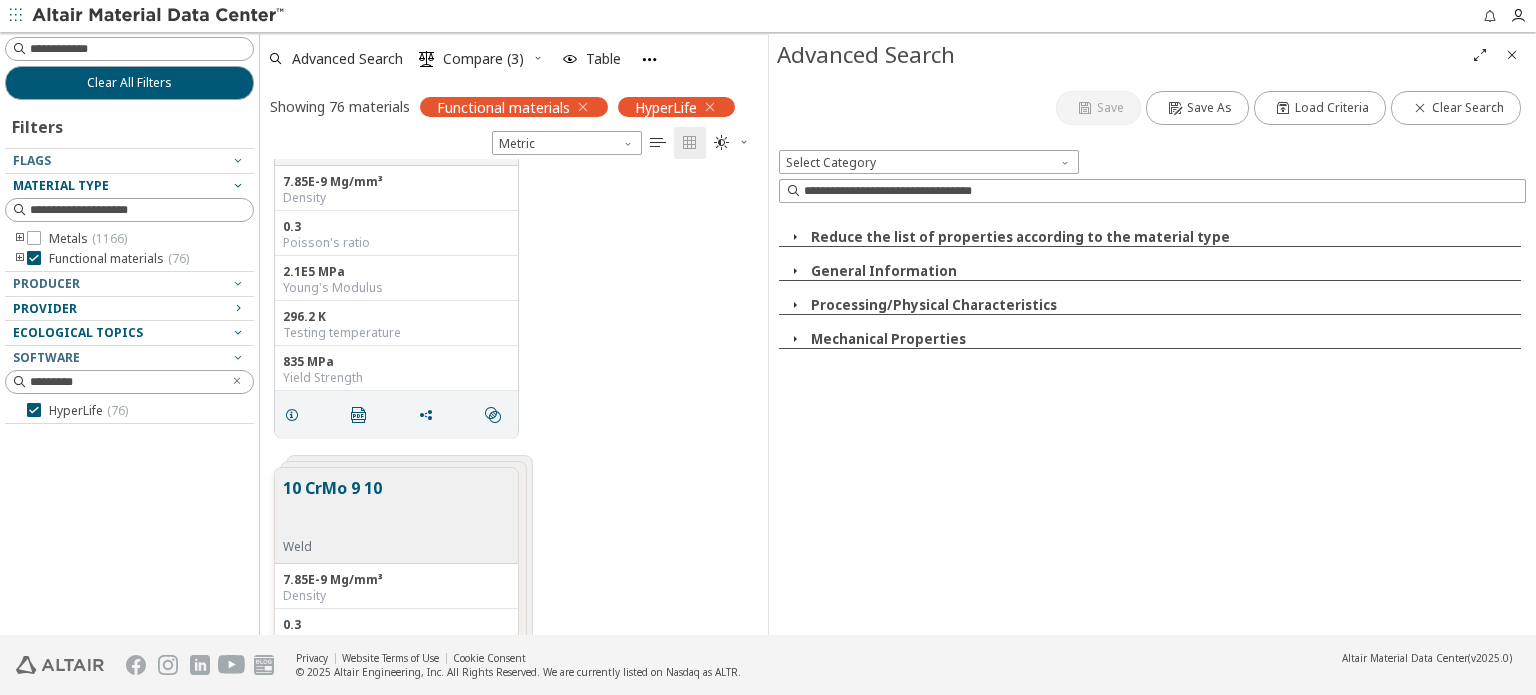 click on "E110-WM(1P) Weld 7.85E-9 Mg/mm³ Density 0.3 Poisson's ratio 2.1E5 MPa Young's Modulus 296.2 K Testing temperature 835 MPa Yield Strength  " at bounding box center (514, 254) 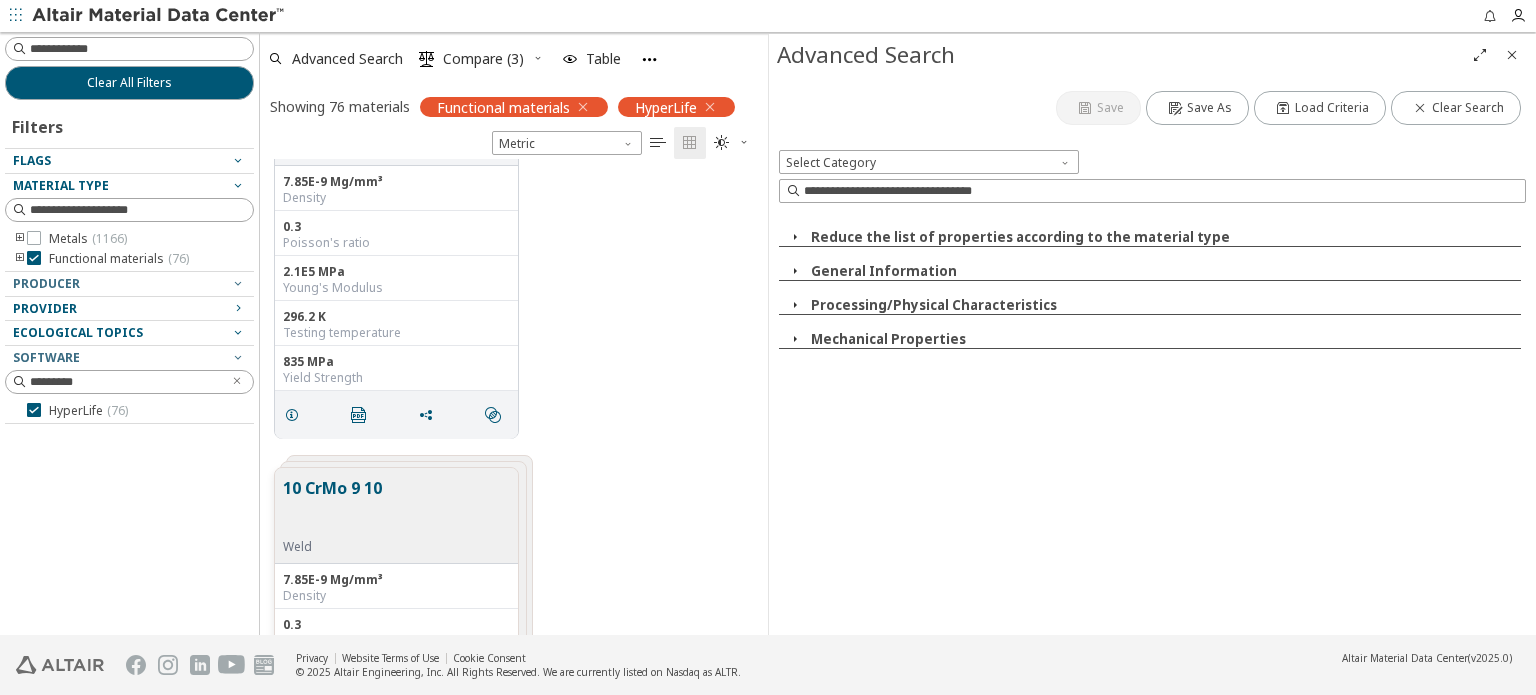 click on "Flags" at bounding box center (32, 160) 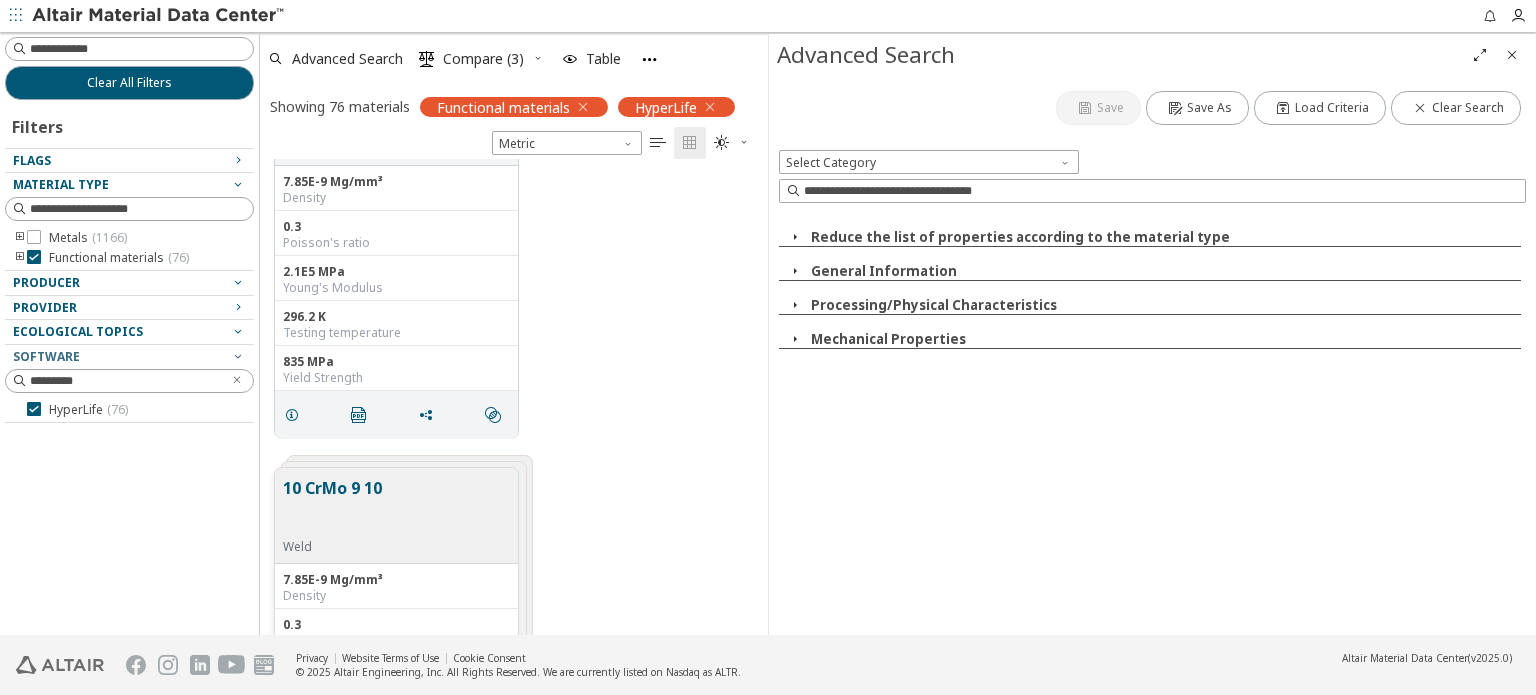 click at bounding box center [238, 282] 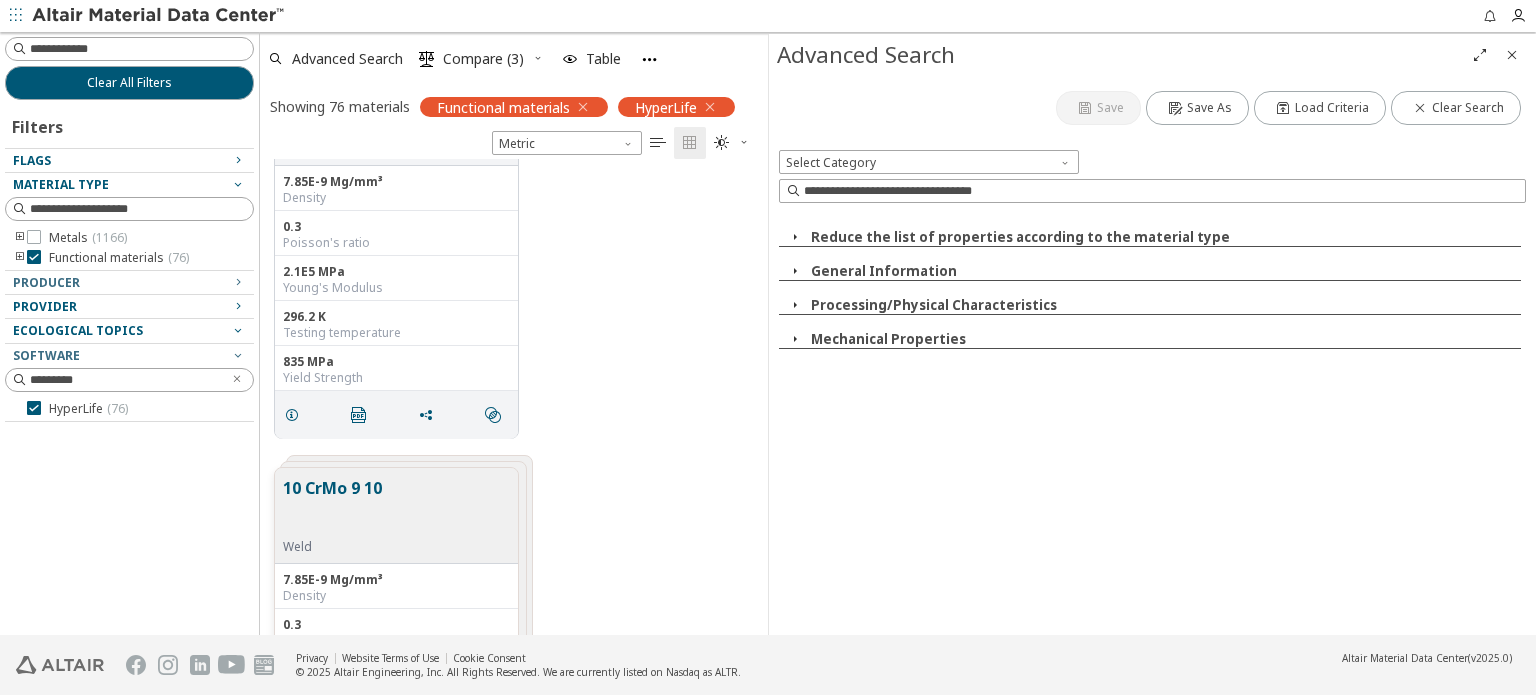 click at bounding box center (124, 338) 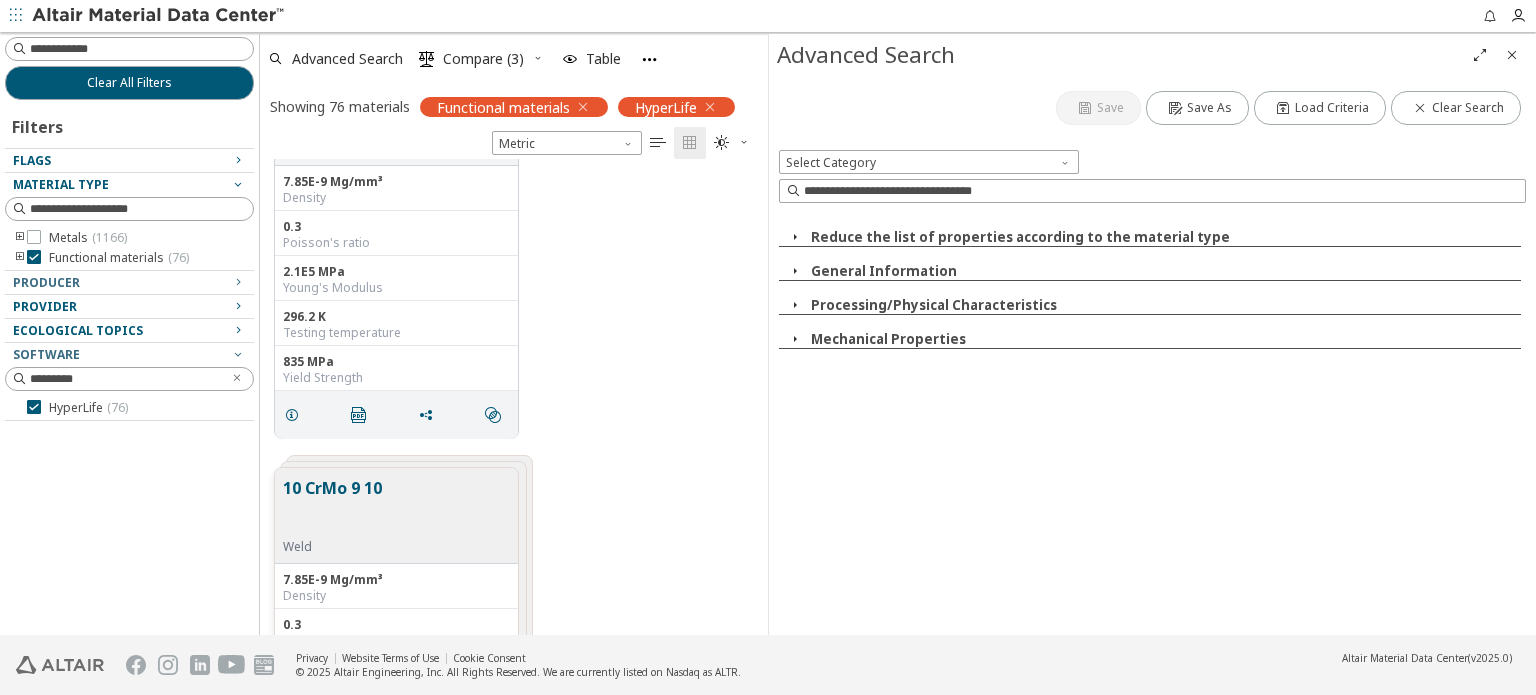 click at bounding box center [238, 330] 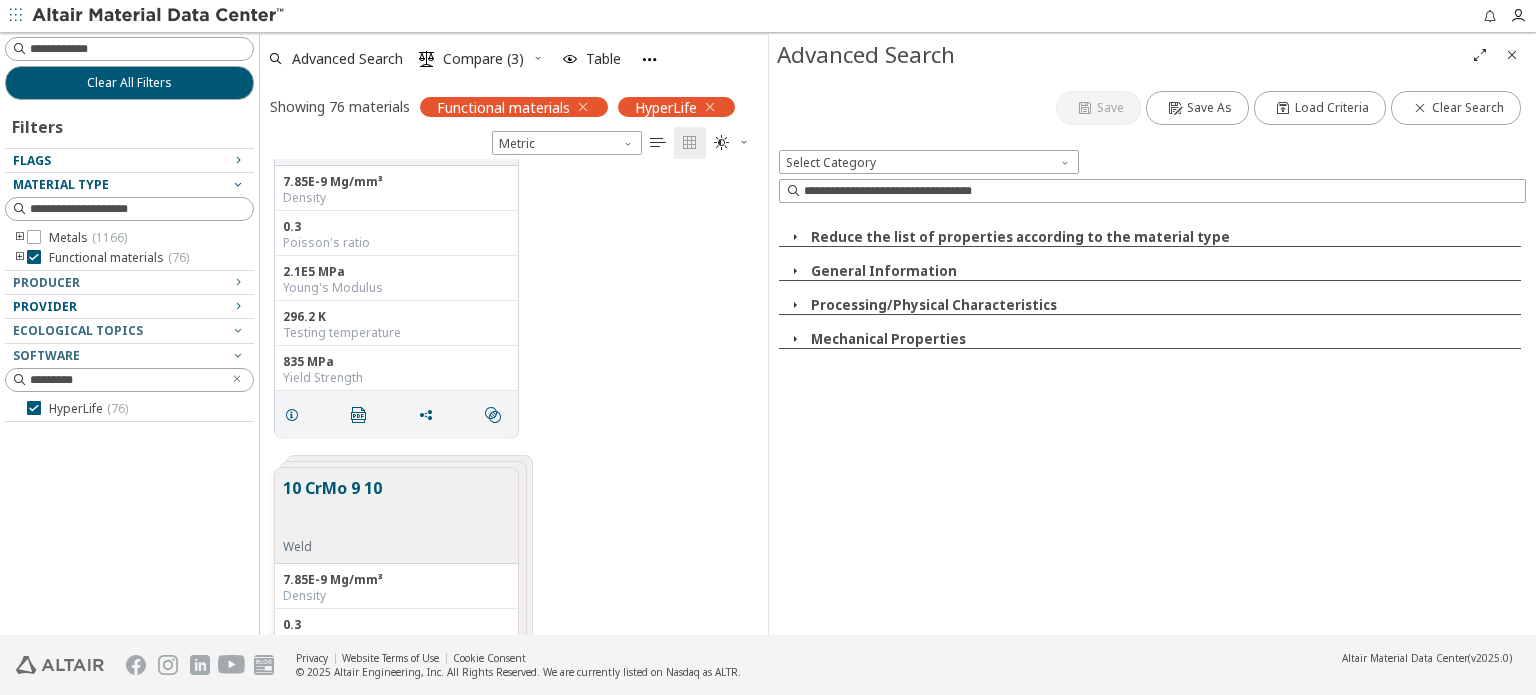 click at bounding box center [795, 305] 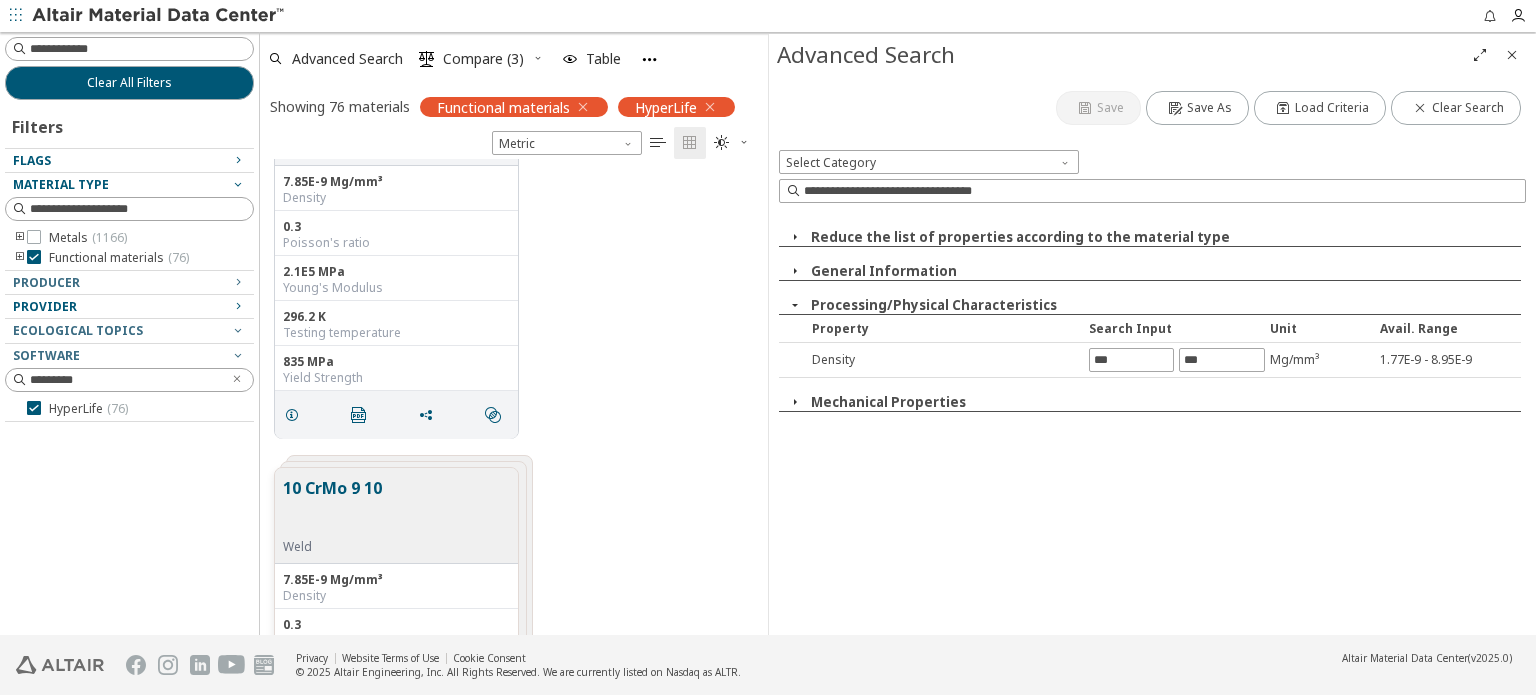 click at bounding box center [795, 271] 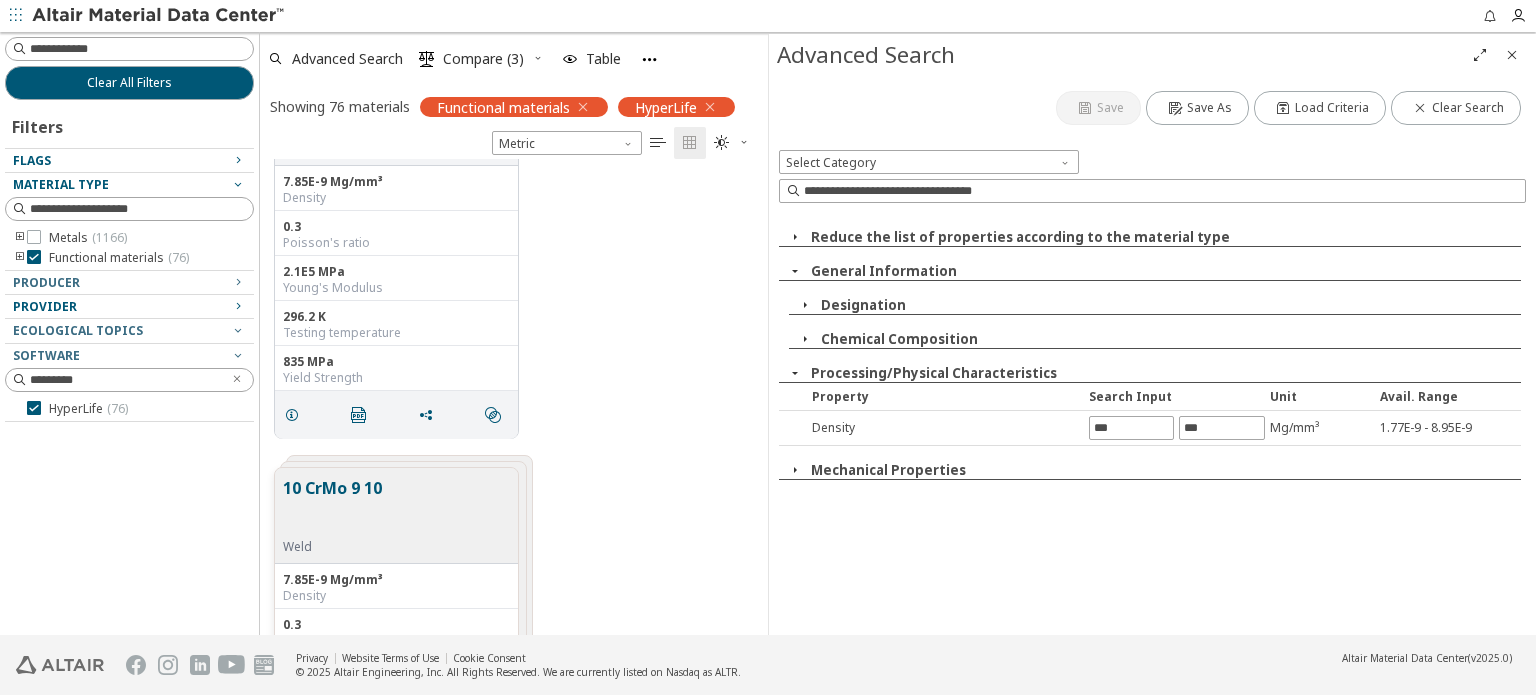 click at bounding box center (795, 237) 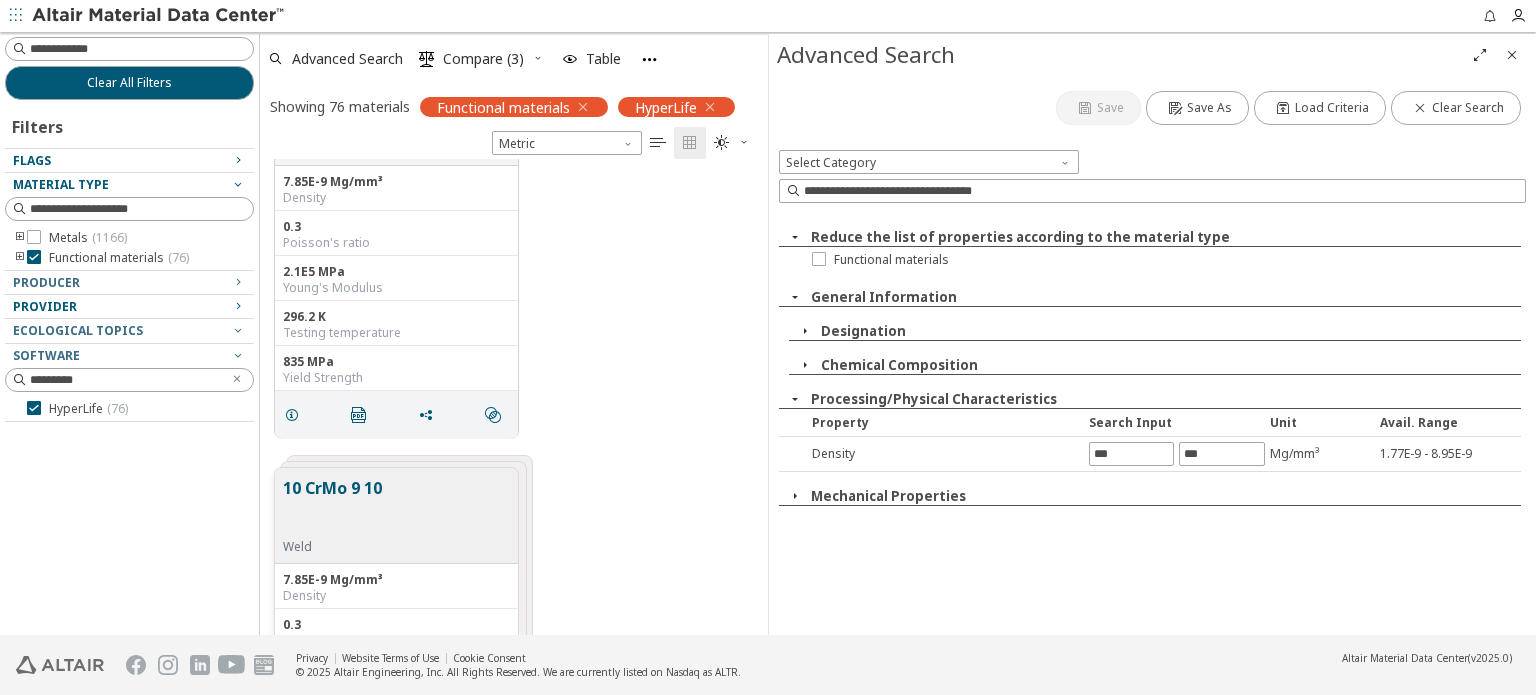 click at bounding box center (795, 496) 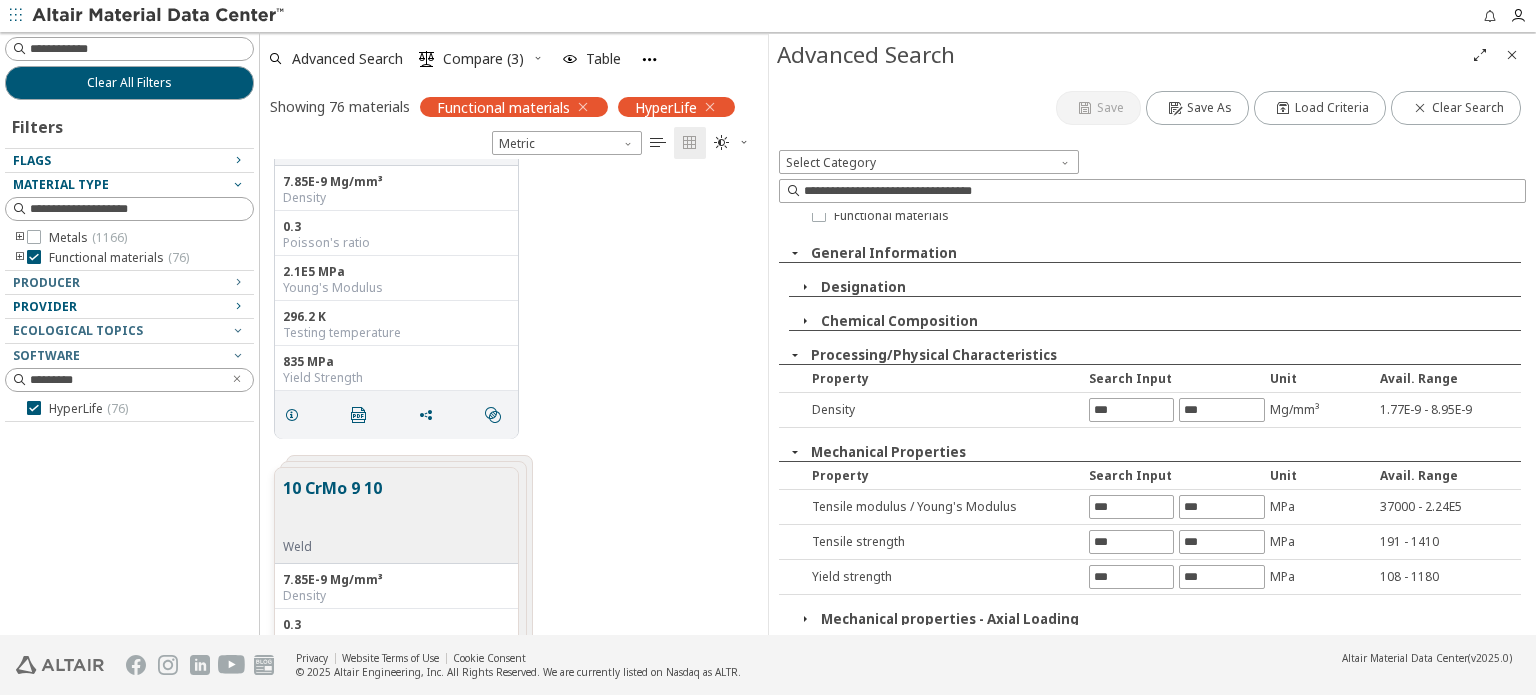 scroll, scrollTop: 80, scrollLeft: 0, axis: vertical 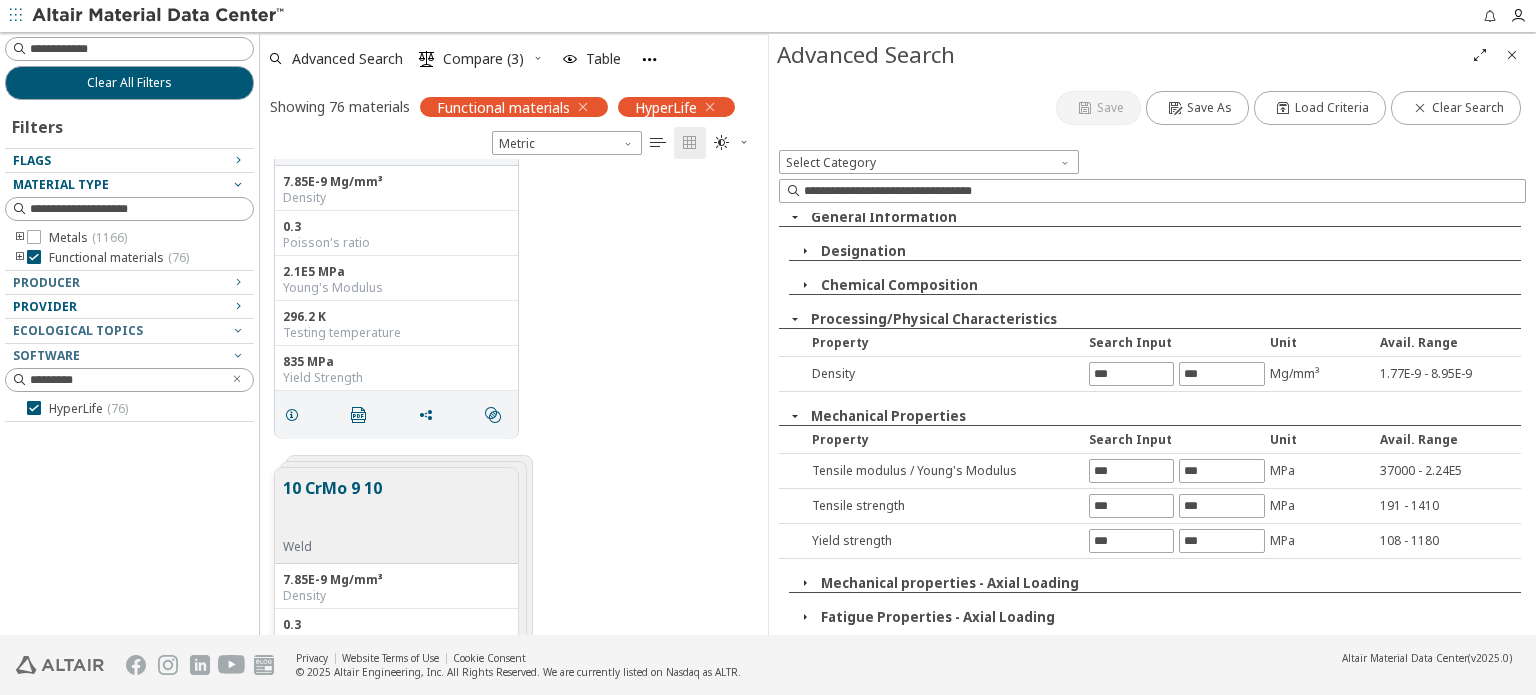 click at bounding box center [805, 583] 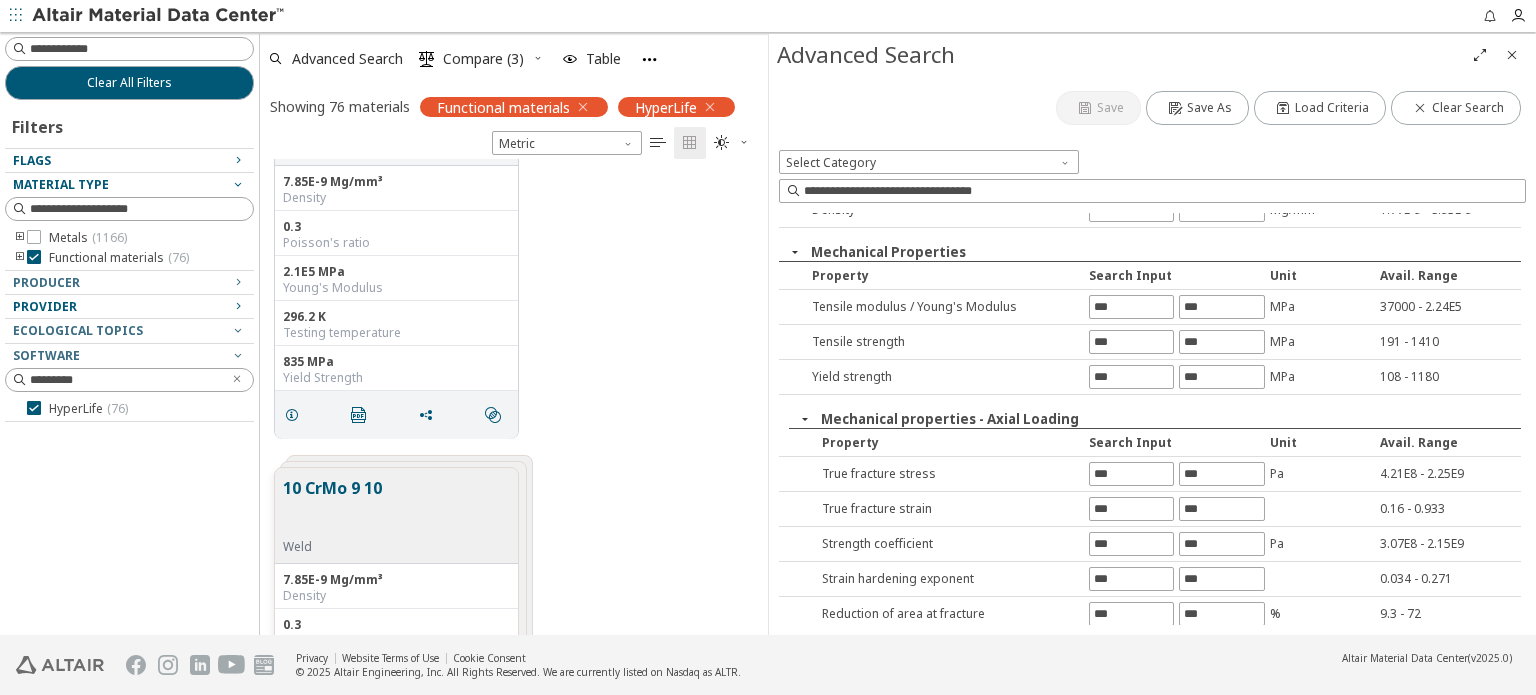 scroll, scrollTop: 358, scrollLeft: 0, axis: vertical 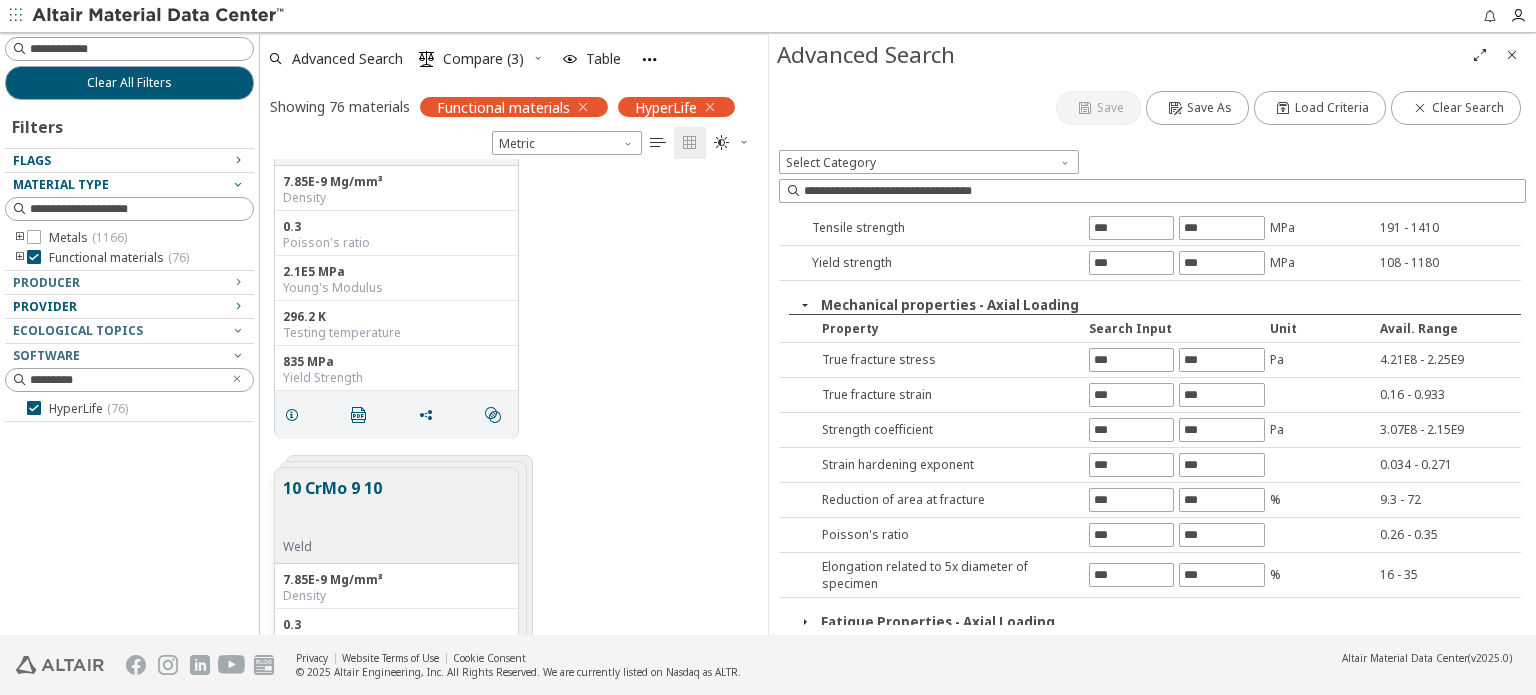 click at bounding box center [805, 622] 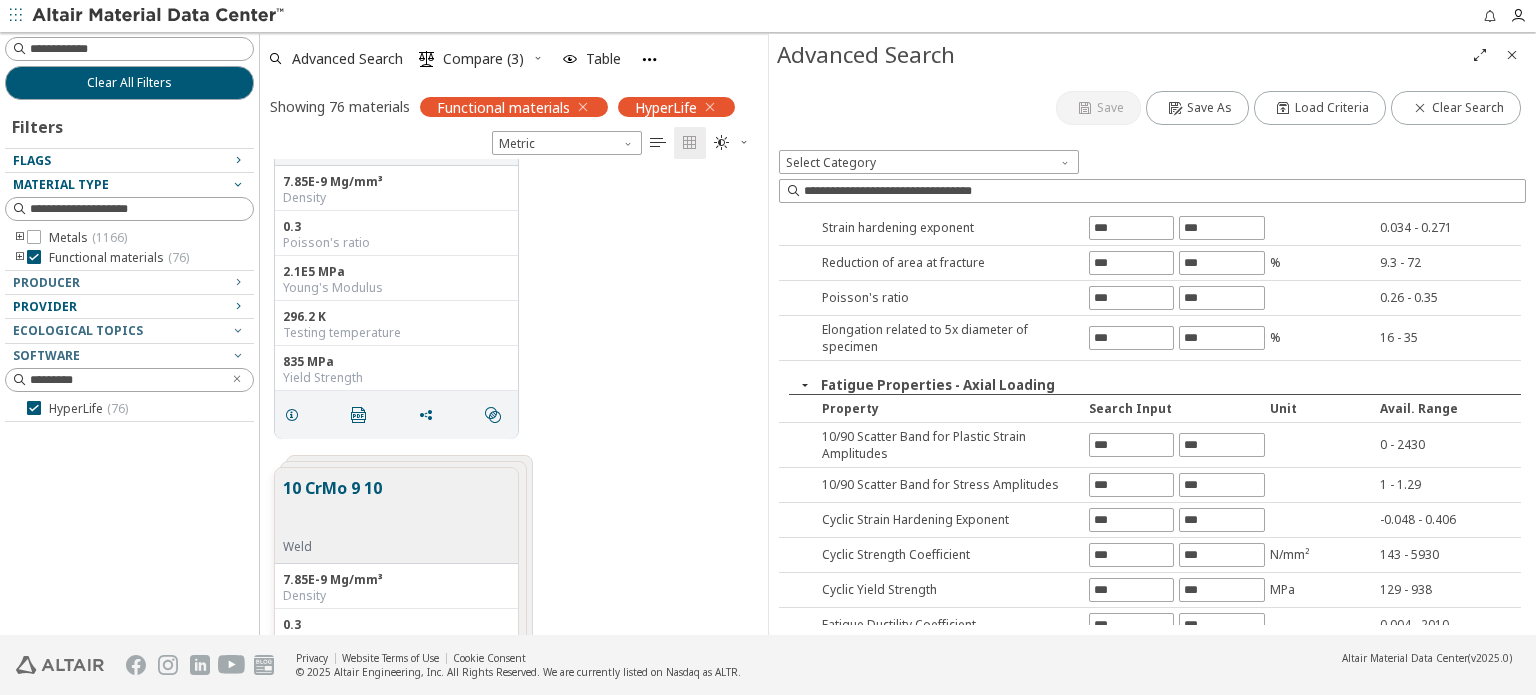 scroll, scrollTop: 549, scrollLeft: 0, axis: vertical 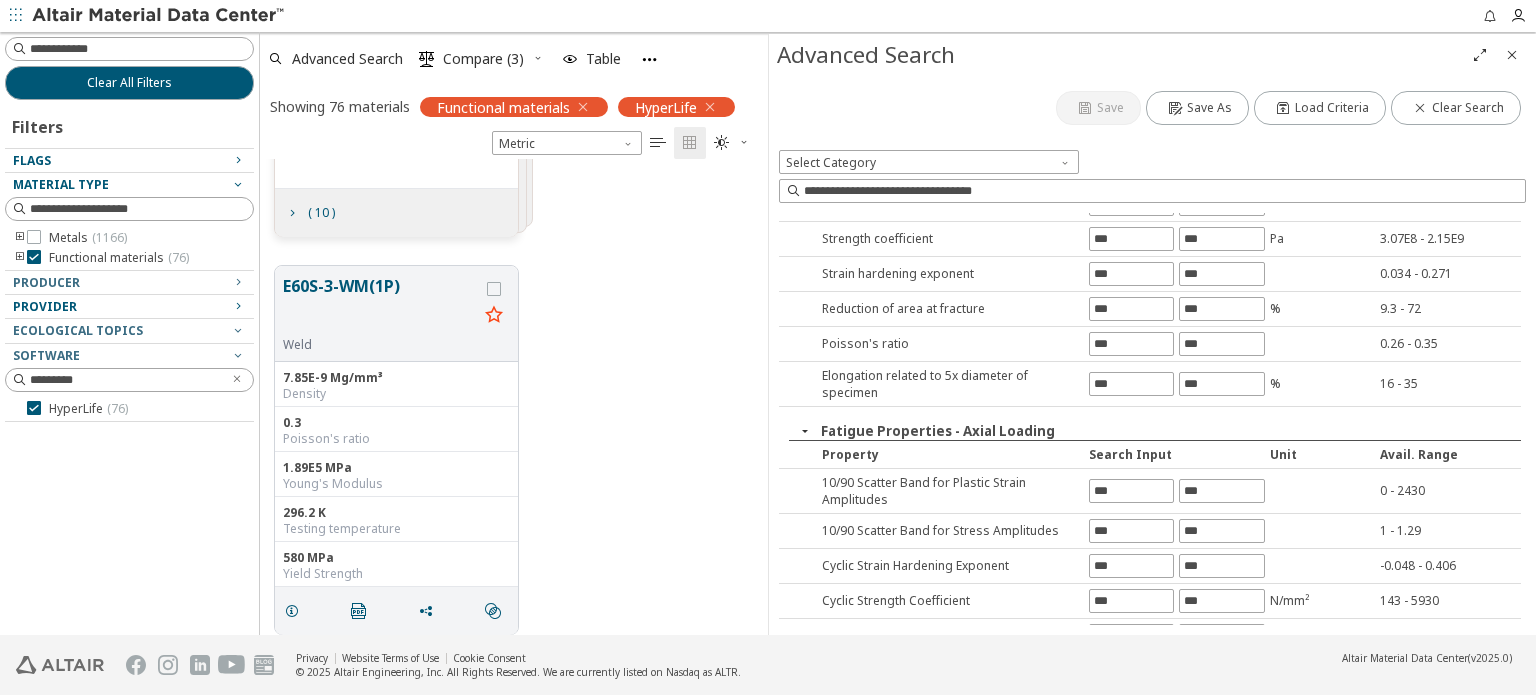 click at bounding box center [124, 338] 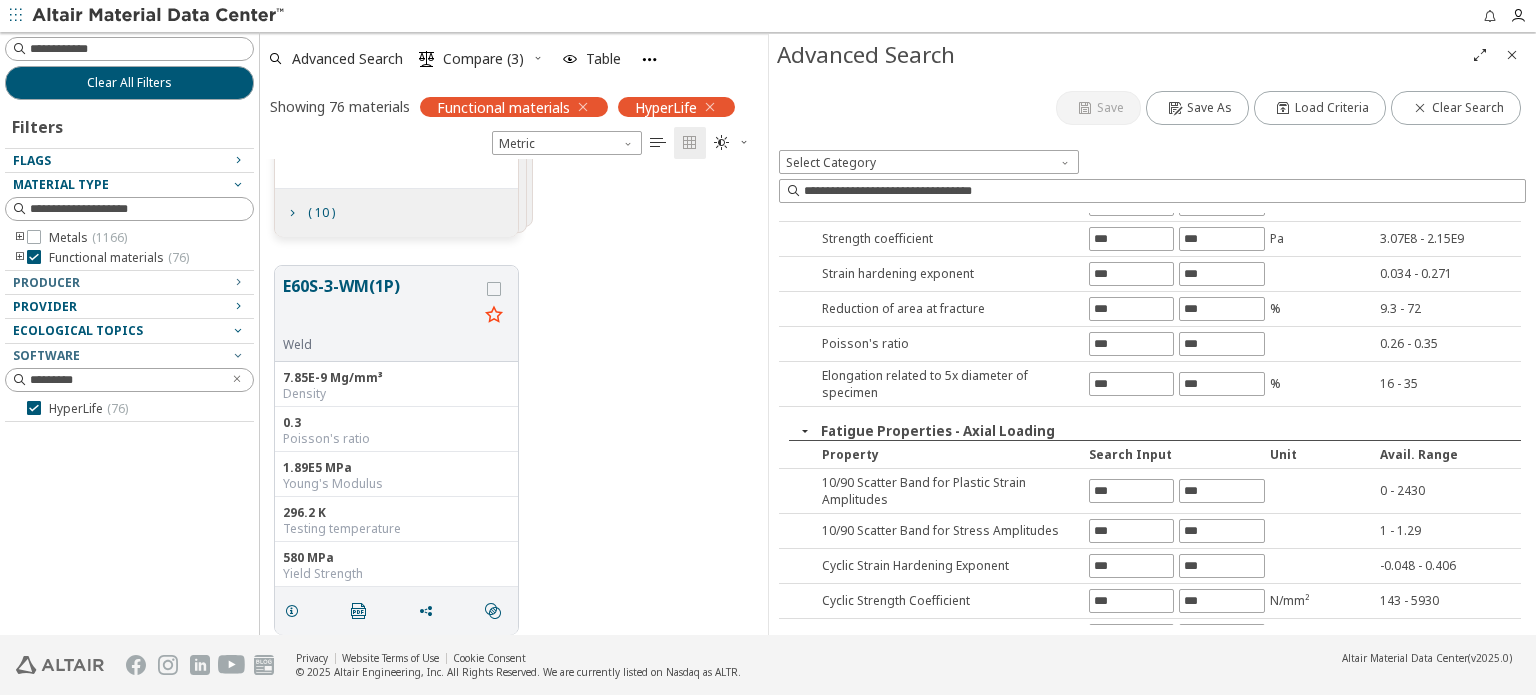 click at bounding box center [238, 330] 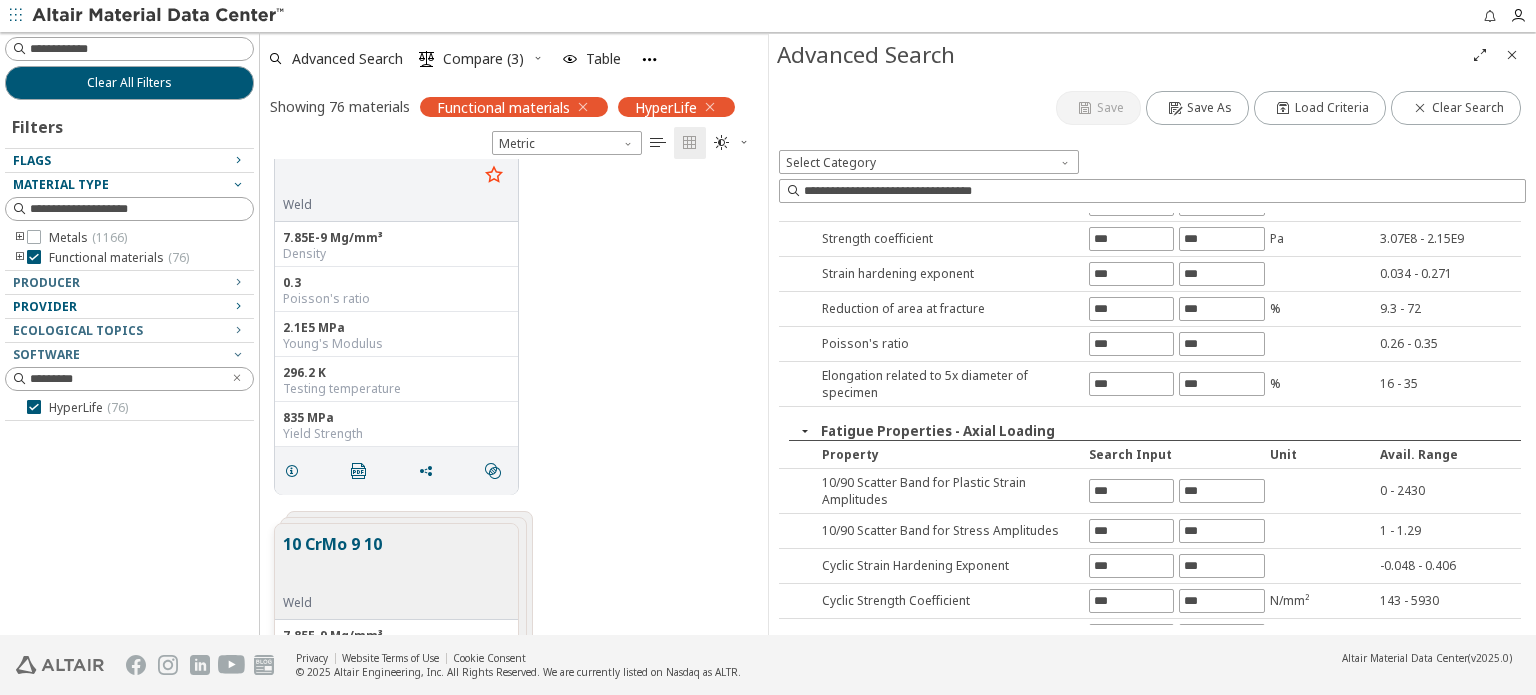 scroll, scrollTop: 600, scrollLeft: 0, axis: vertical 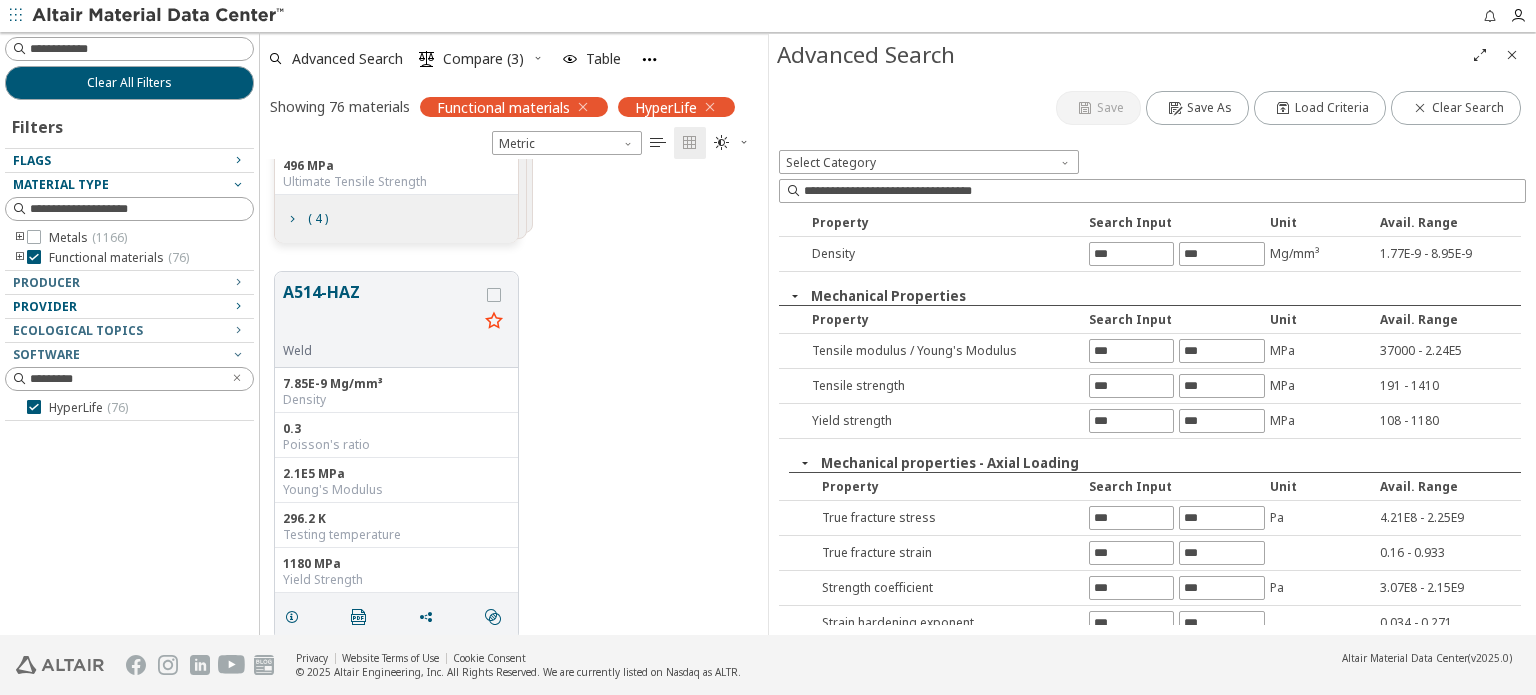 click at bounding box center [238, 160] 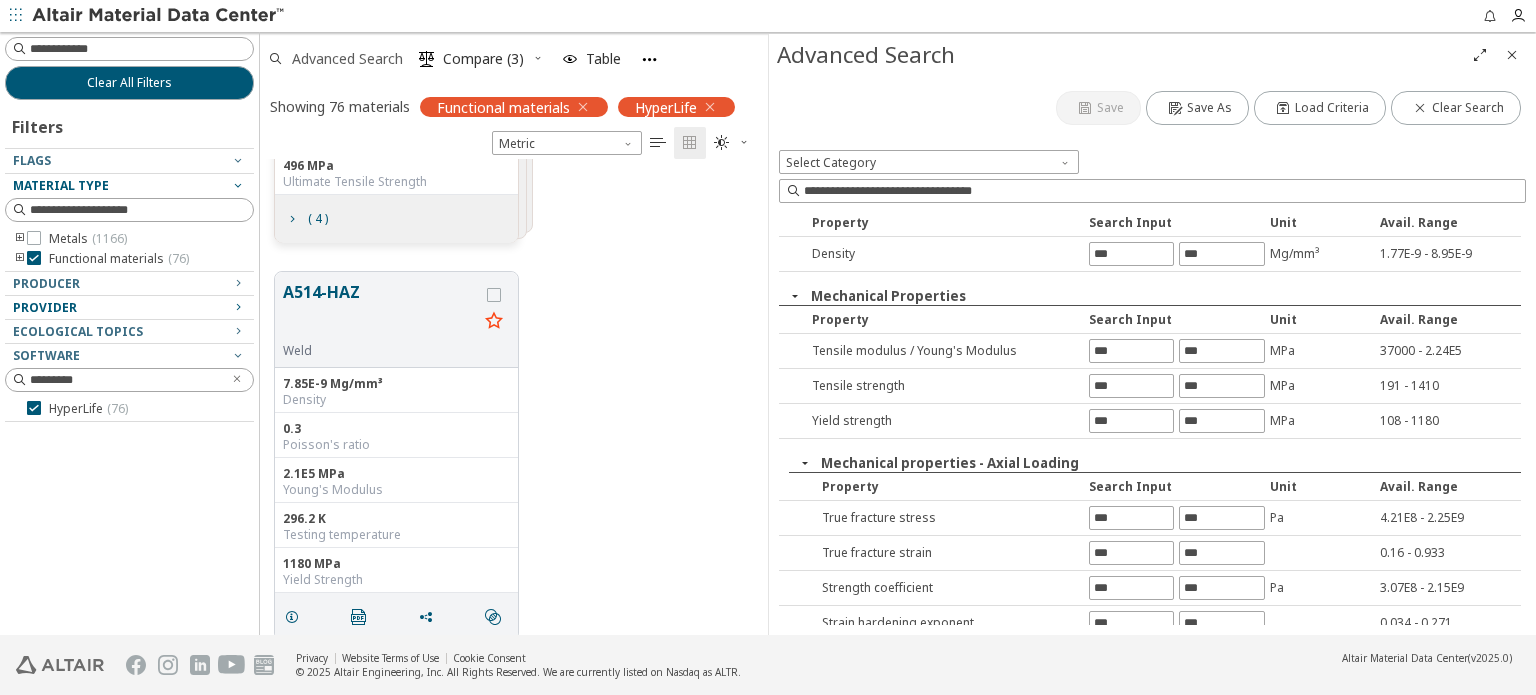 click on "Advanced Search" at bounding box center (347, 59) 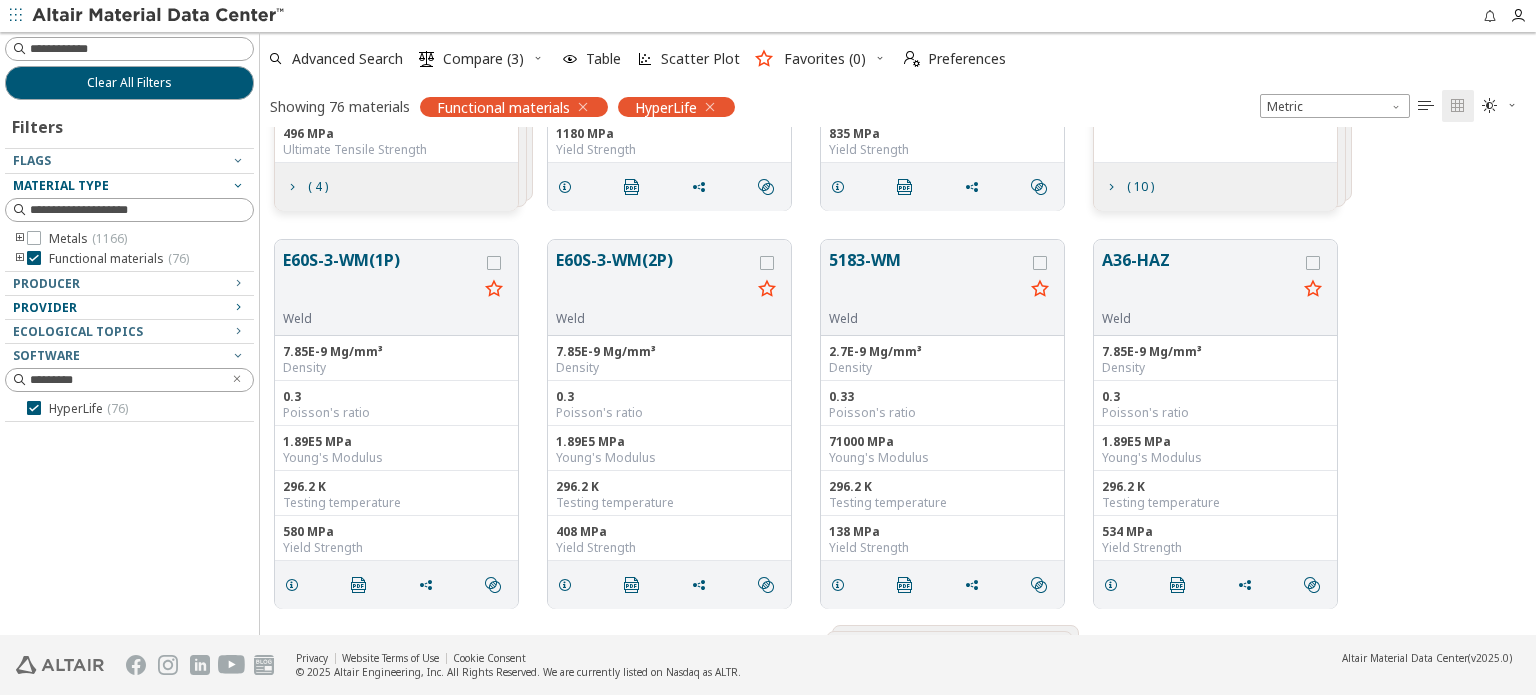 click on "" at bounding box center (1426, 106) 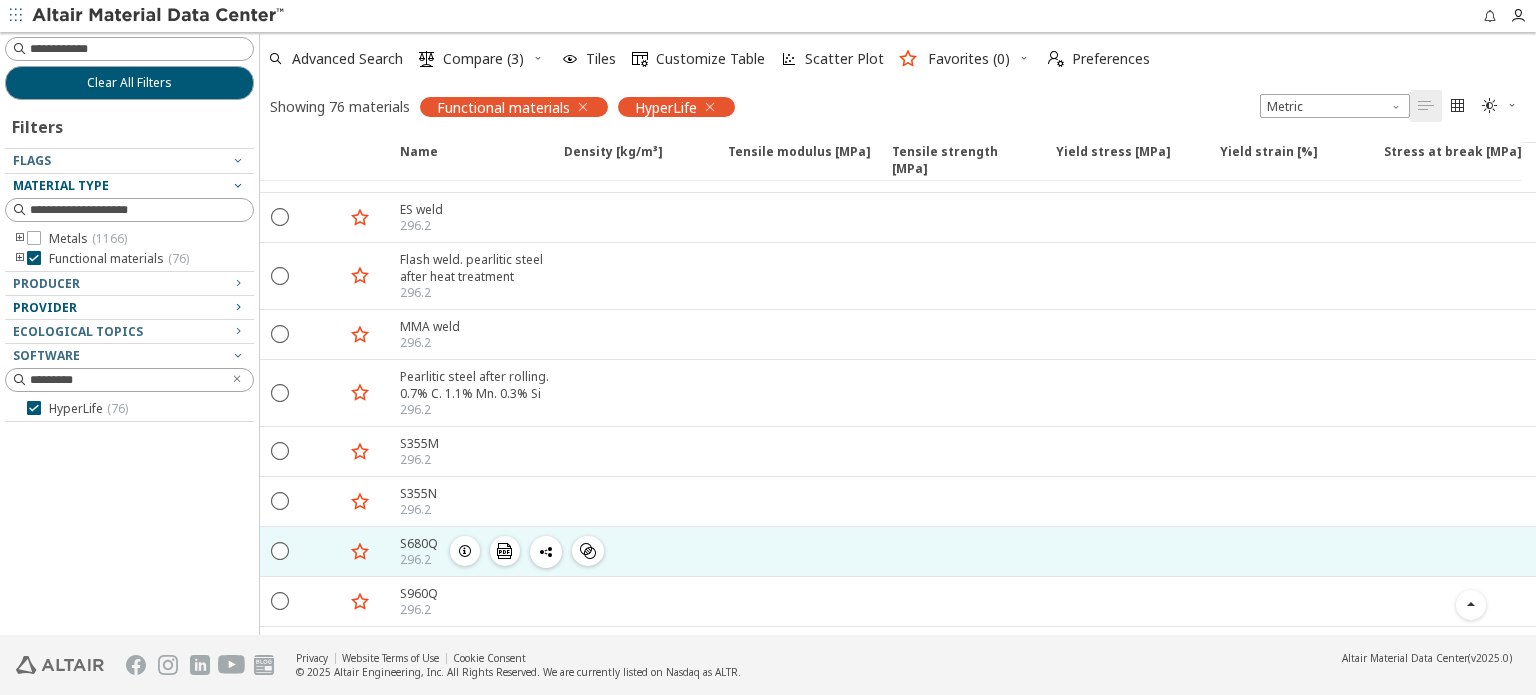 scroll, scrollTop: 1825, scrollLeft: 0, axis: vertical 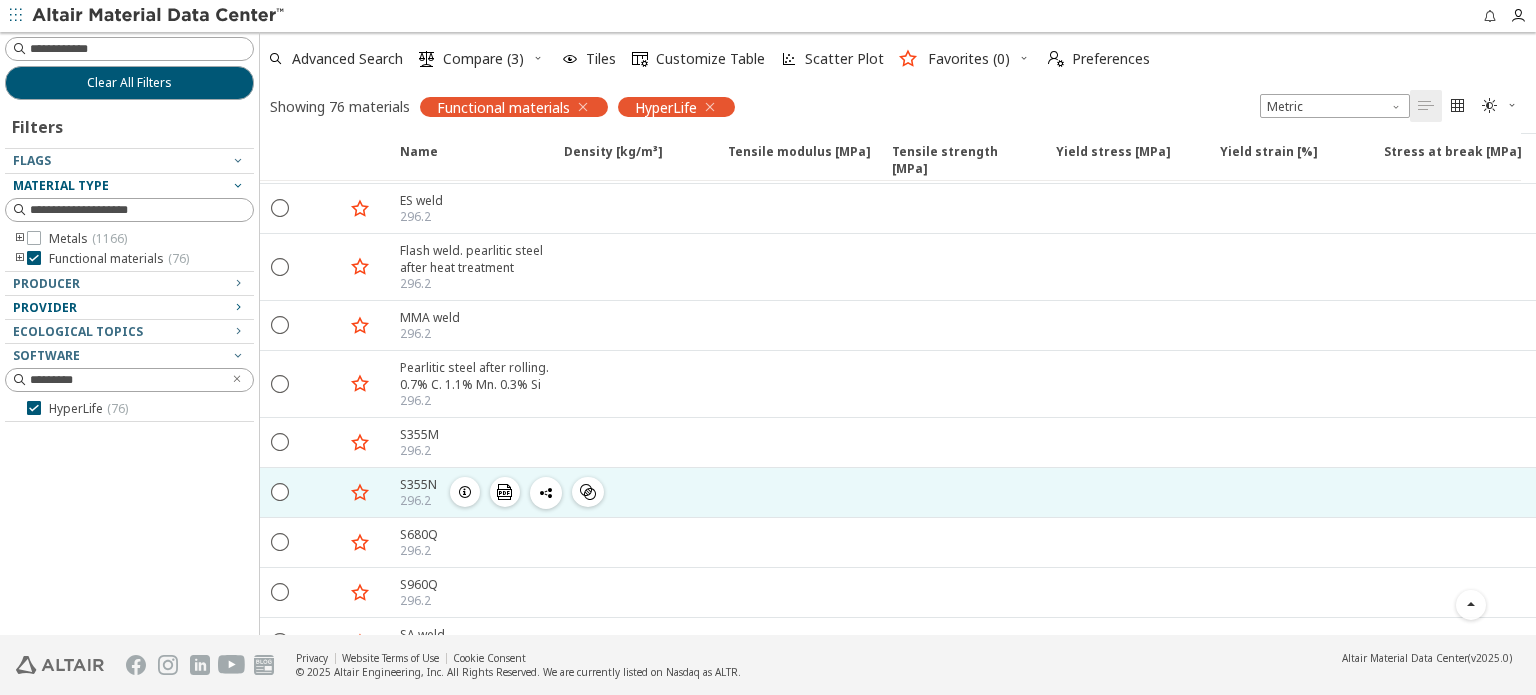 click at bounding box center (798, 492) 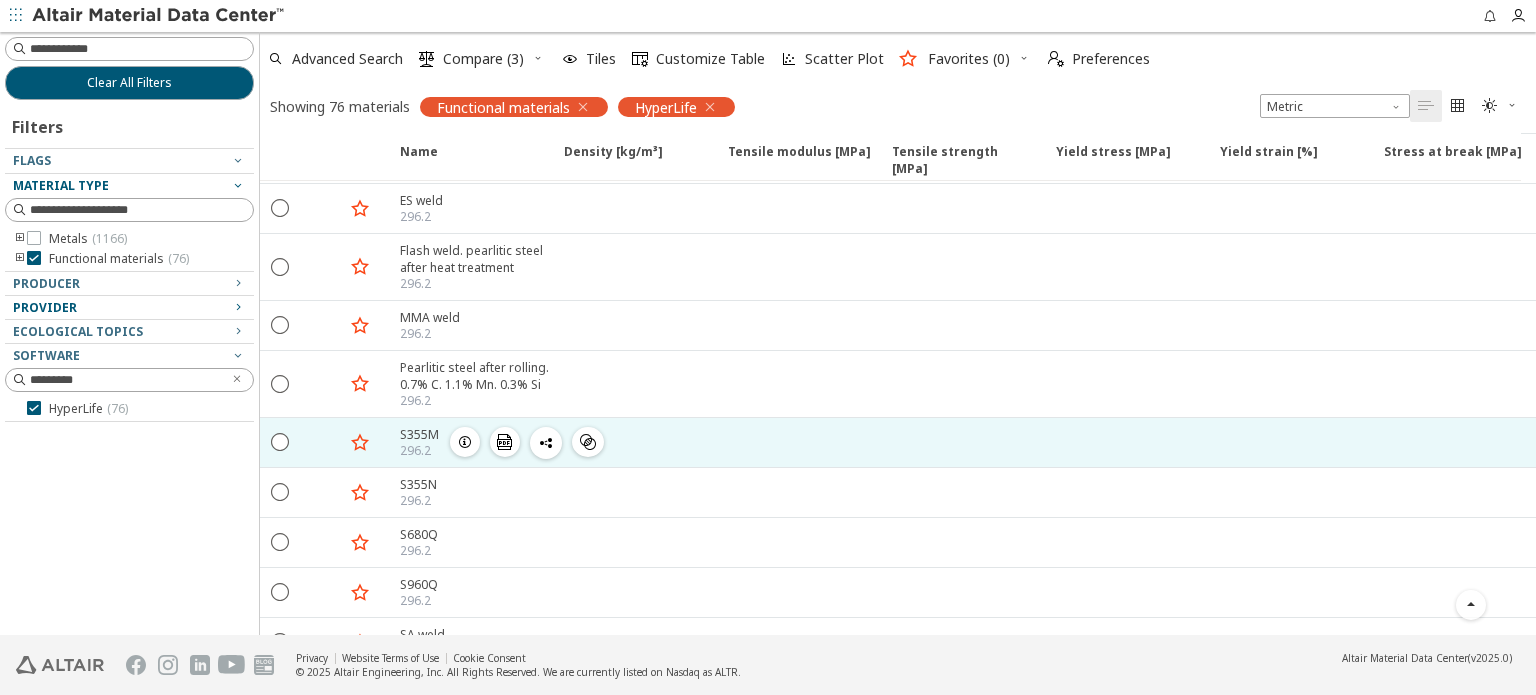 click on "" at bounding box center (505, 442) 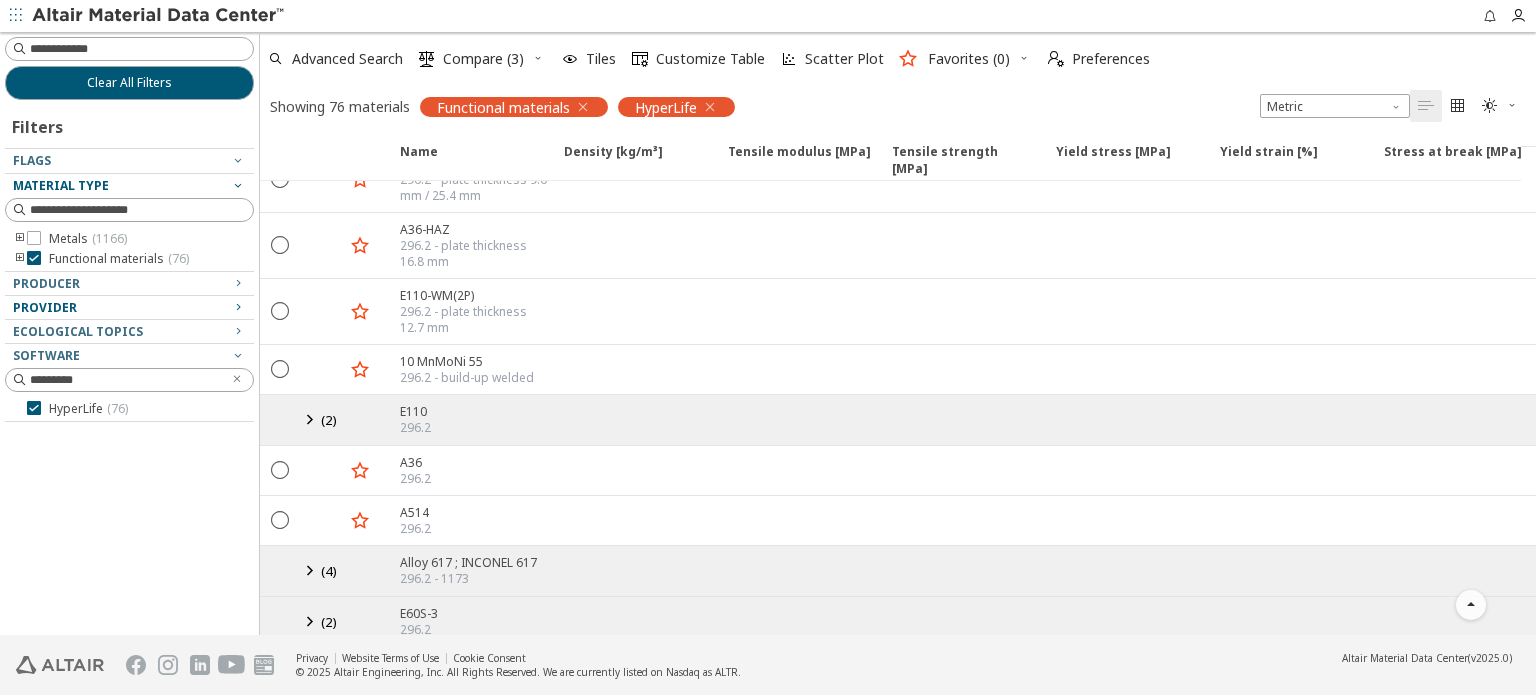 scroll, scrollTop: 0, scrollLeft: 0, axis: both 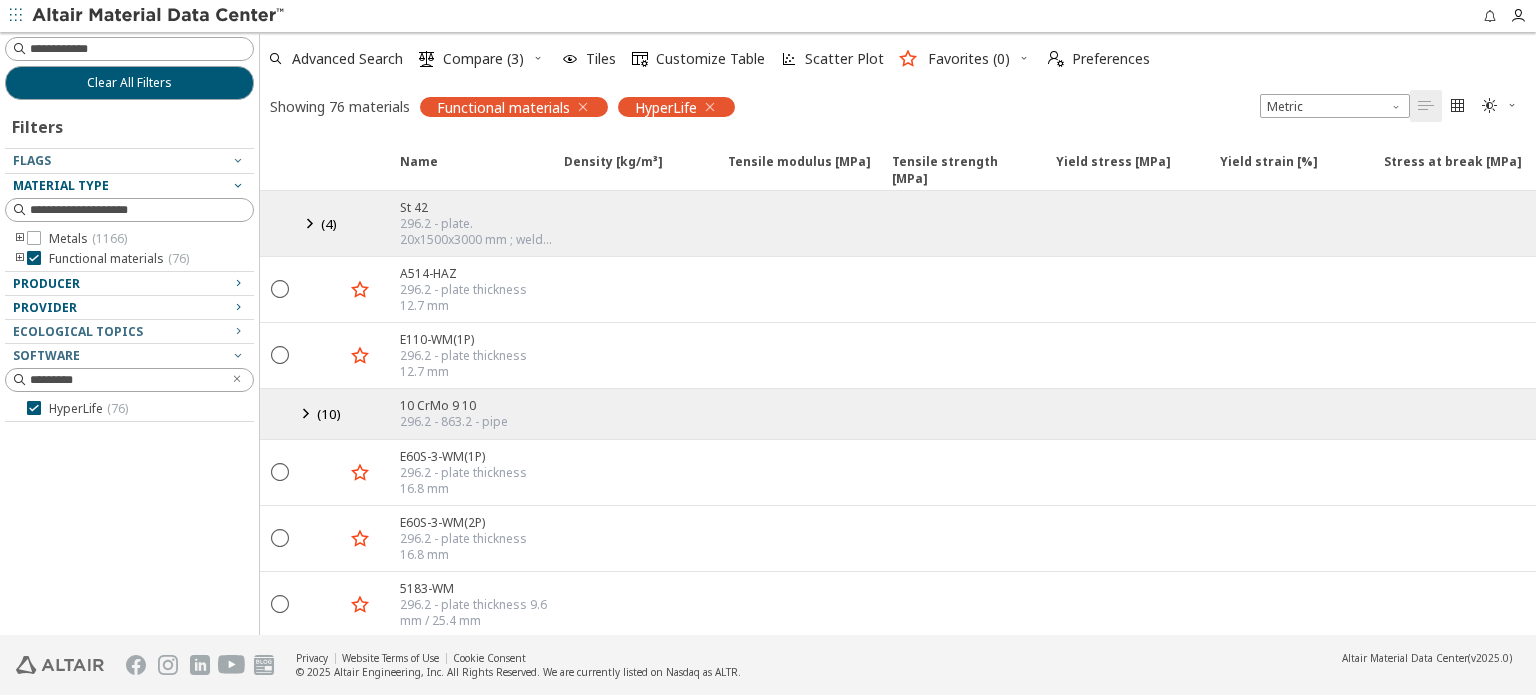 click on "Producer" at bounding box center (121, 284) 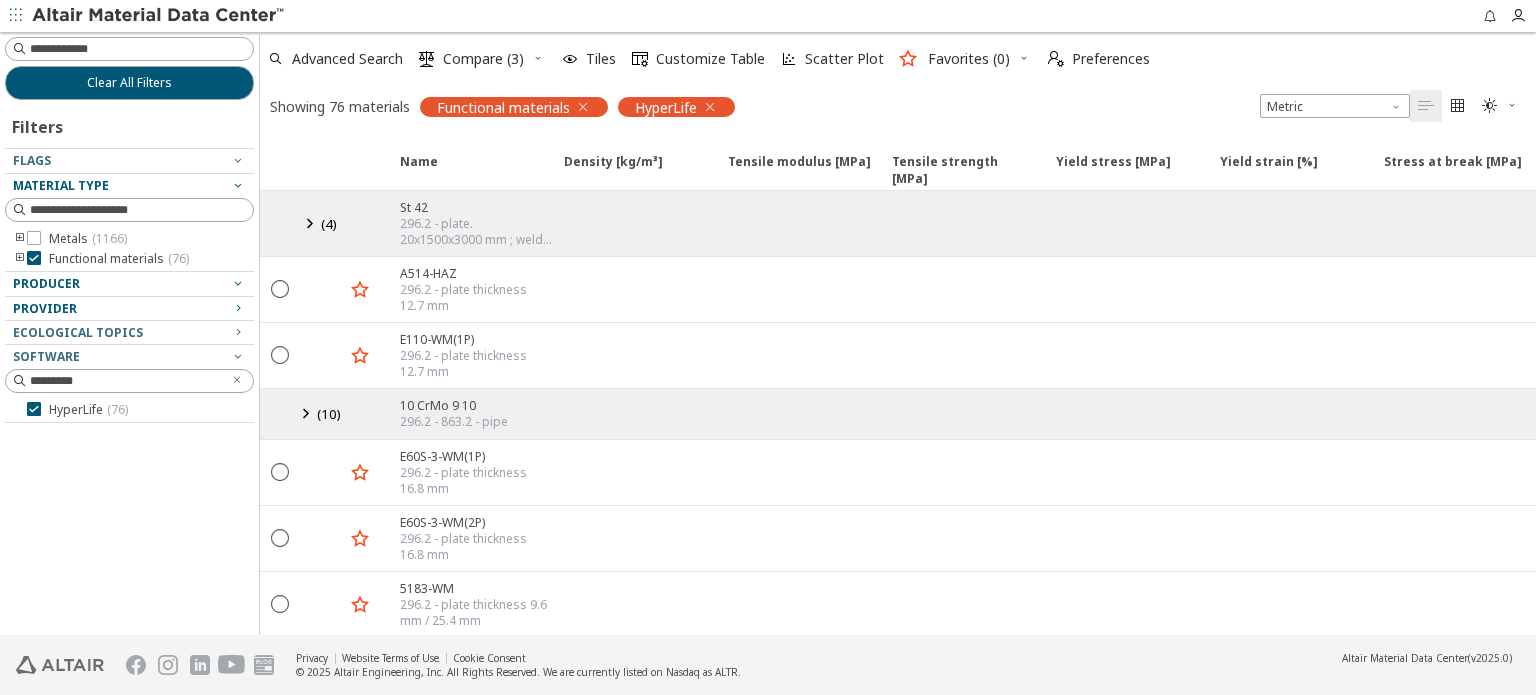 click at bounding box center (238, 308) 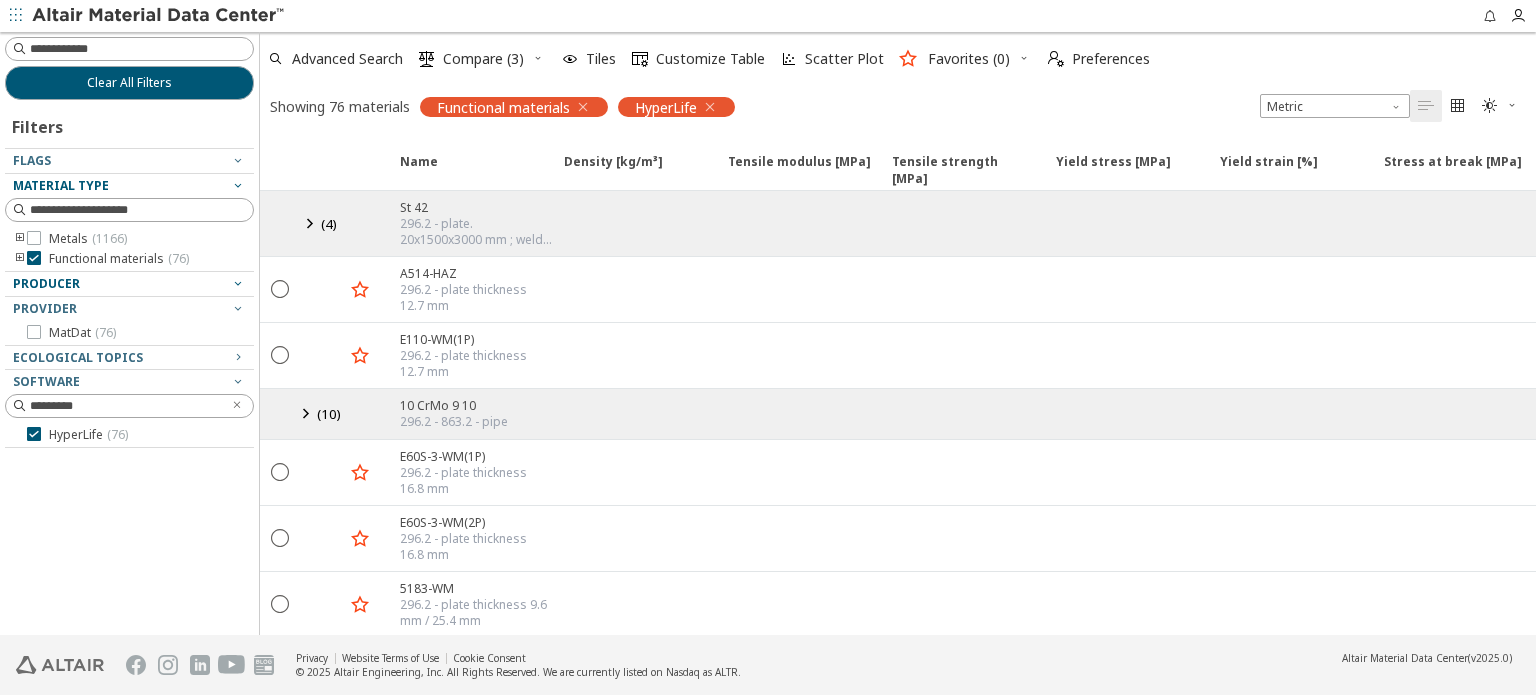 click at bounding box center [238, 283] 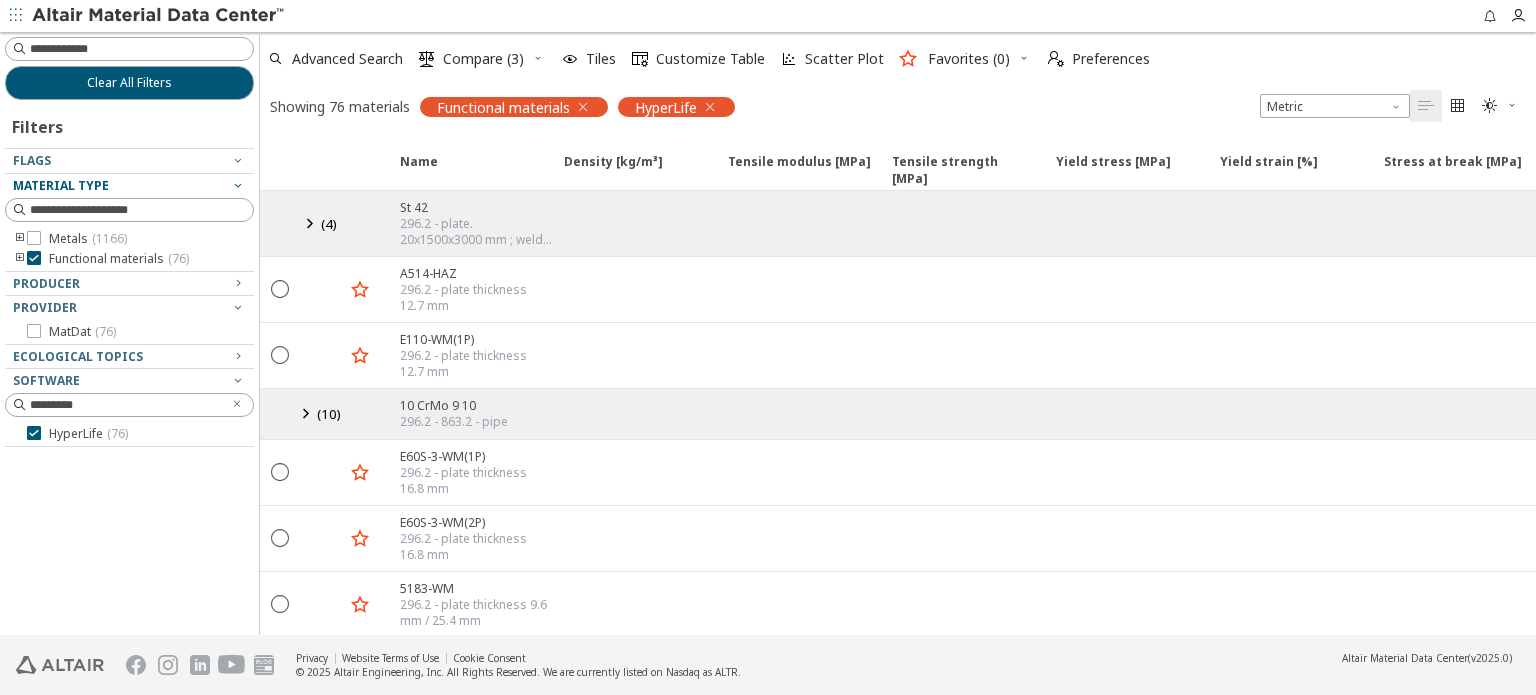 click on "Flags" at bounding box center (121, 161) 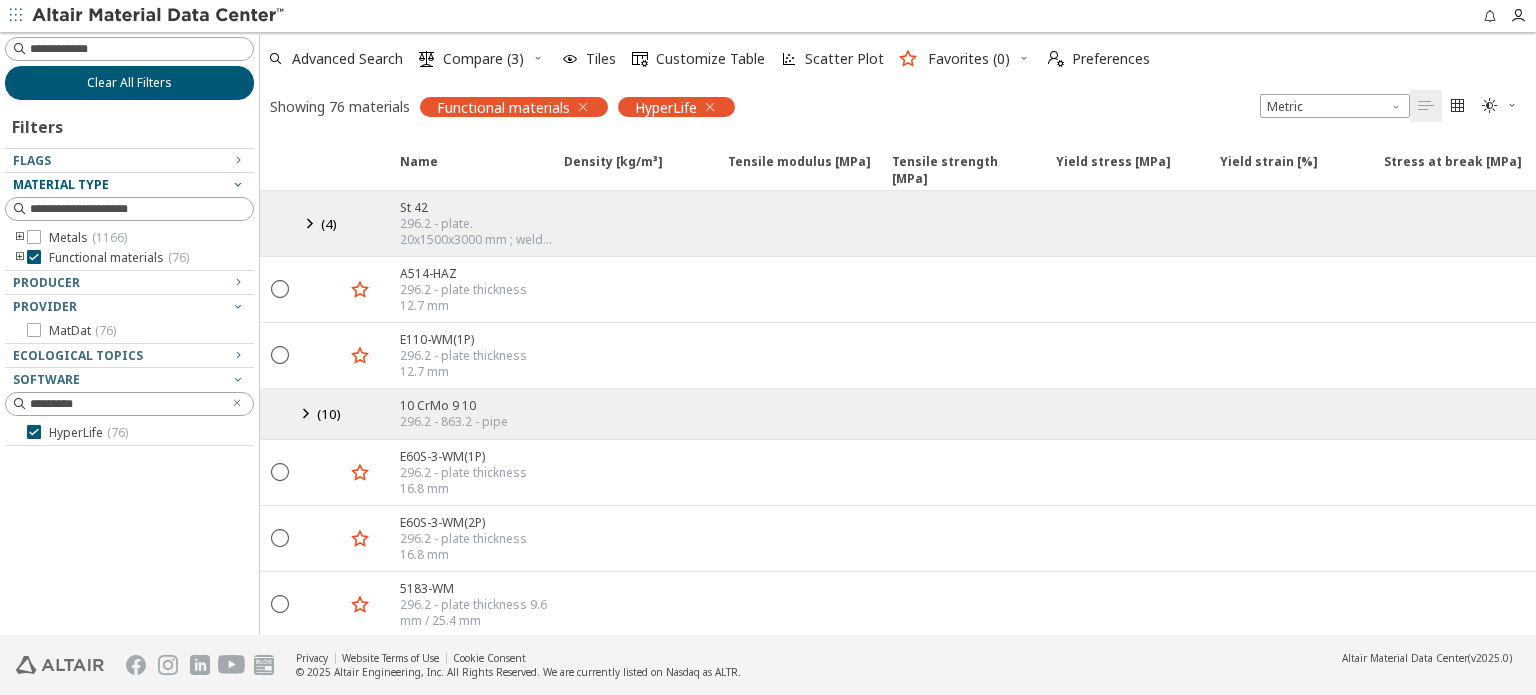 click on "Clear All Filters" at bounding box center [129, 83] 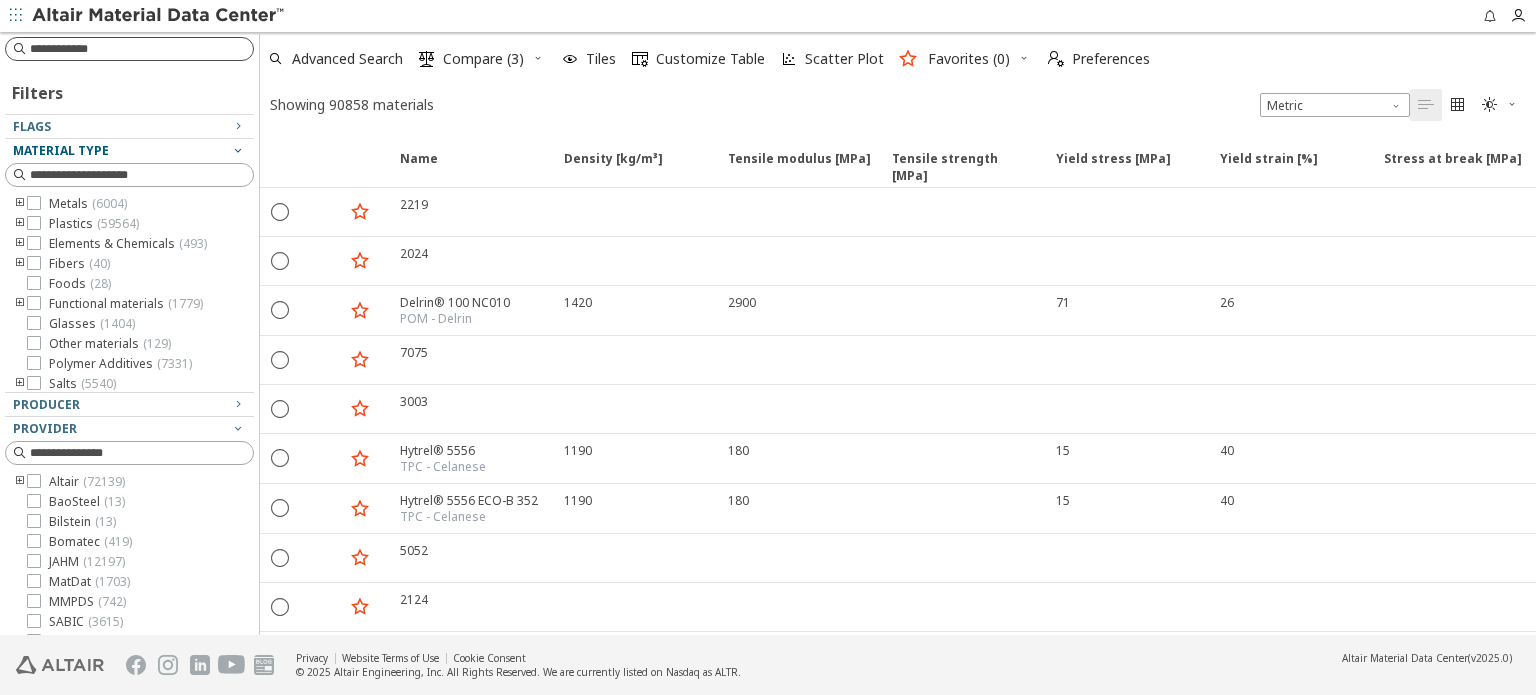 click at bounding box center (129, 49) 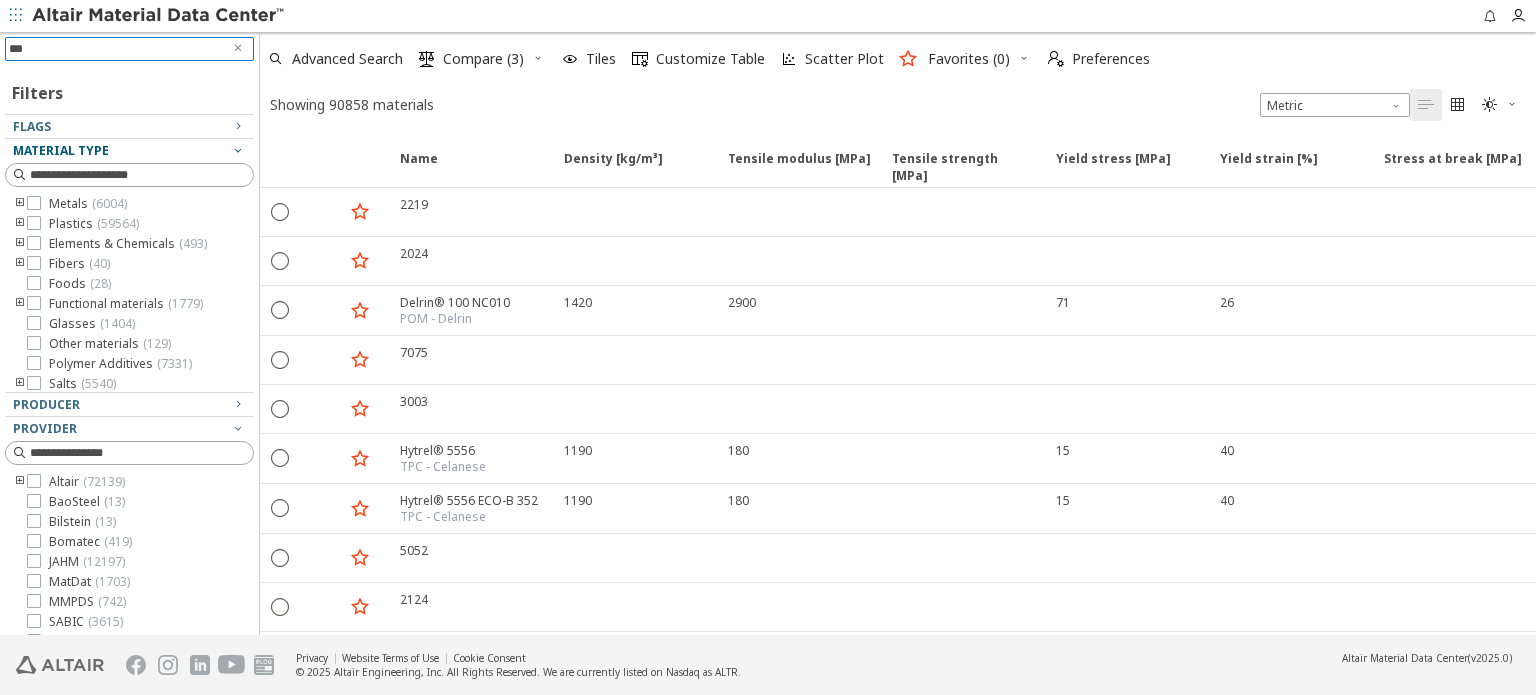 type on "****" 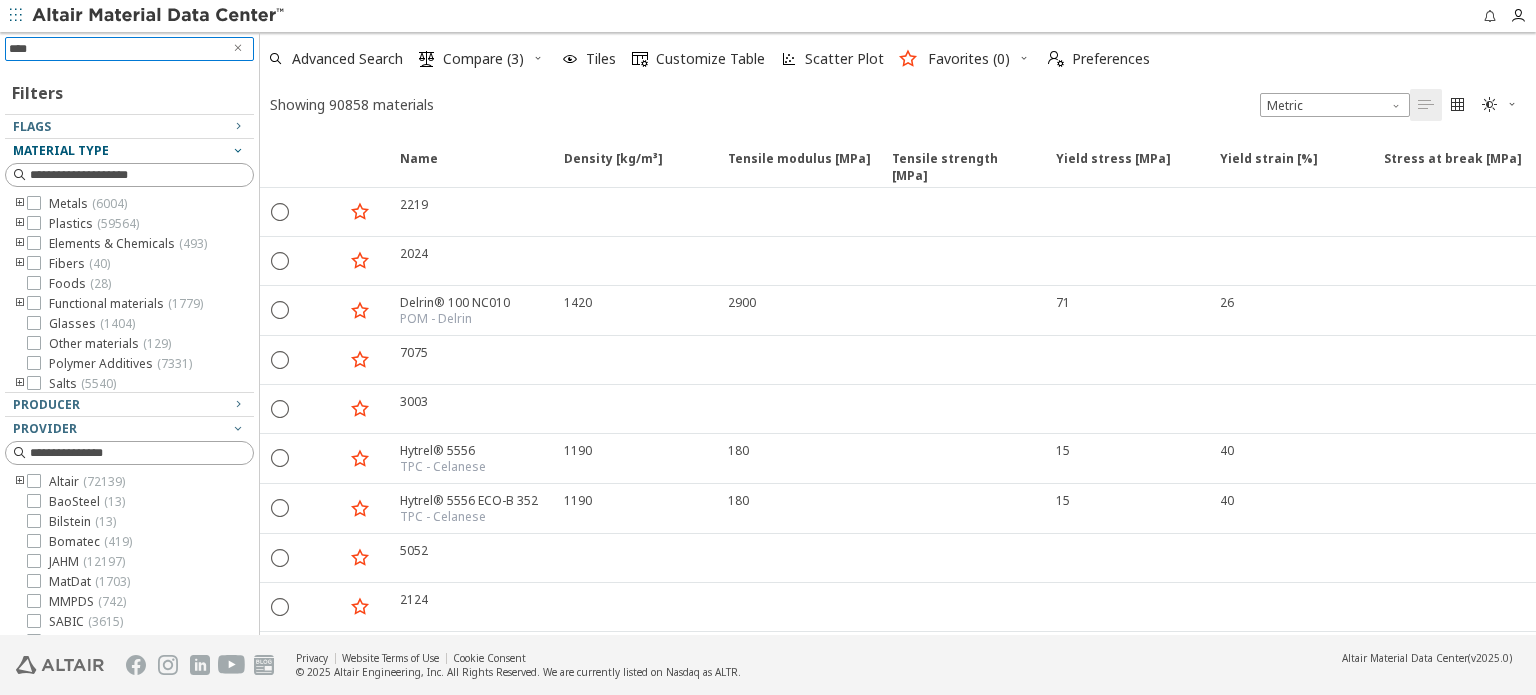 type 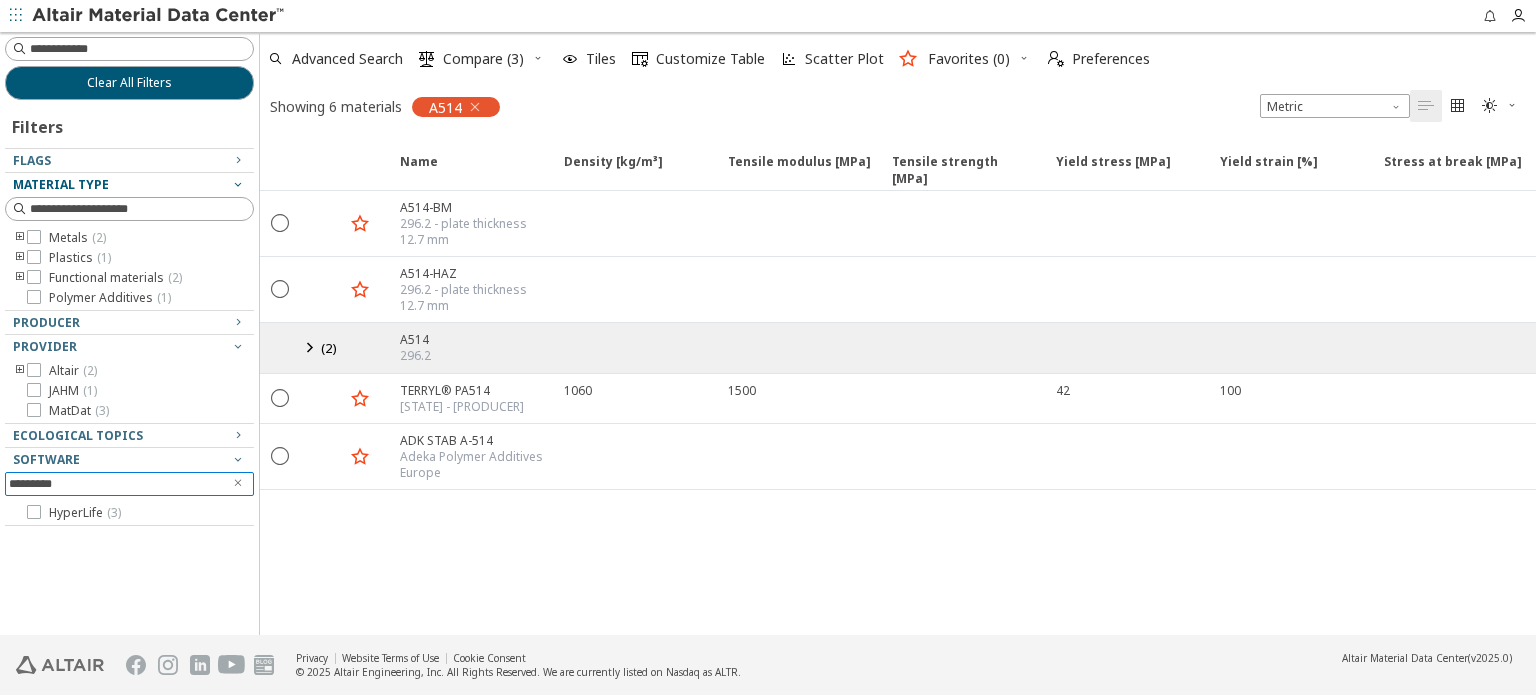 drag, startPoint x: 100, startPoint y: 492, endPoint x: 0, endPoint y: 483, distance: 100.40418 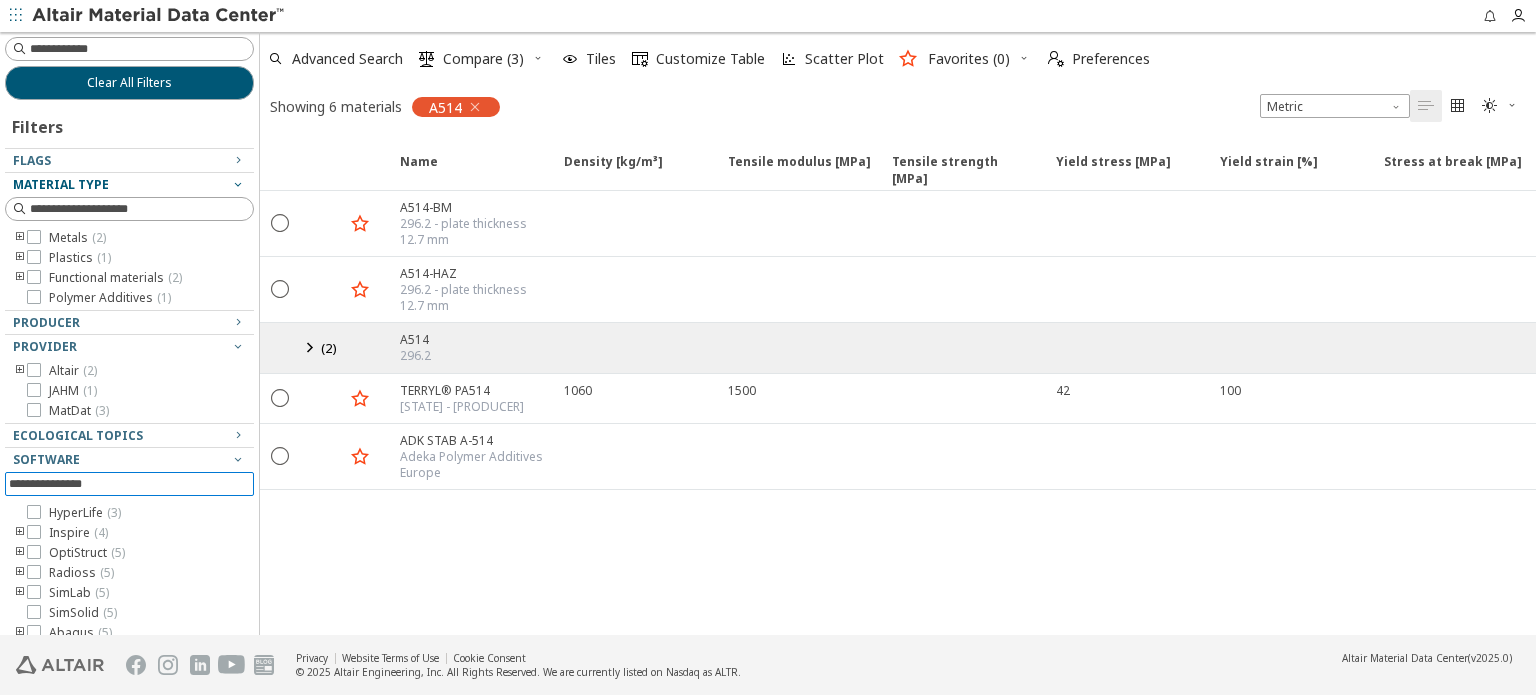 type 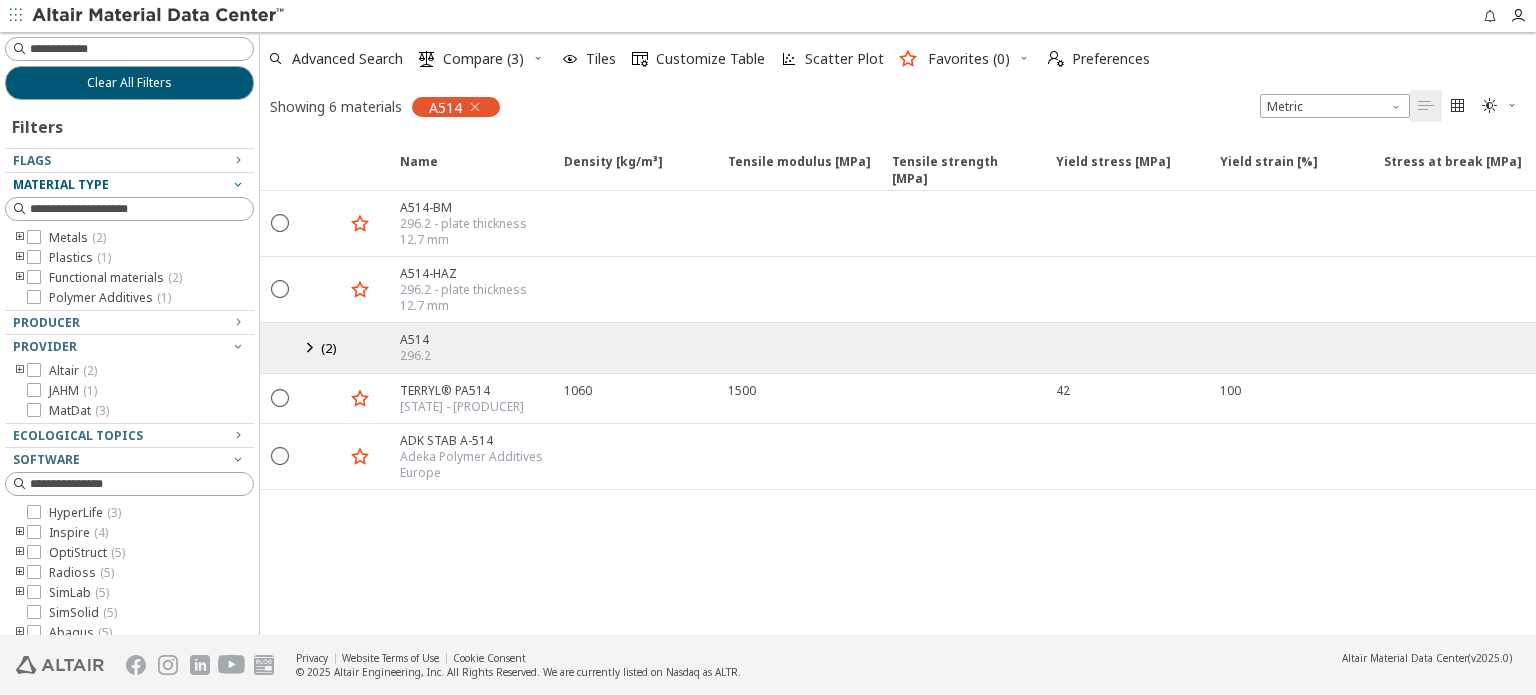 click at bounding box center [1512, 105] 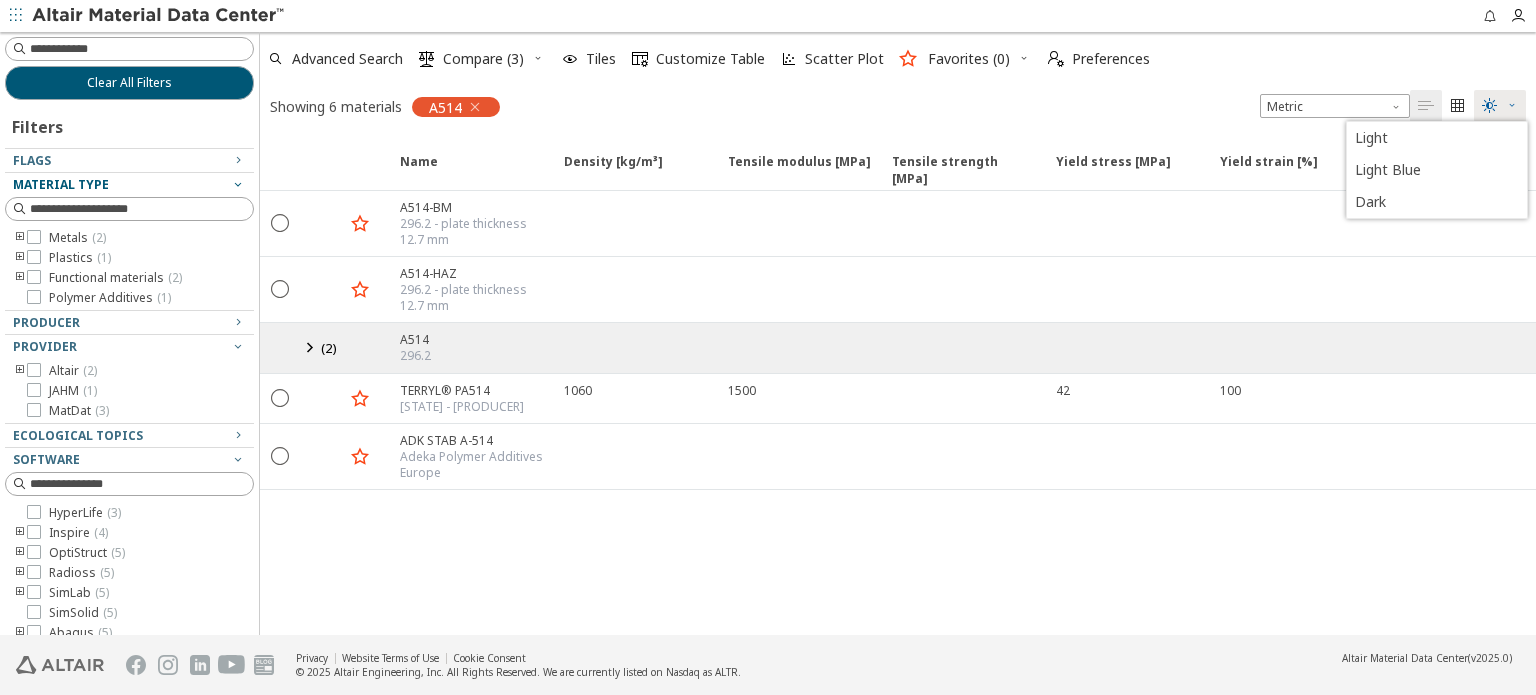 click on "Advanced Search  Compare (3) Tiles  Customize Table Scatter Plot Favorites (0)  Preferences" at bounding box center (890, 59) 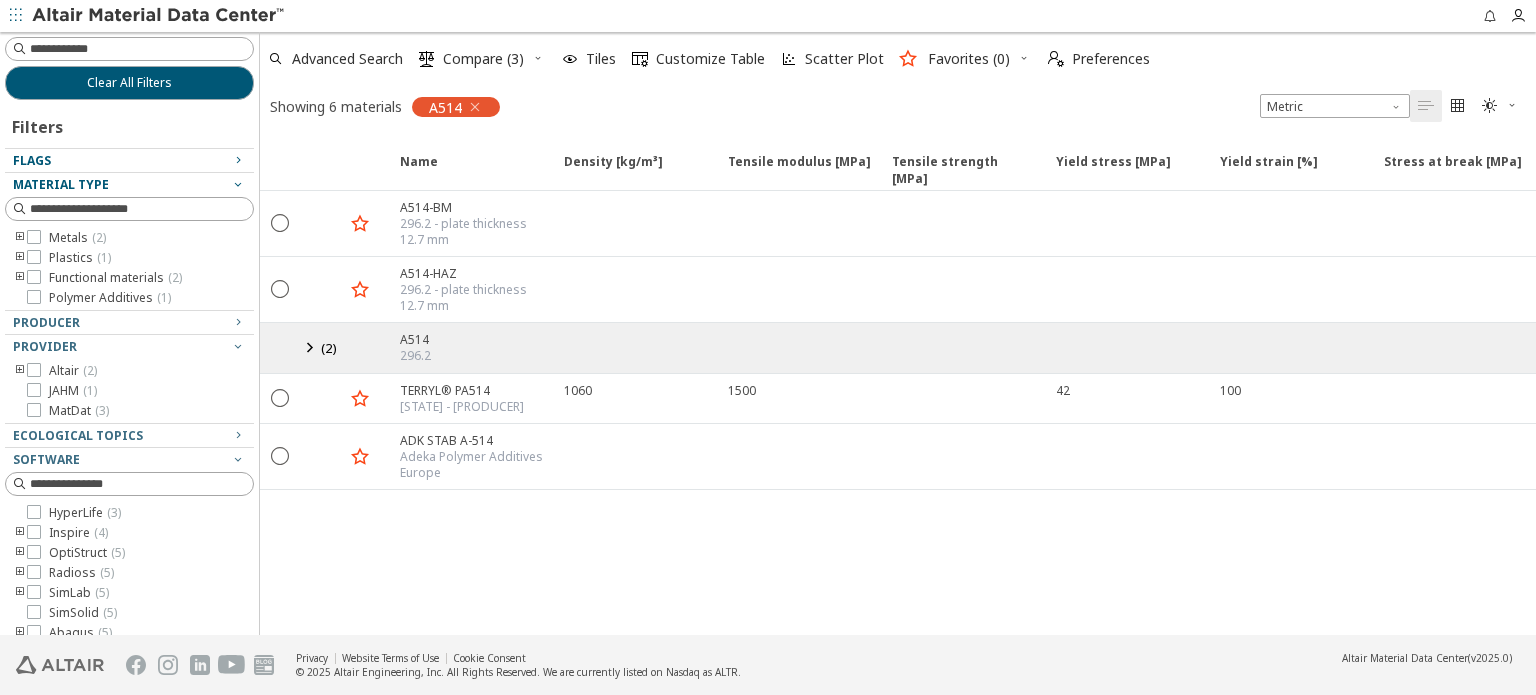 click at bounding box center (238, 160) 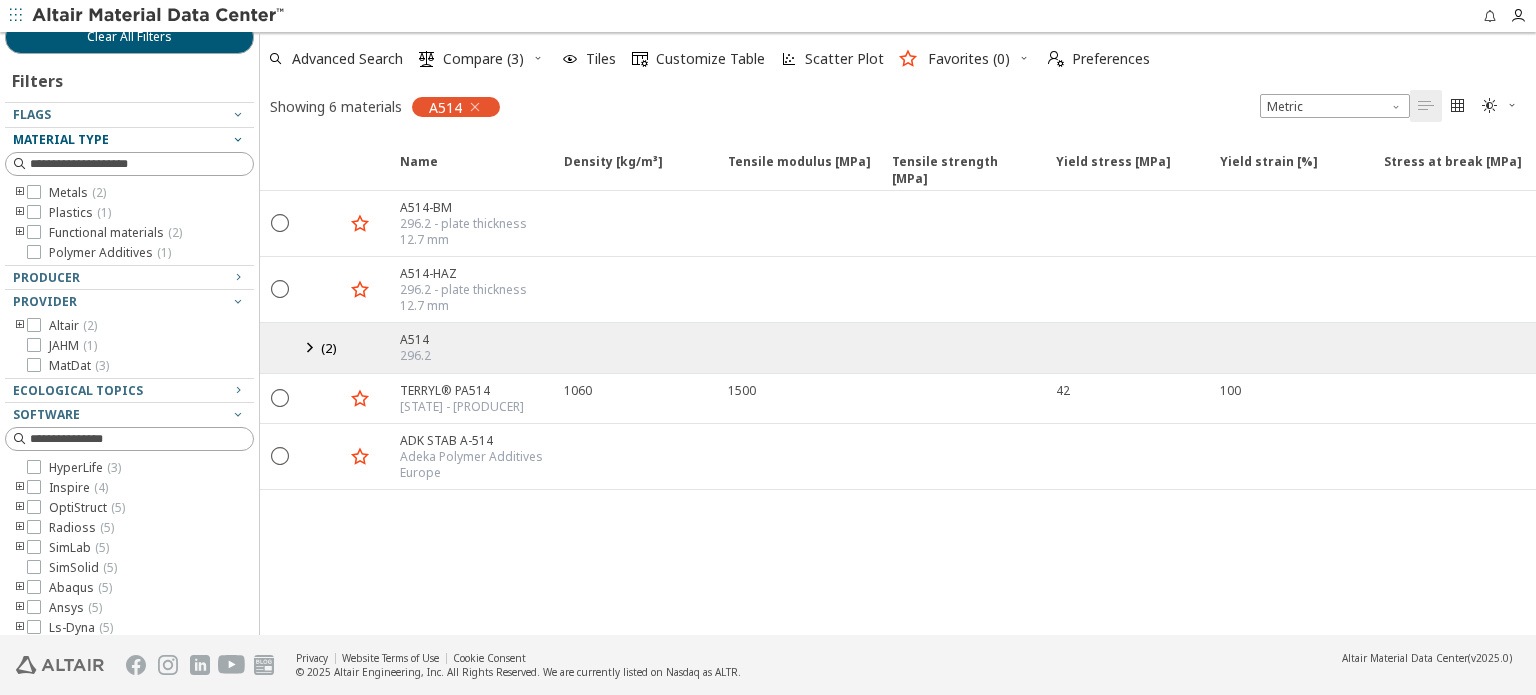 scroll, scrollTop: 72, scrollLeft: 0, axis: vertical 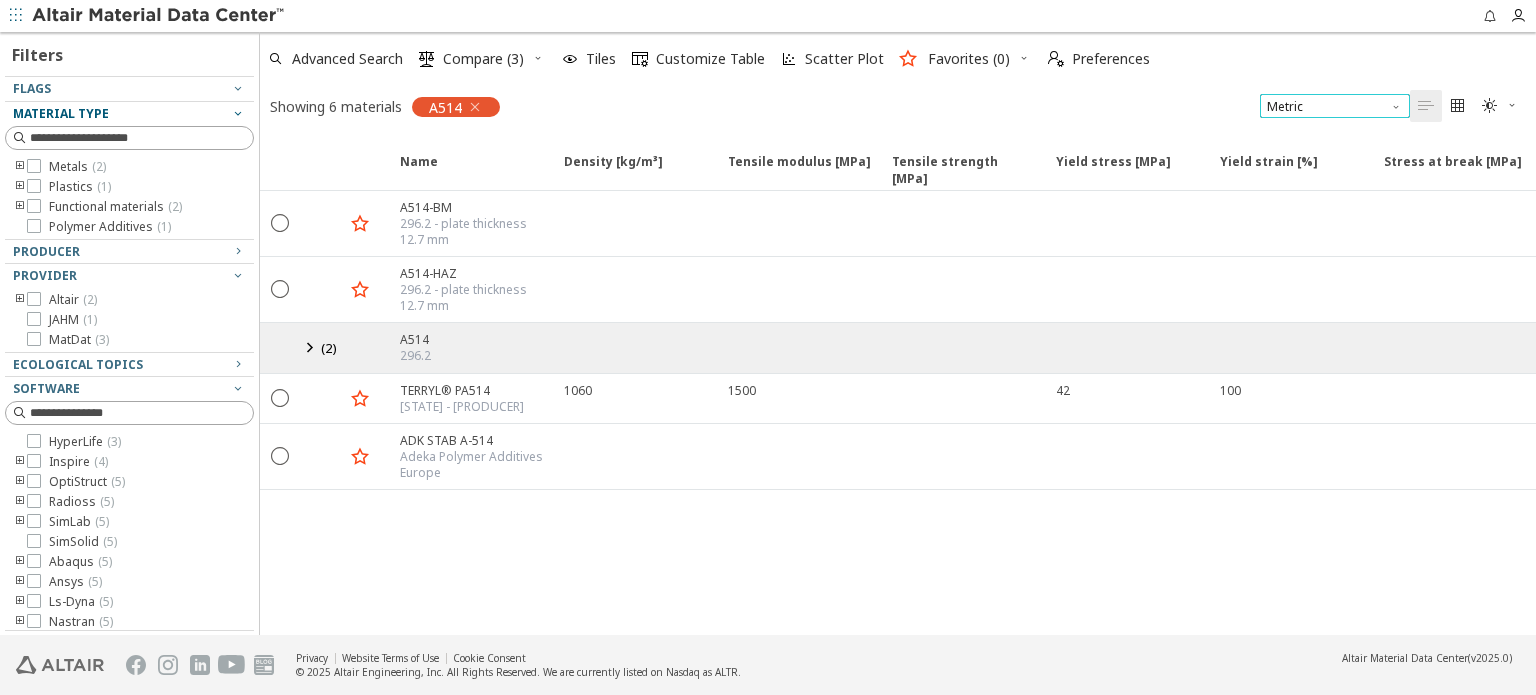 click on "Metric" at bounding box center (1335, 106) 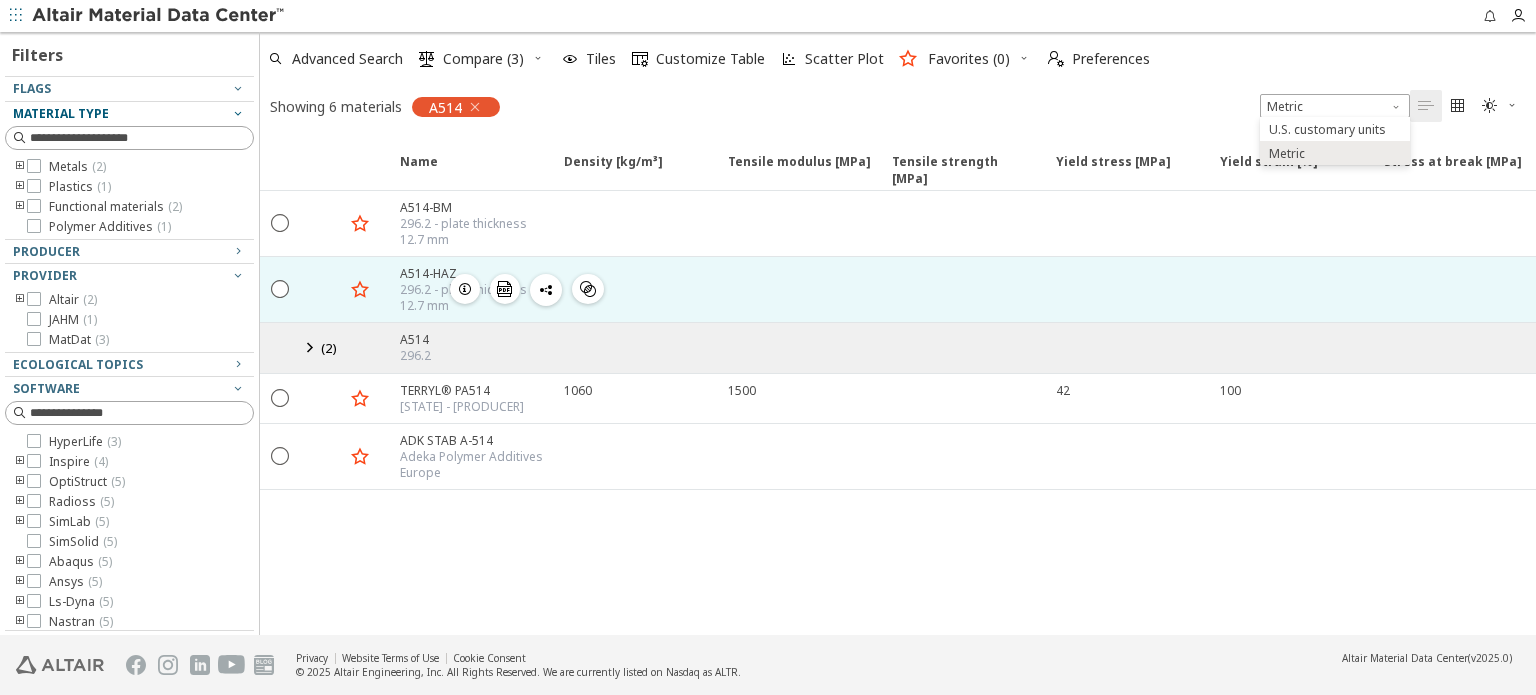 click at bounding box center (1290, 289) 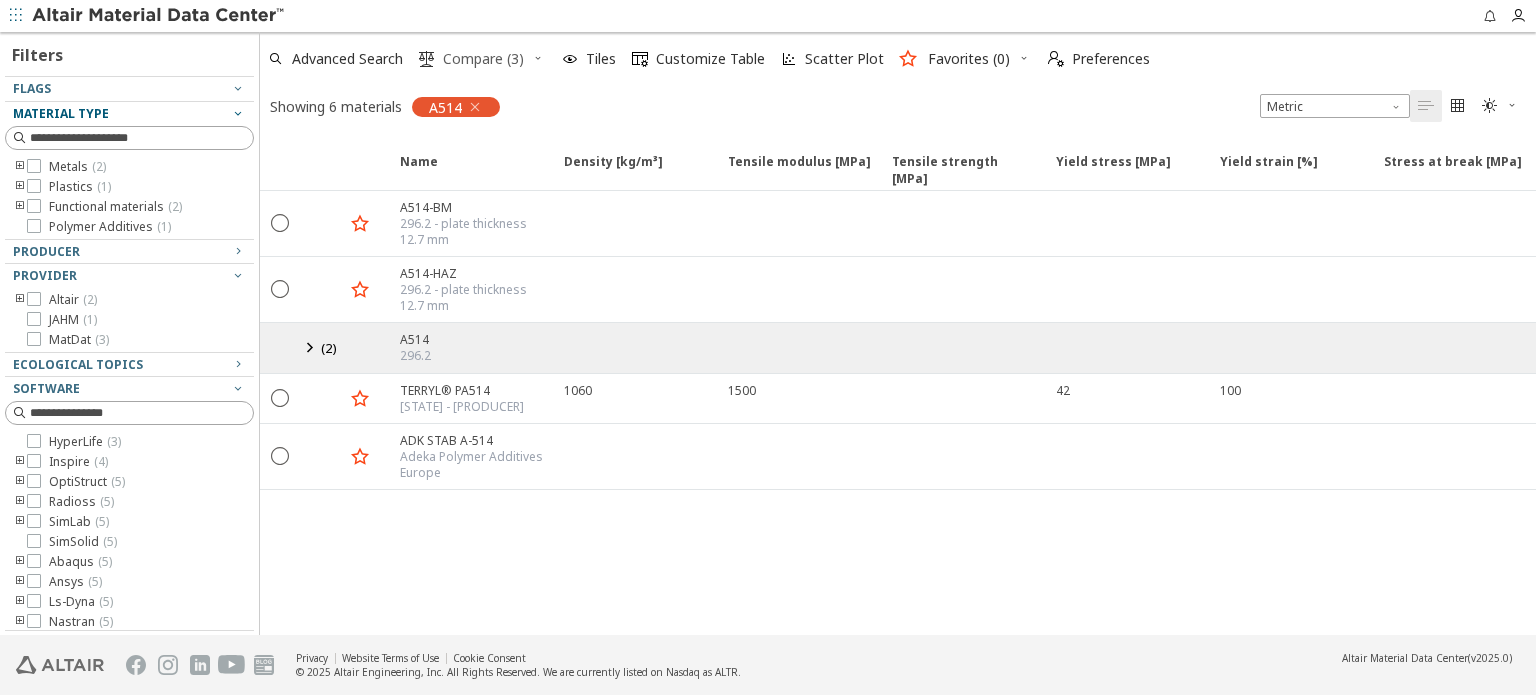click on "Compare (3)" at bounding box center [483, 59] 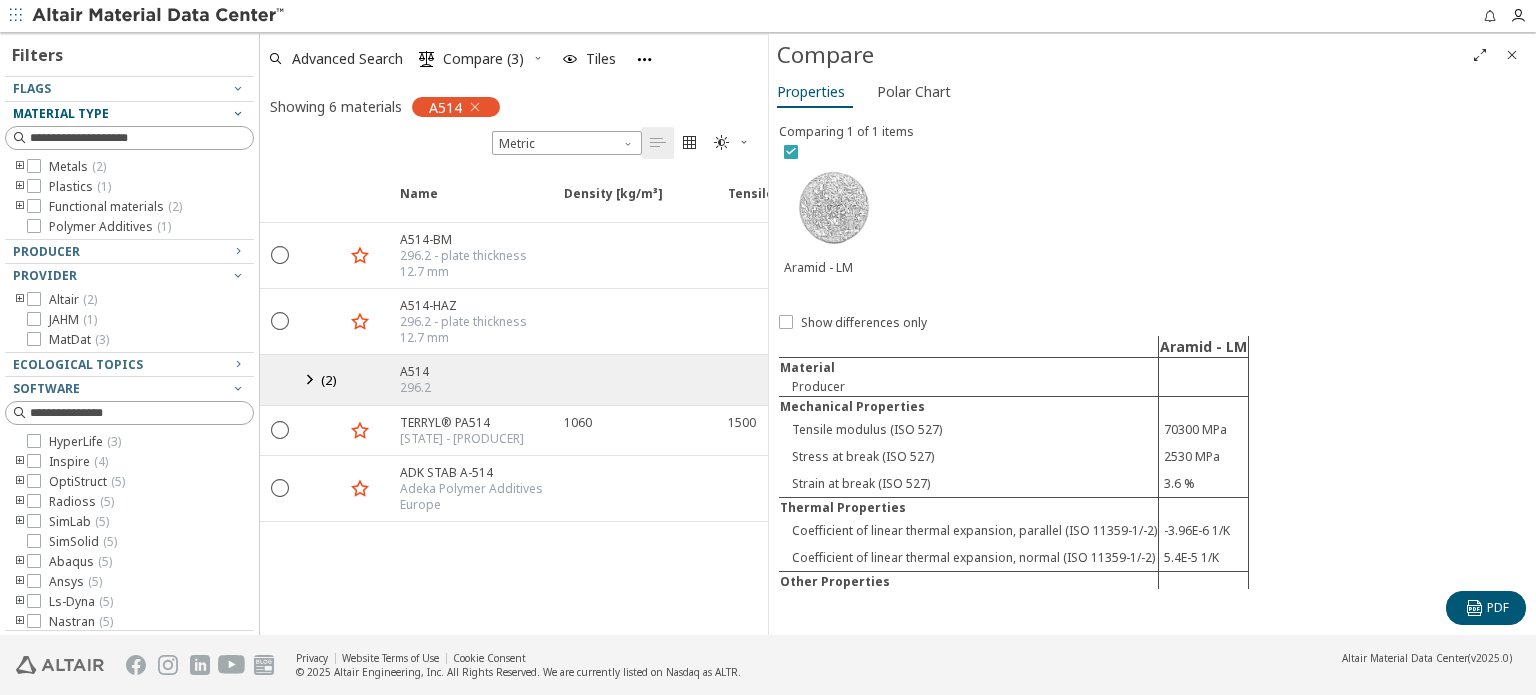 click at bounding box center (793, 152) 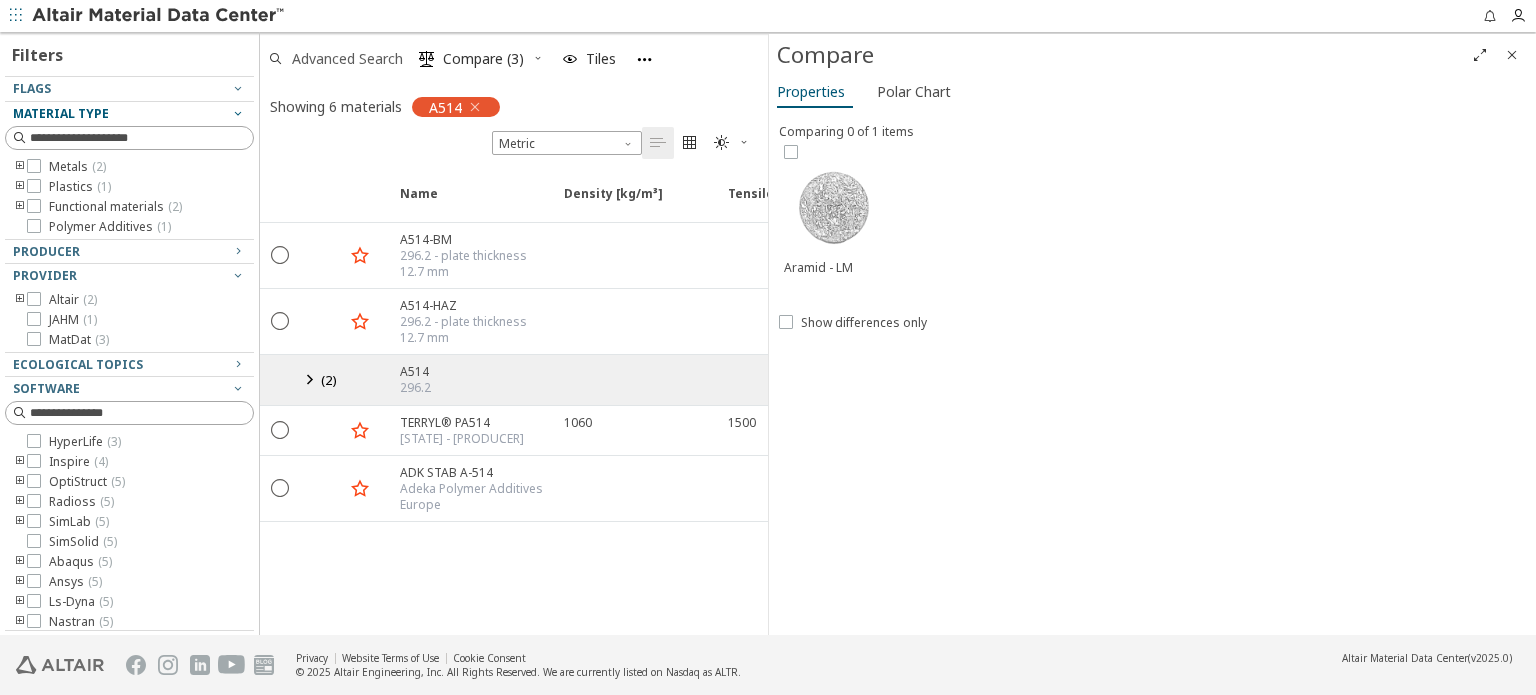 click on "Advanced Search" at bounding box center (347, 59) 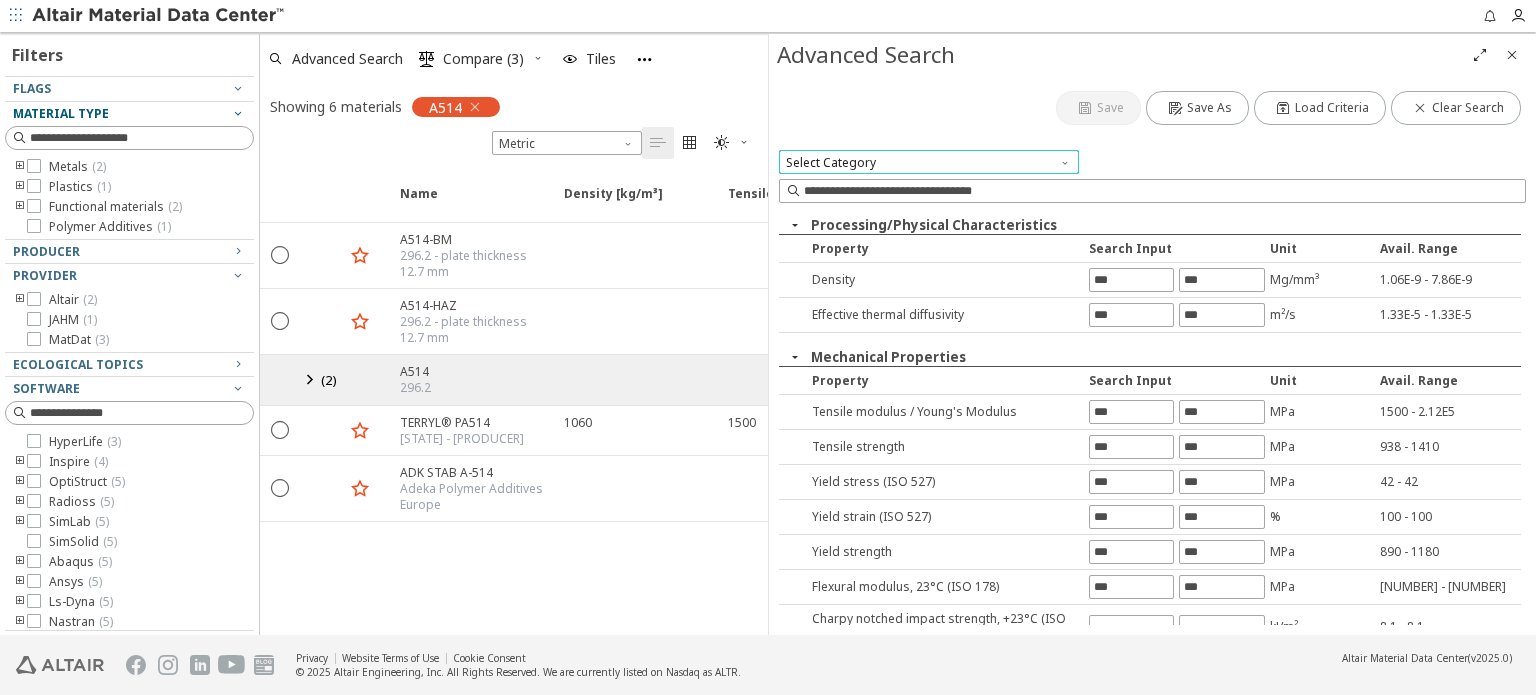click on "Select Category" at bounding box center [929, 162] 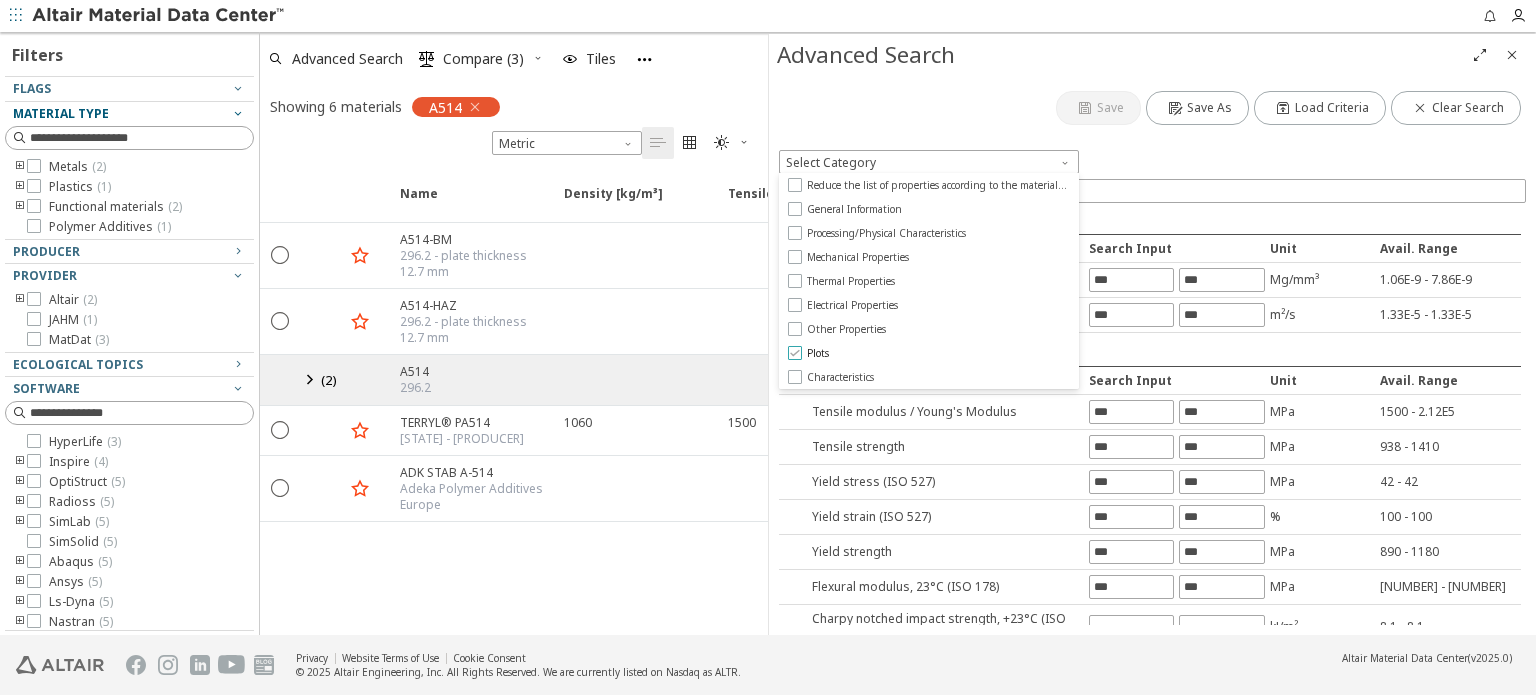 click on "Plots" at bounding box center [929, 353] 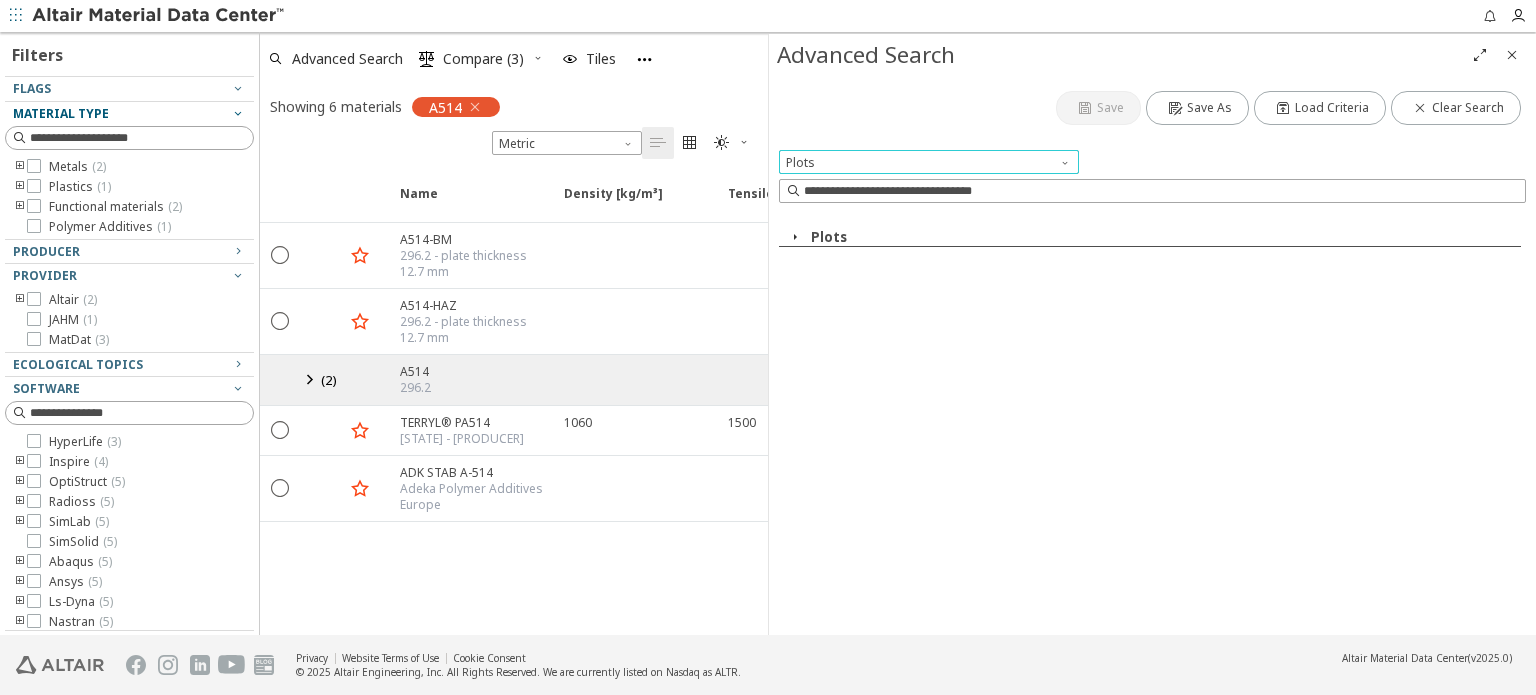 scroll, scrollTop: 0, scrollLeft: 0, axis: both 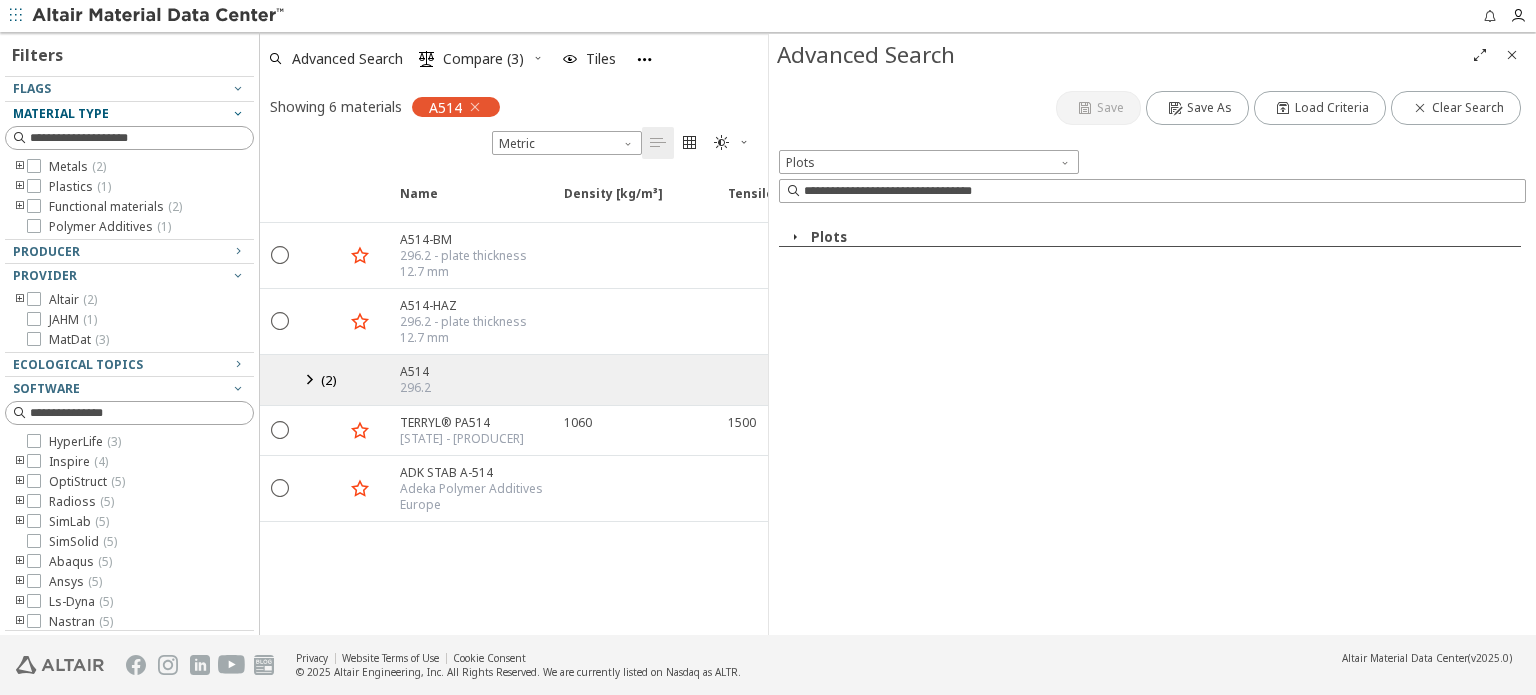 click at bounding box center (795, 237) 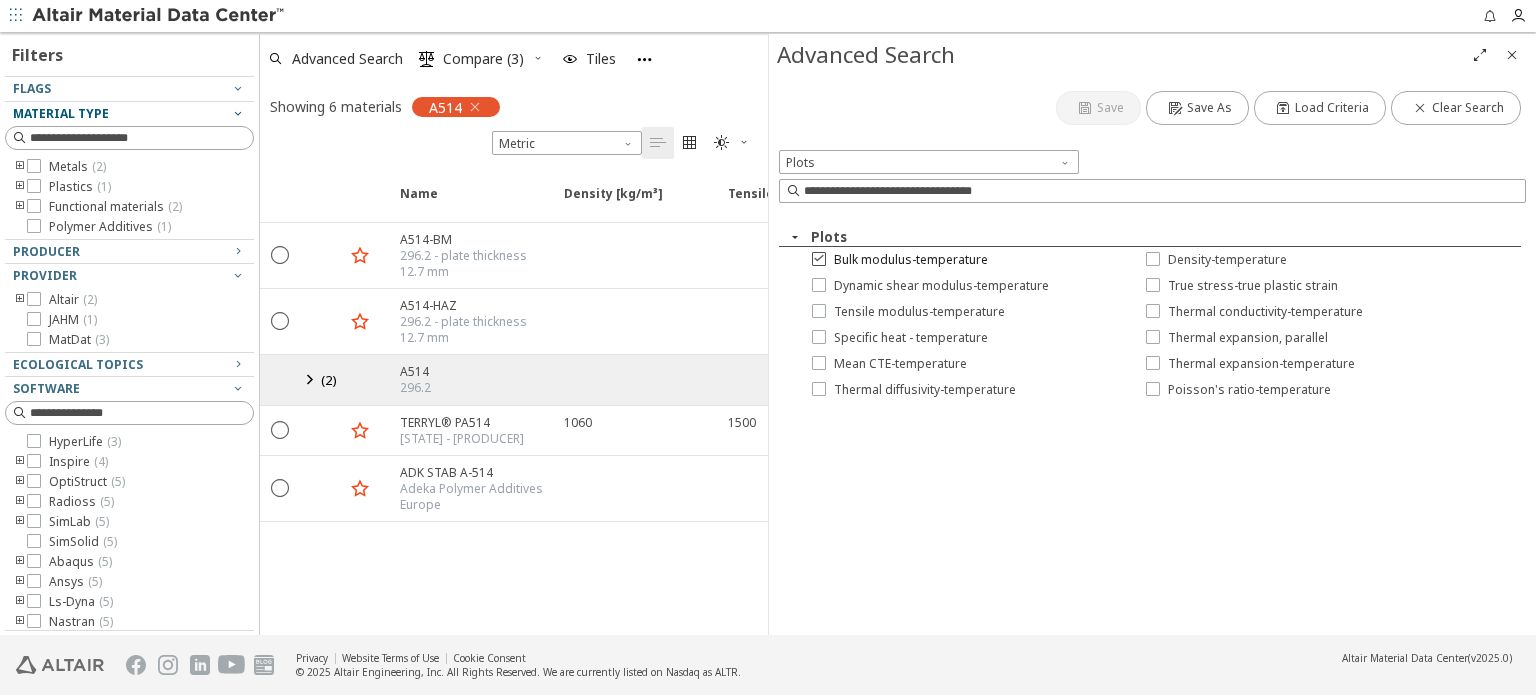 click on "Bulk modulus-temperature" at bounding box center [900, 260] 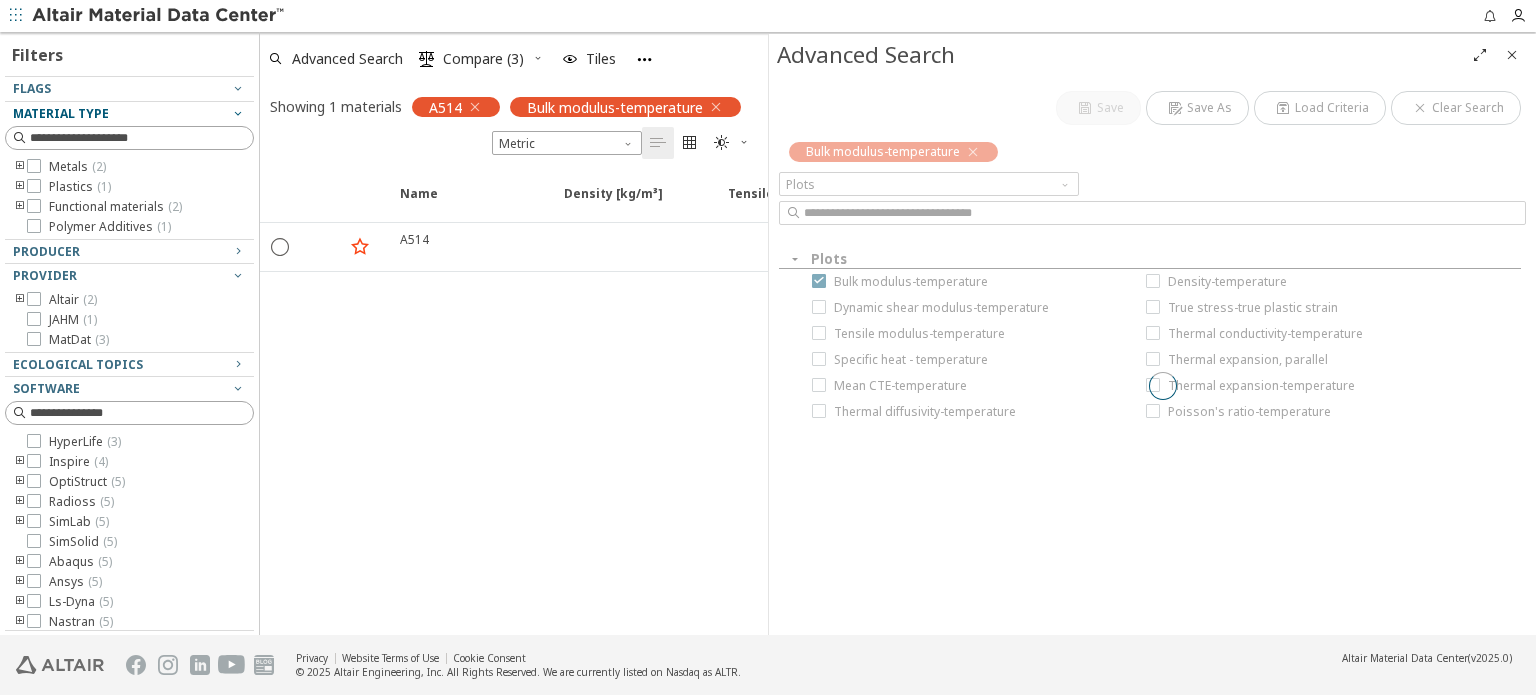scroll, scrollTop: 0, scrollLeft: 0, axis: both 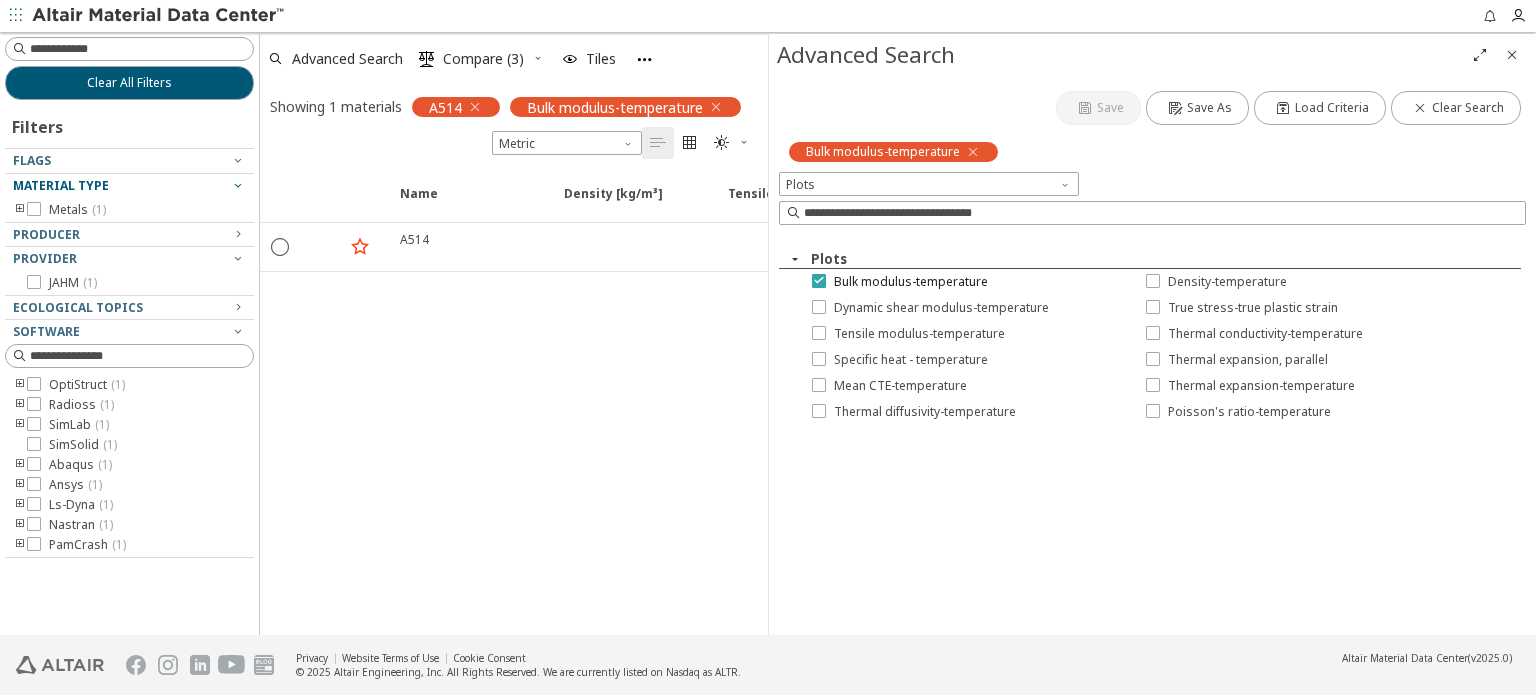 click at bounding box center [819, 280] 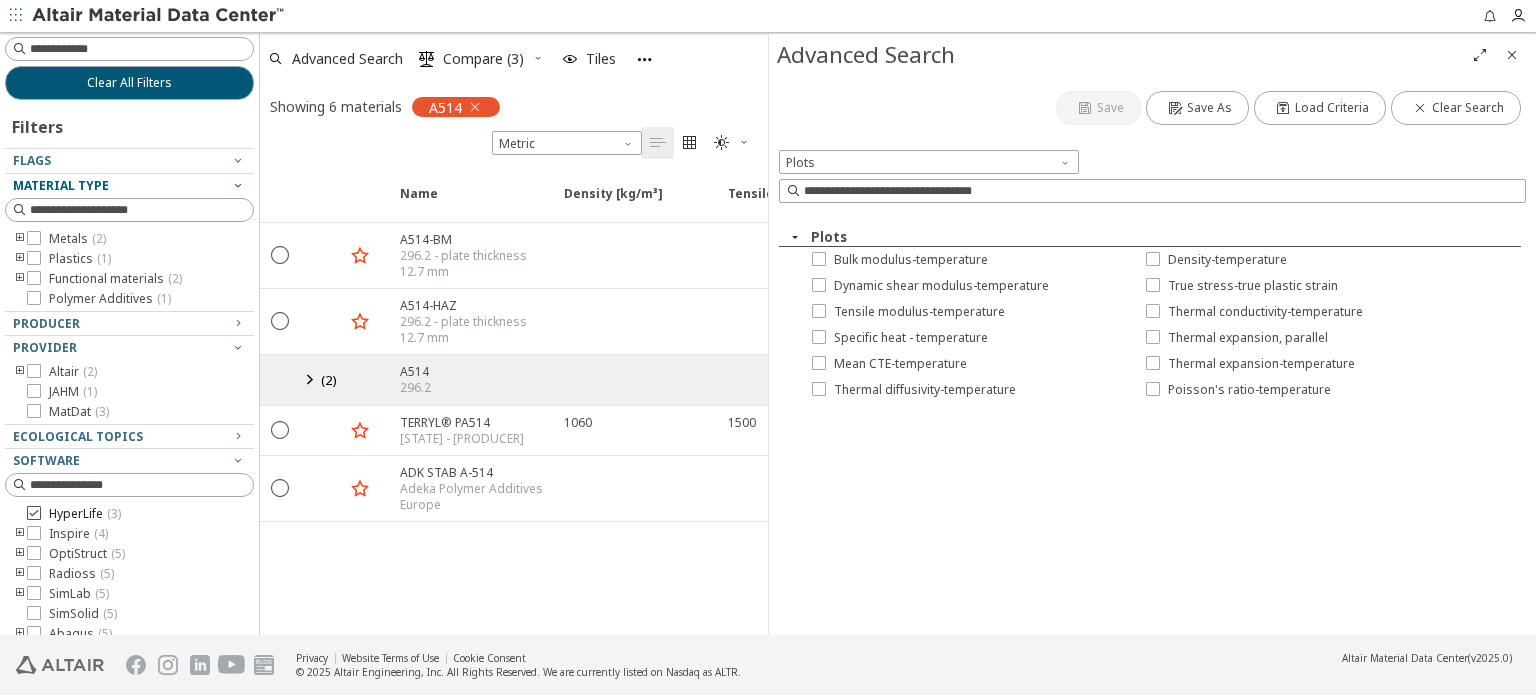 click on "HyperLife ( 3 )" at bounding box center [74, 514] 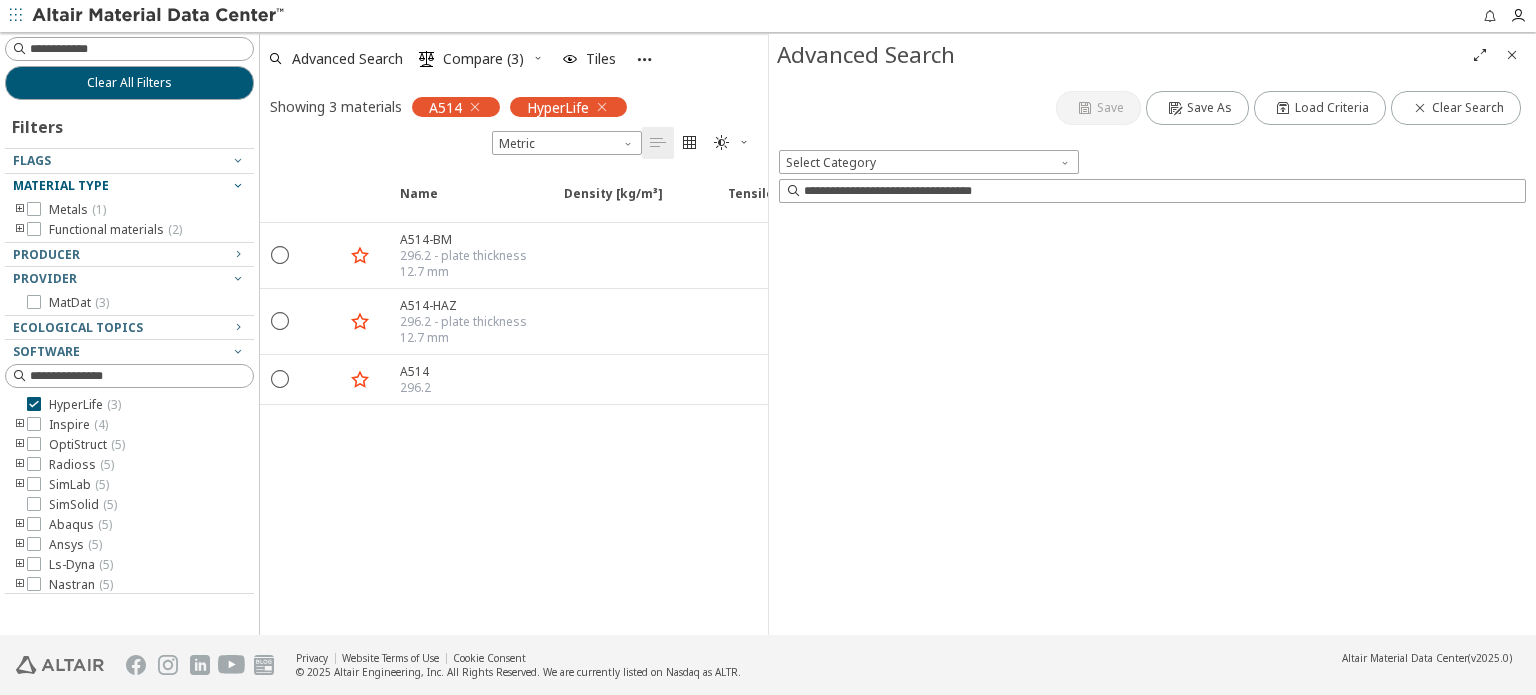 click at bounding box center [644, 59] 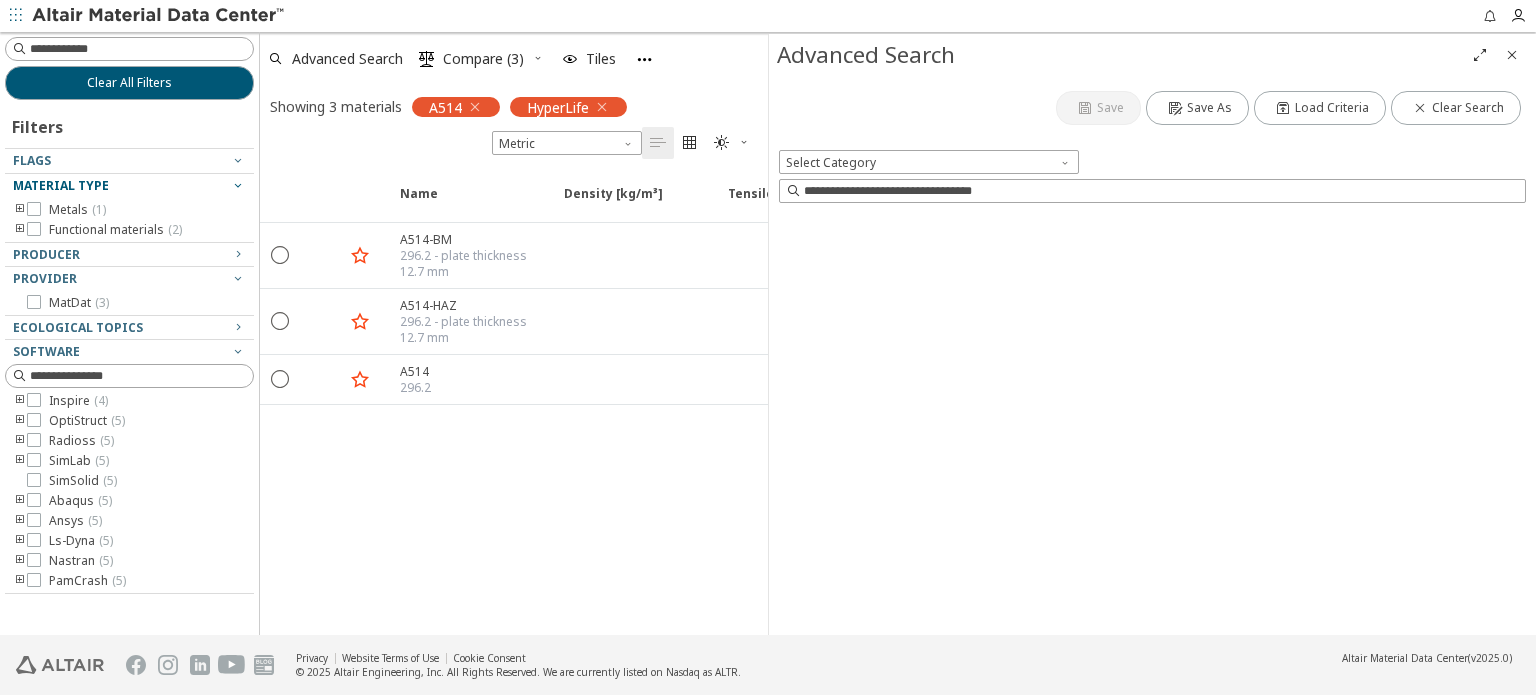 scroll, scrollTop: 0, scrollLeft: 0, axis: both 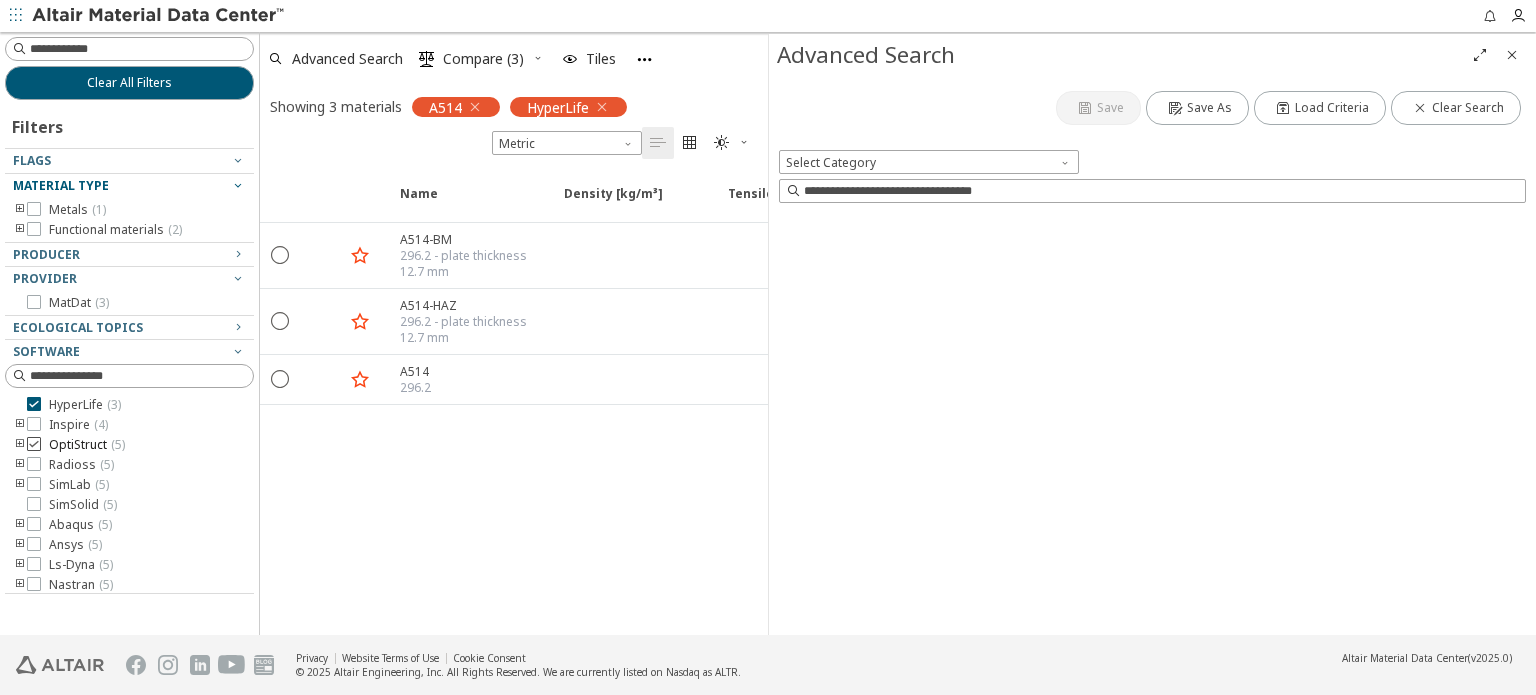 click at bounding box center [34, 444] 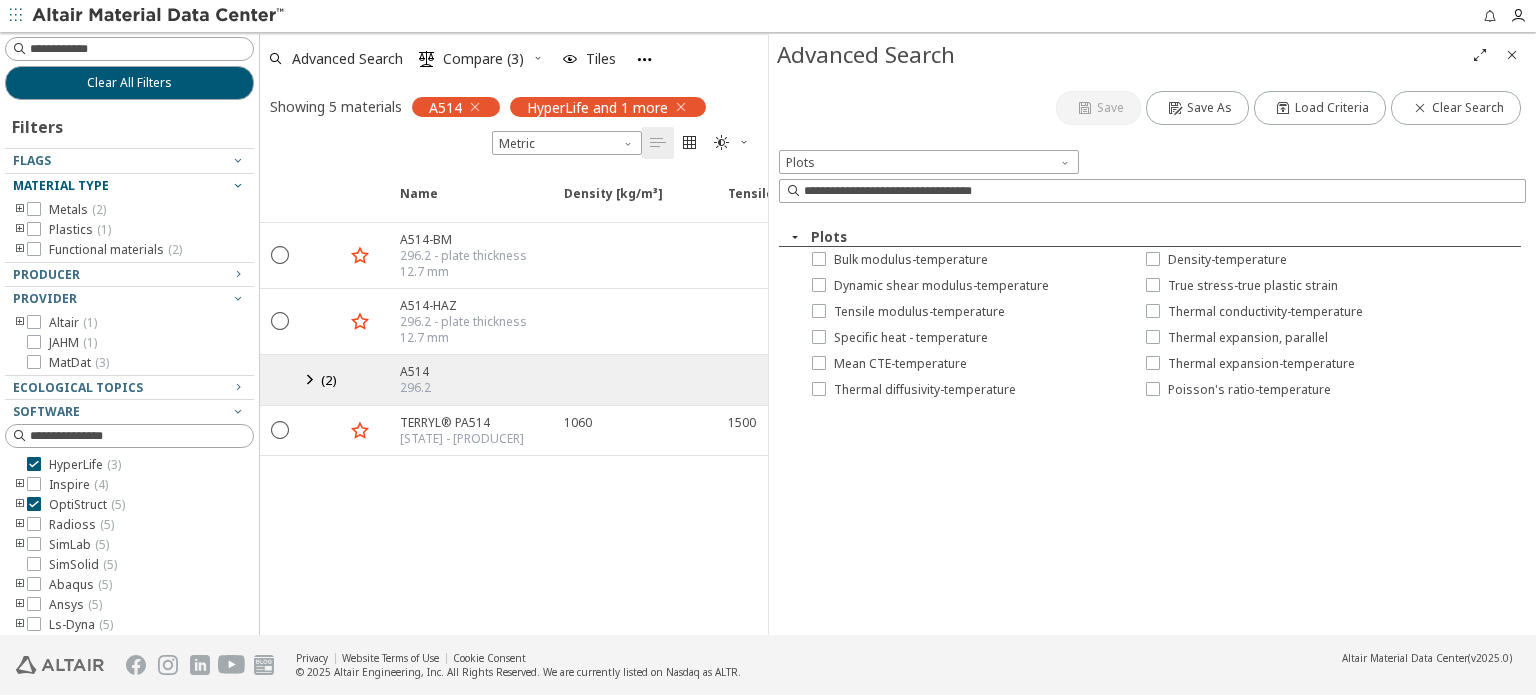 click at bounding box center [1512, 55] 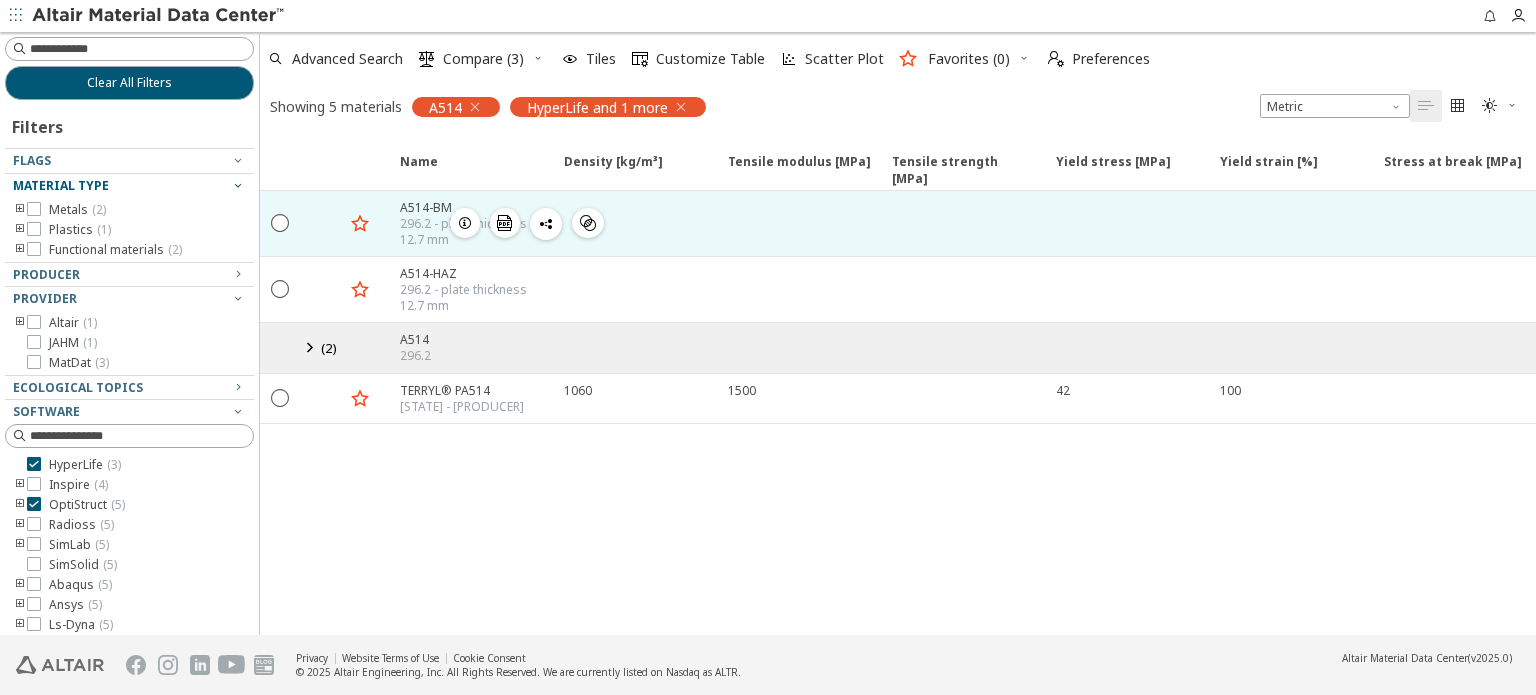 click at bounding box center (798, 223) 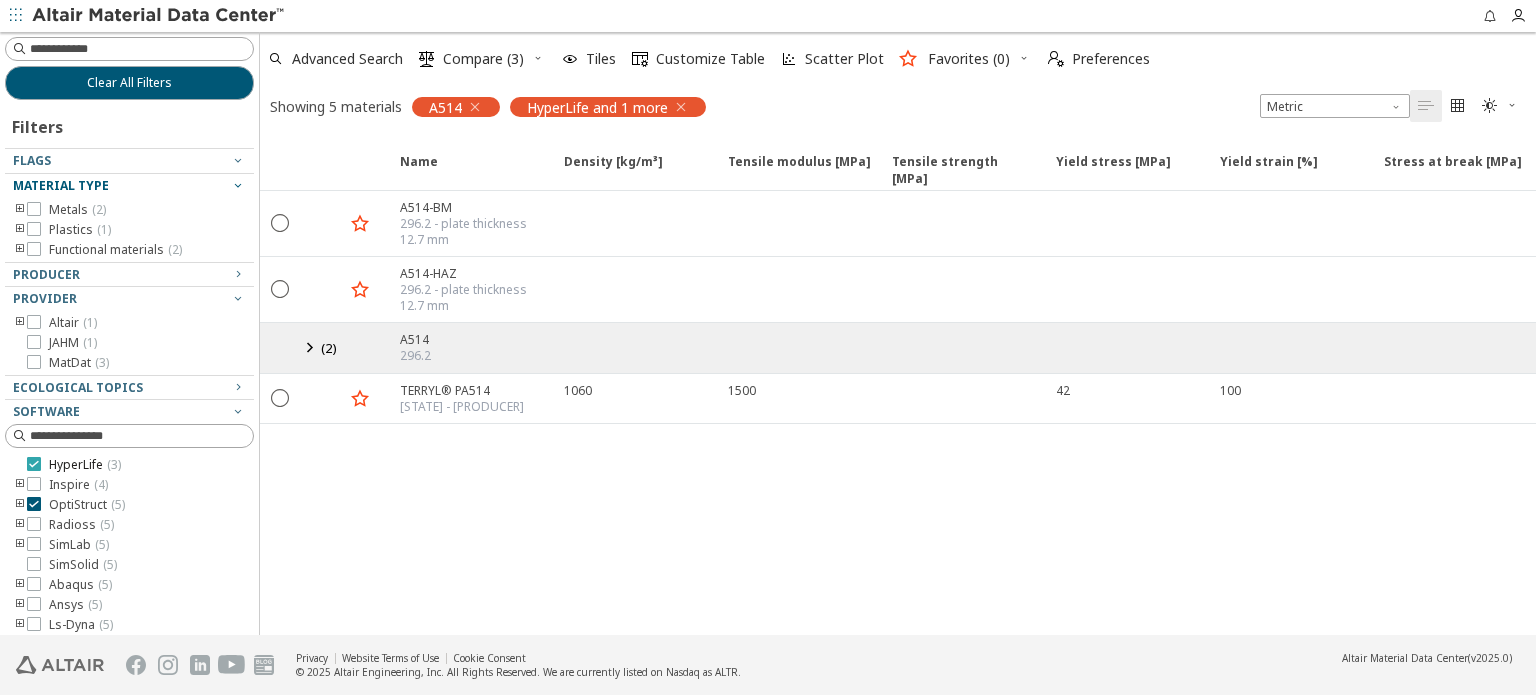 click at bounding box center [34, 464] 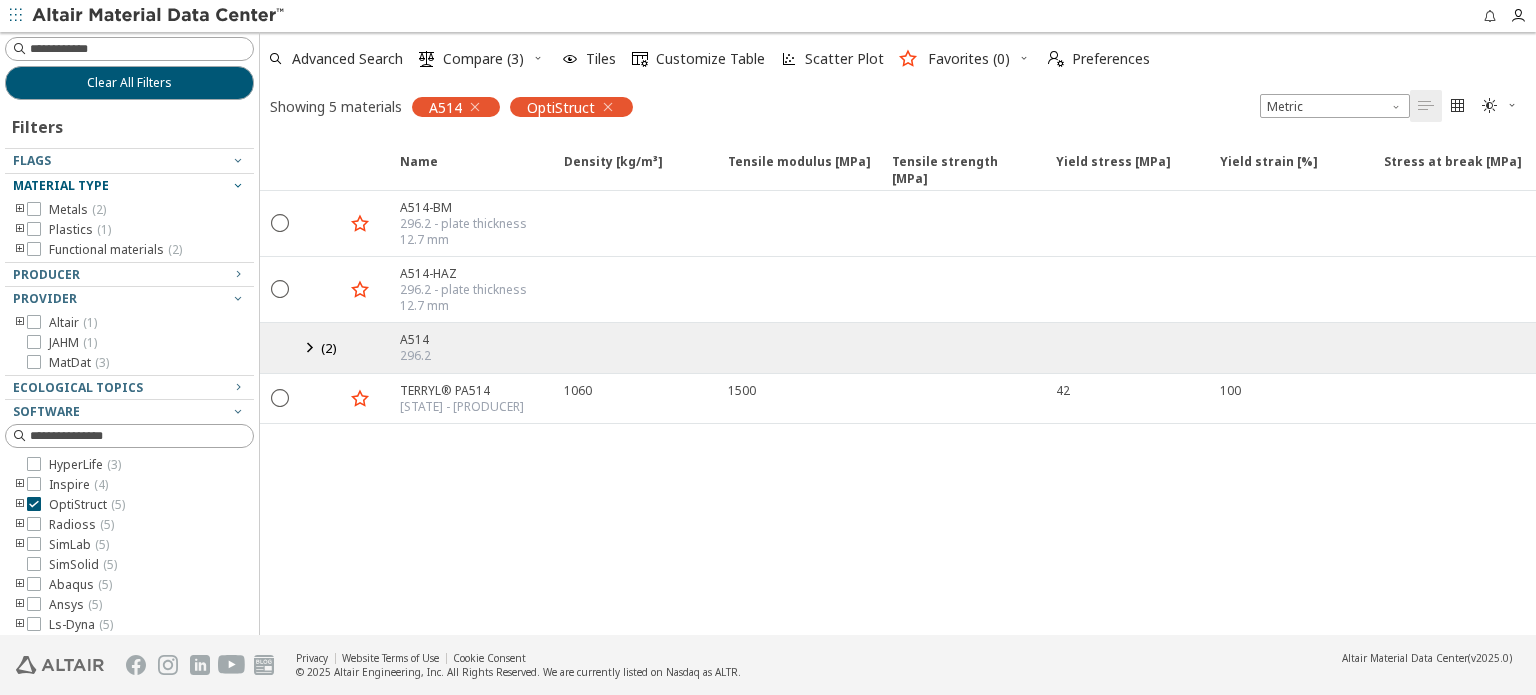 click at bounding box center (309, 347) 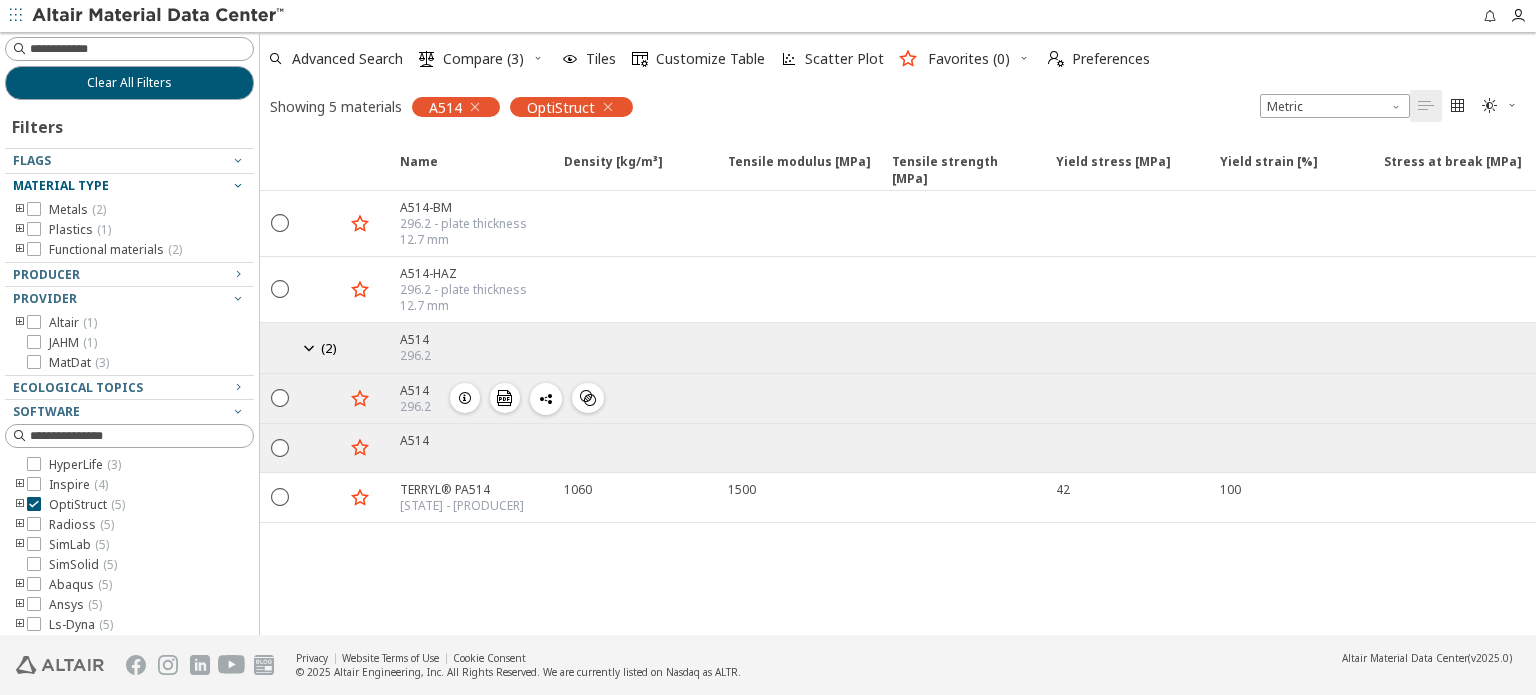 click at bounding box center (798, 398) 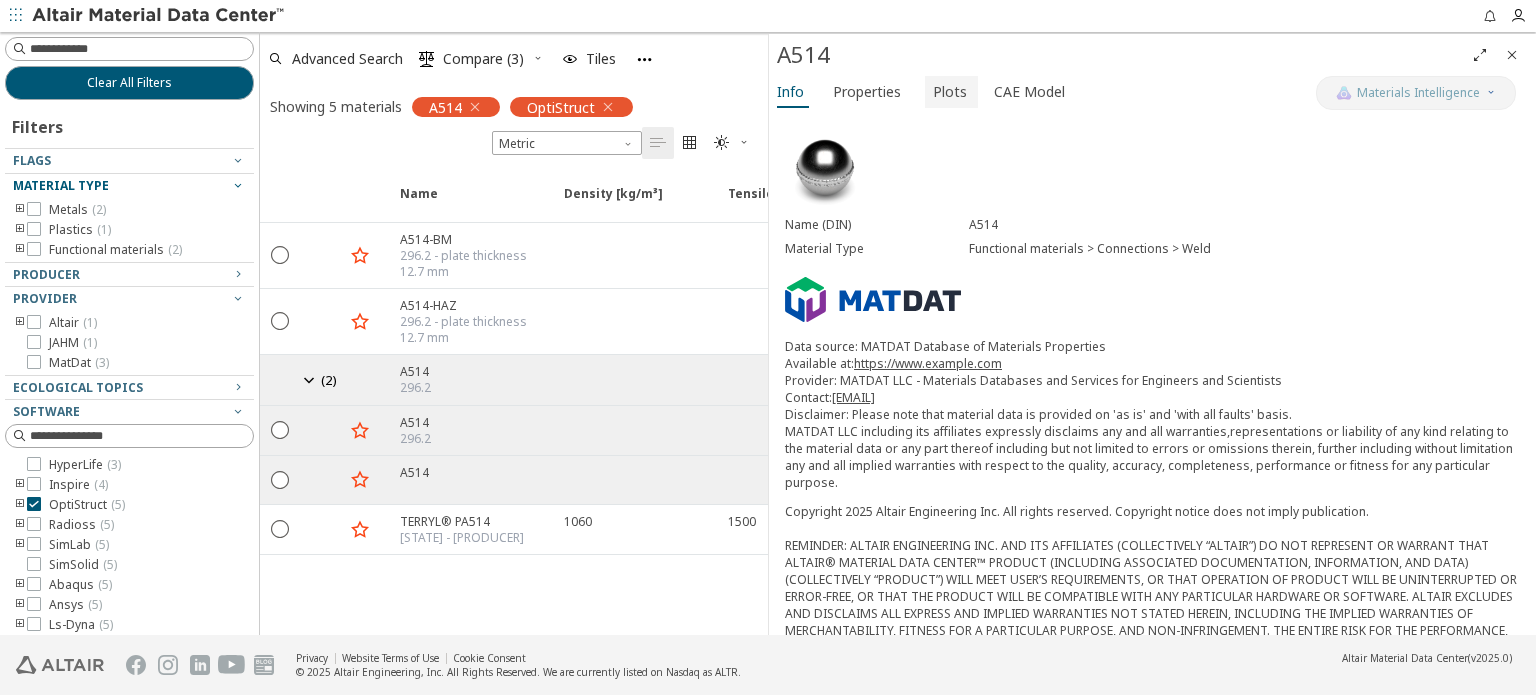 click on "Plots" at bounding box center [950, 92] 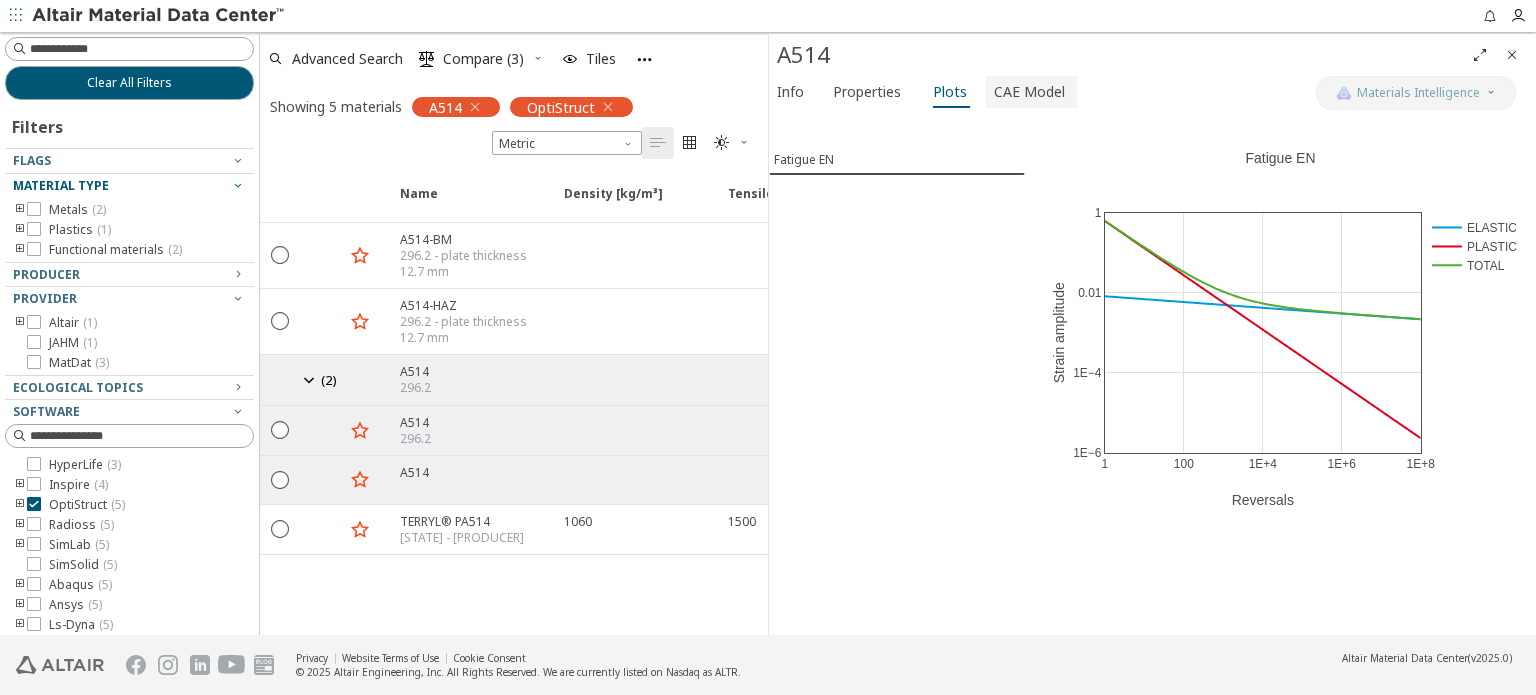 click on "CAE Model" at bounding box center [1029, 92] 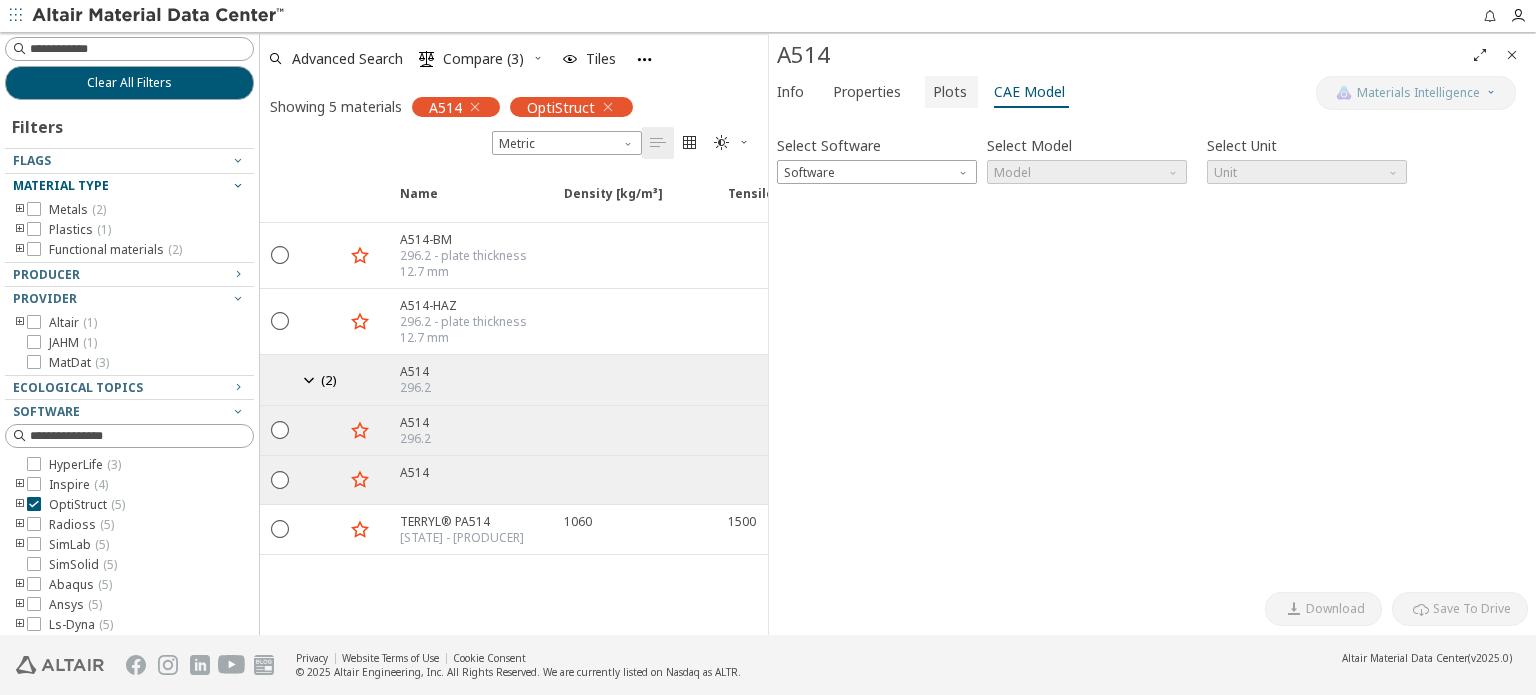 click on "Plots" at bounding box center (950, 92) 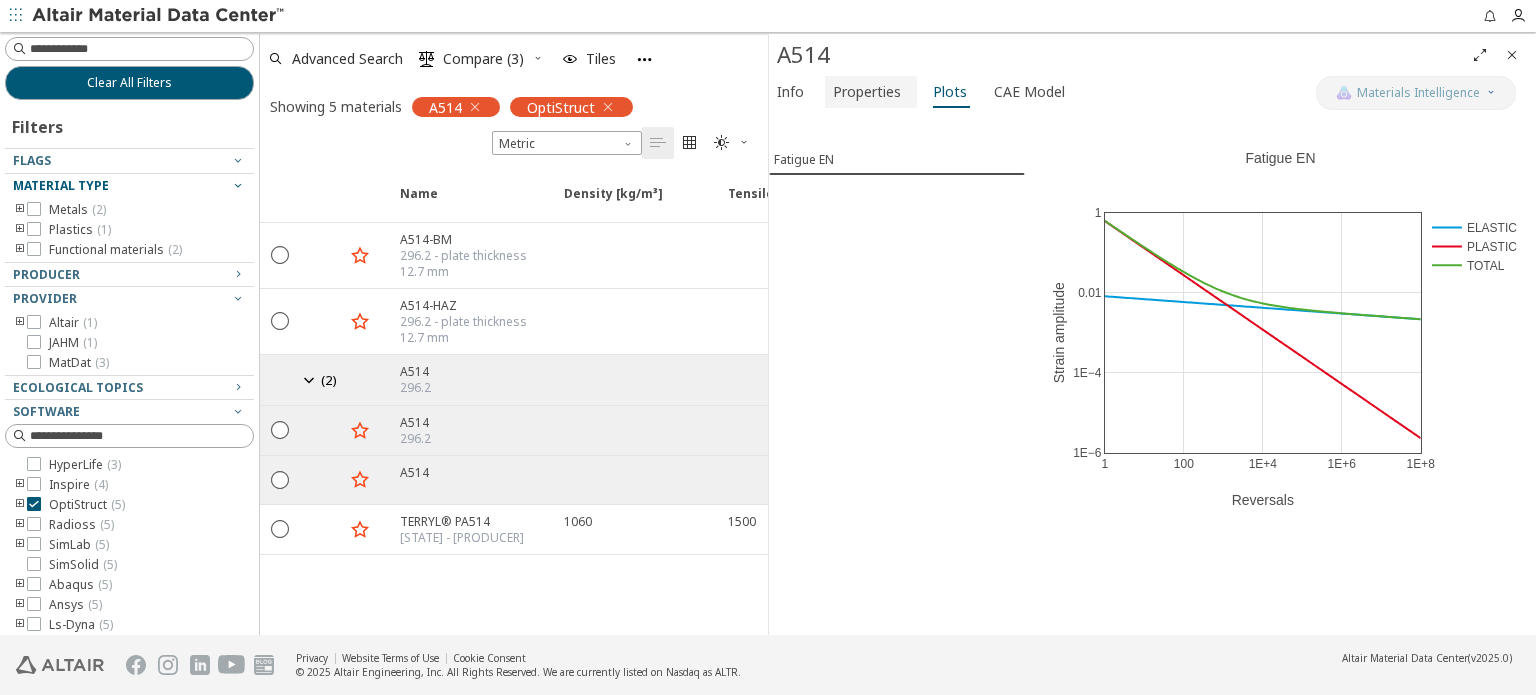 click on "Properties" at bounding box center [867, 92] 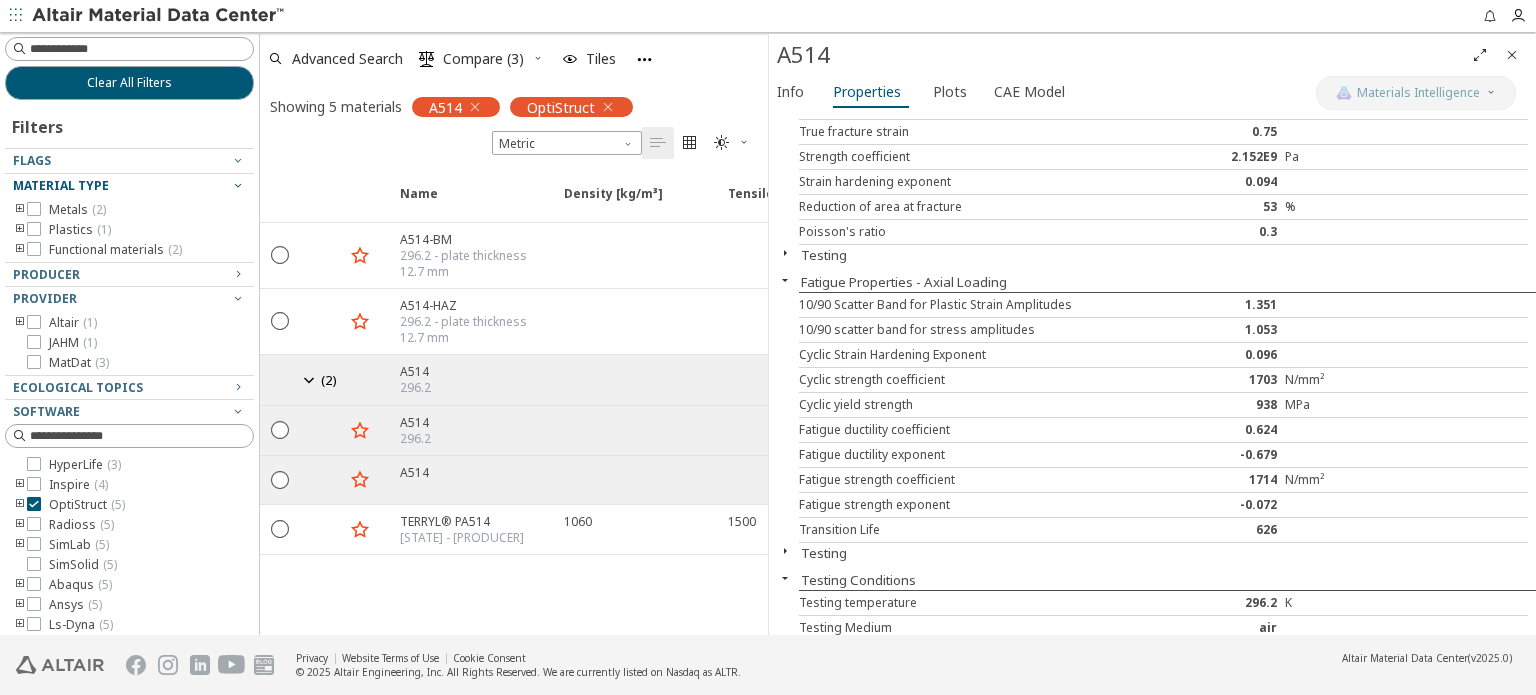 scroll, scrollTop: 148, scrollLeft: 0, axis: vertical 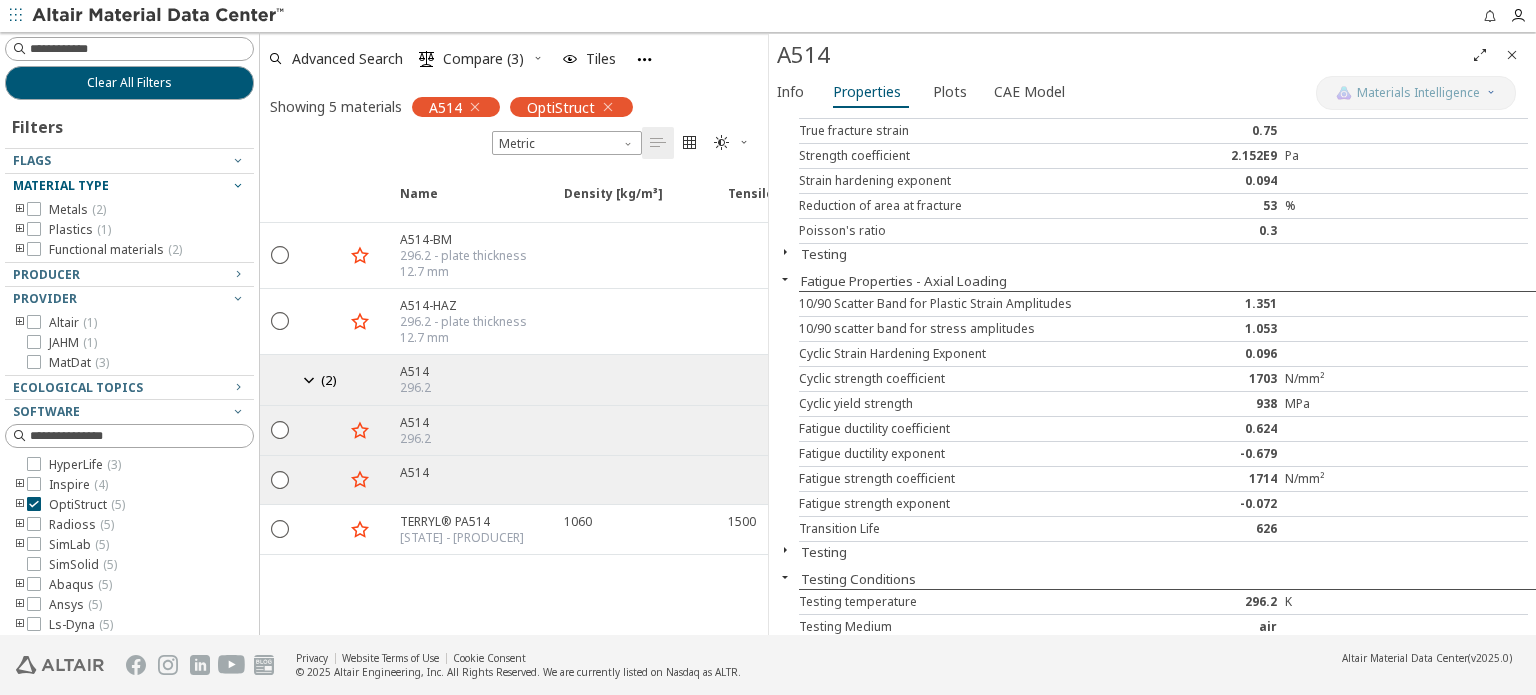 click at bounding box center (20, 210) 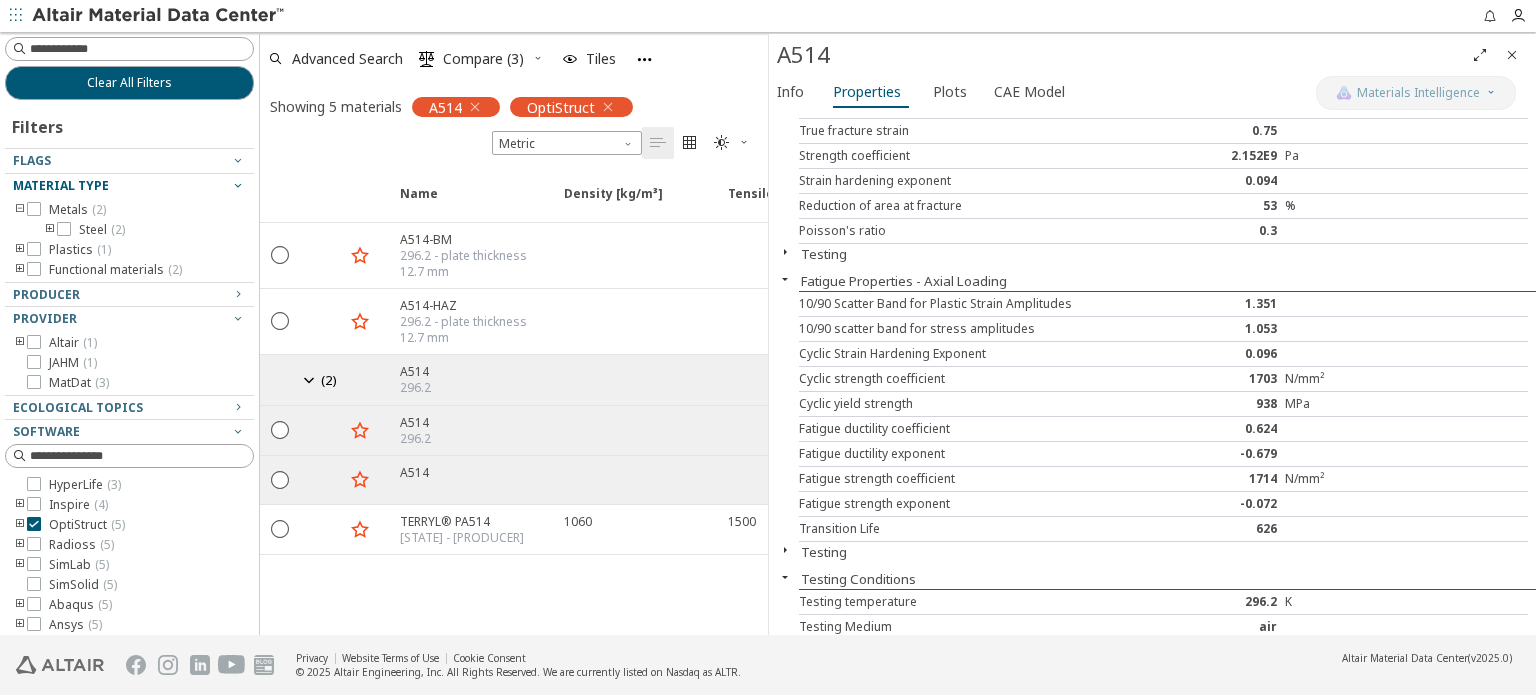 click at bounding box center (50, 230) 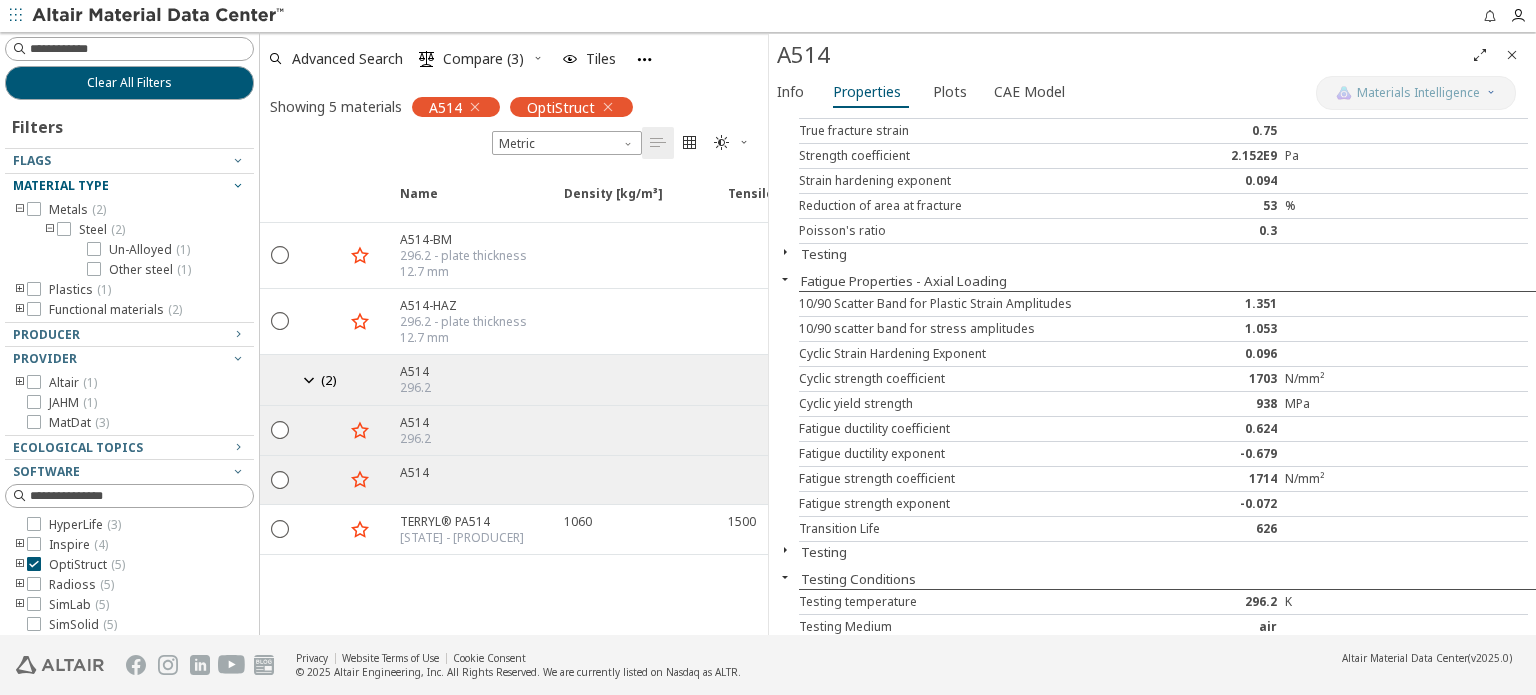 click at bounding box center (50, 230) 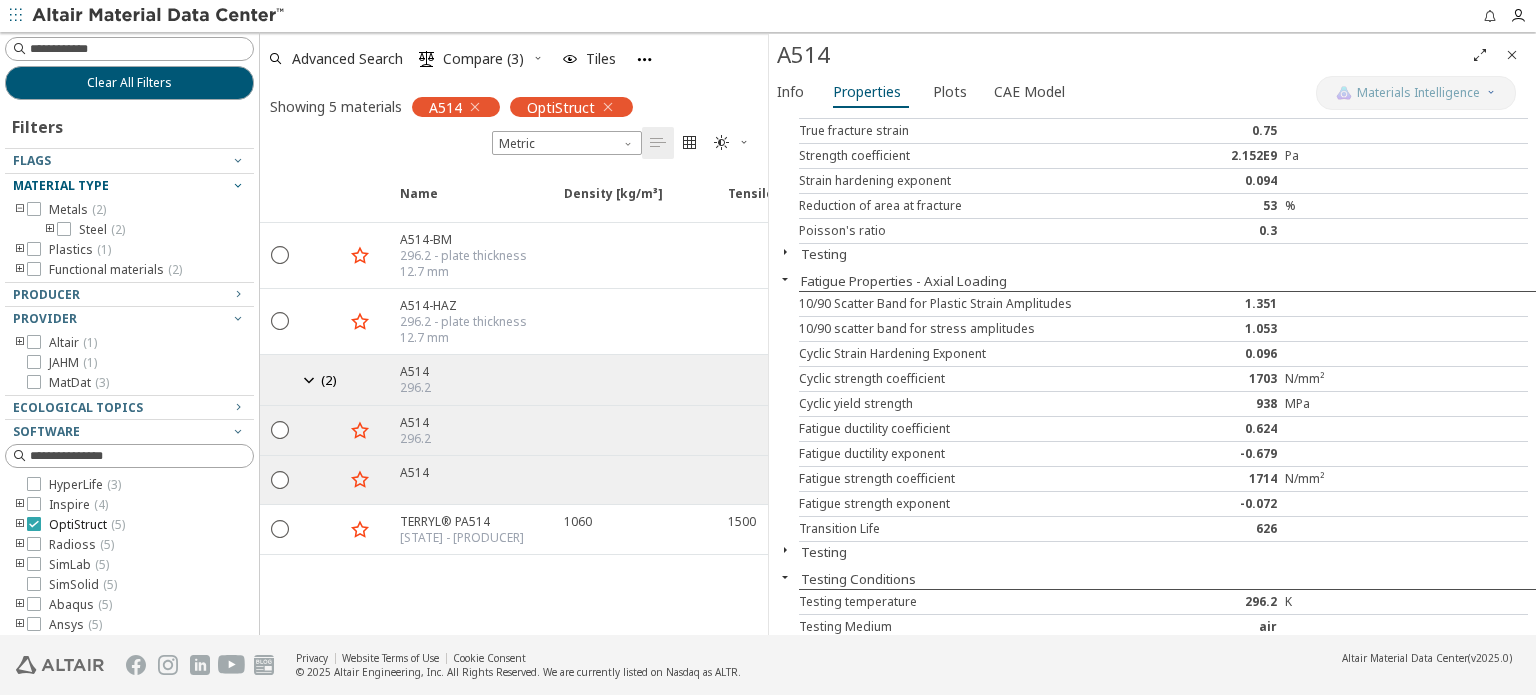 click at bounding box center [34, 524] 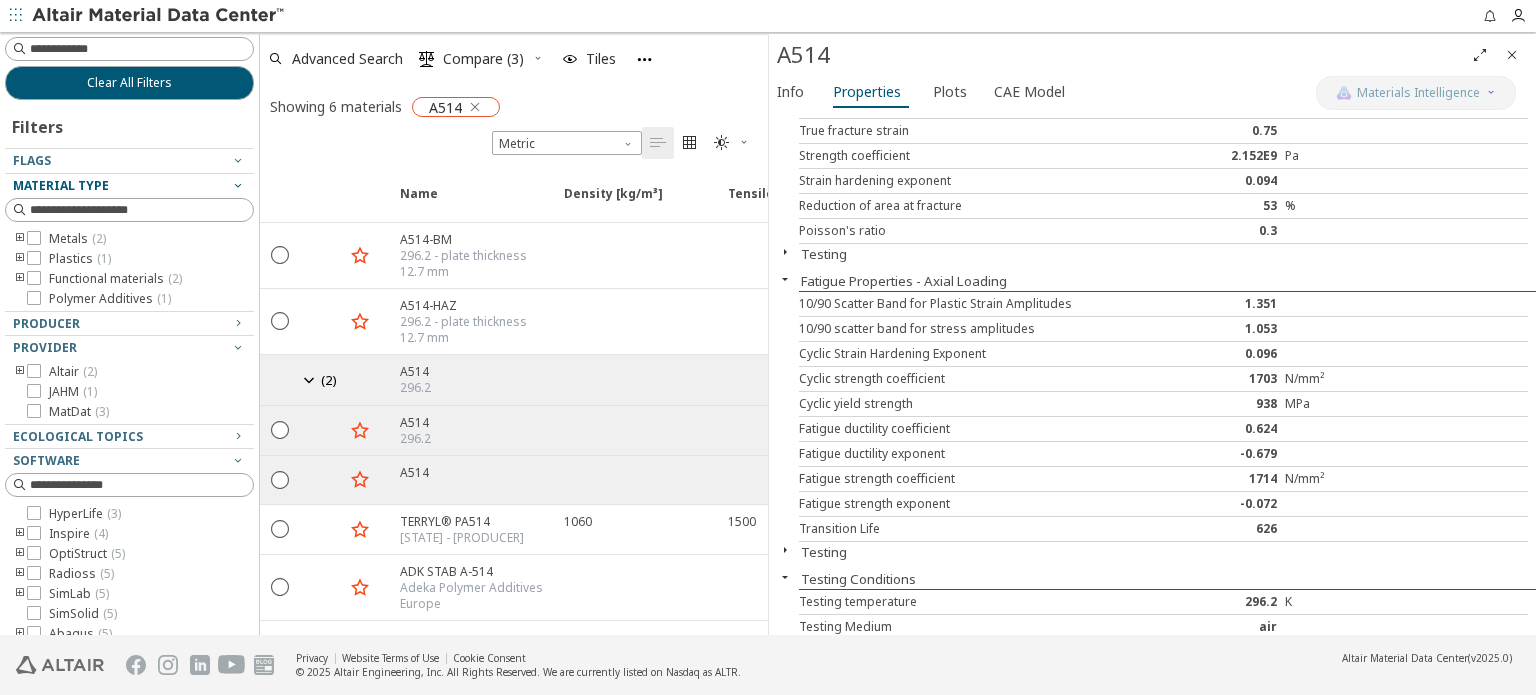 click at bounding box center [475, 107] 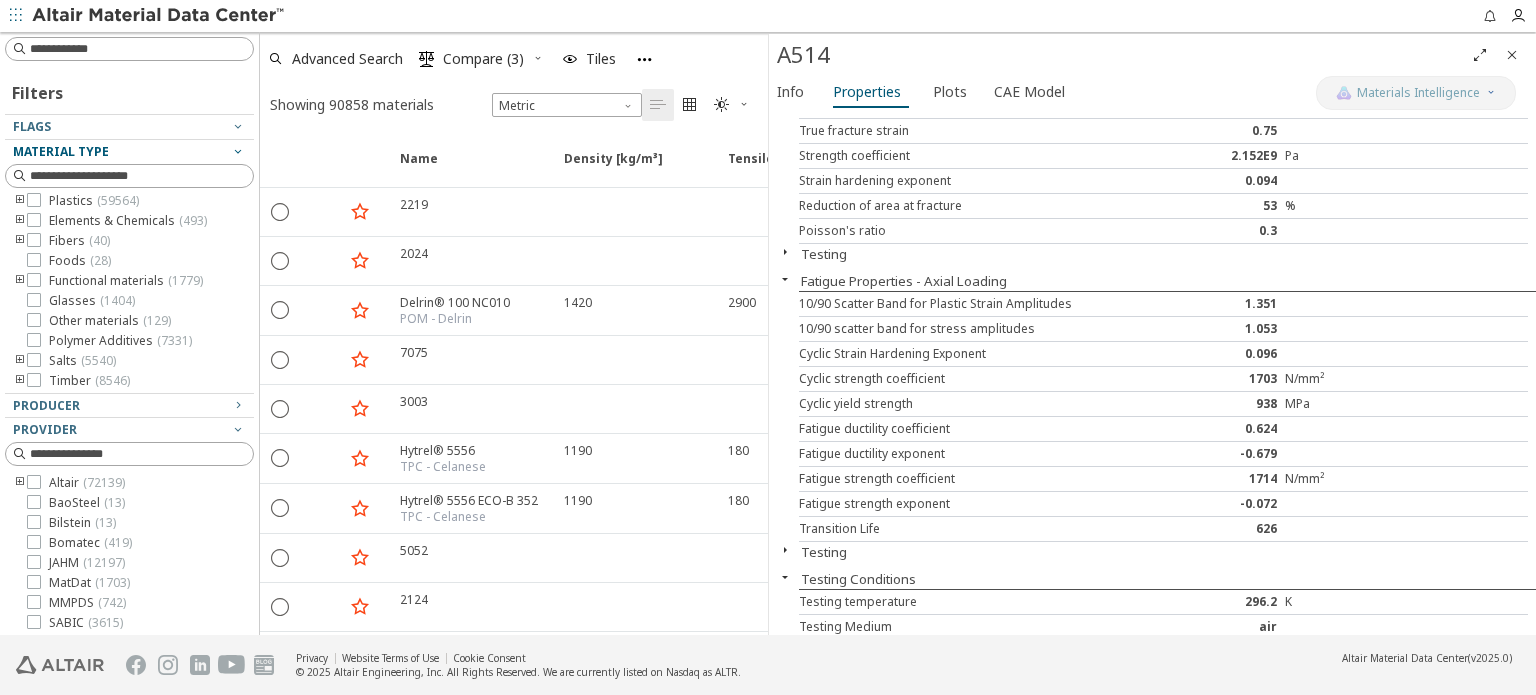 scroll, scrollTop: 0, scrollLeft: 0, axis: both 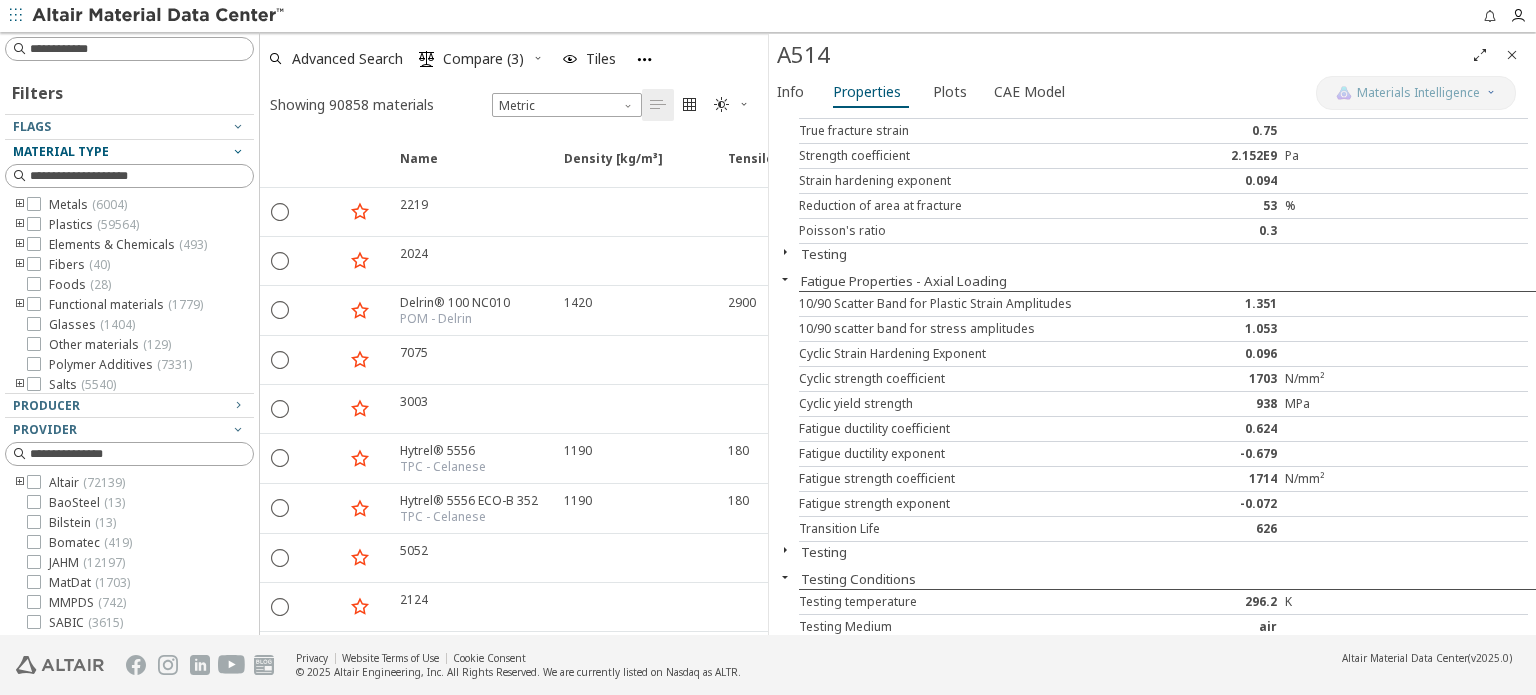click at bounding box center (20, 205) 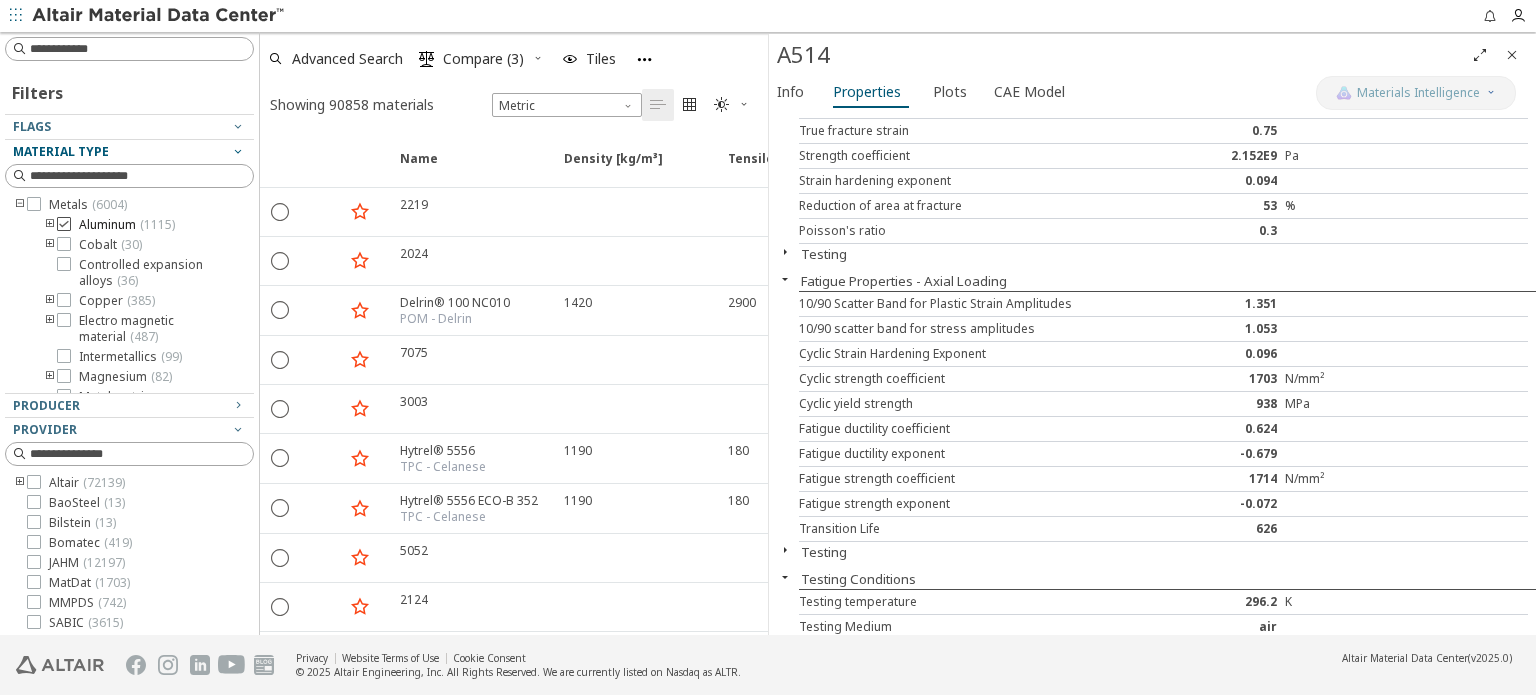 click at bounding box center [64, 224] 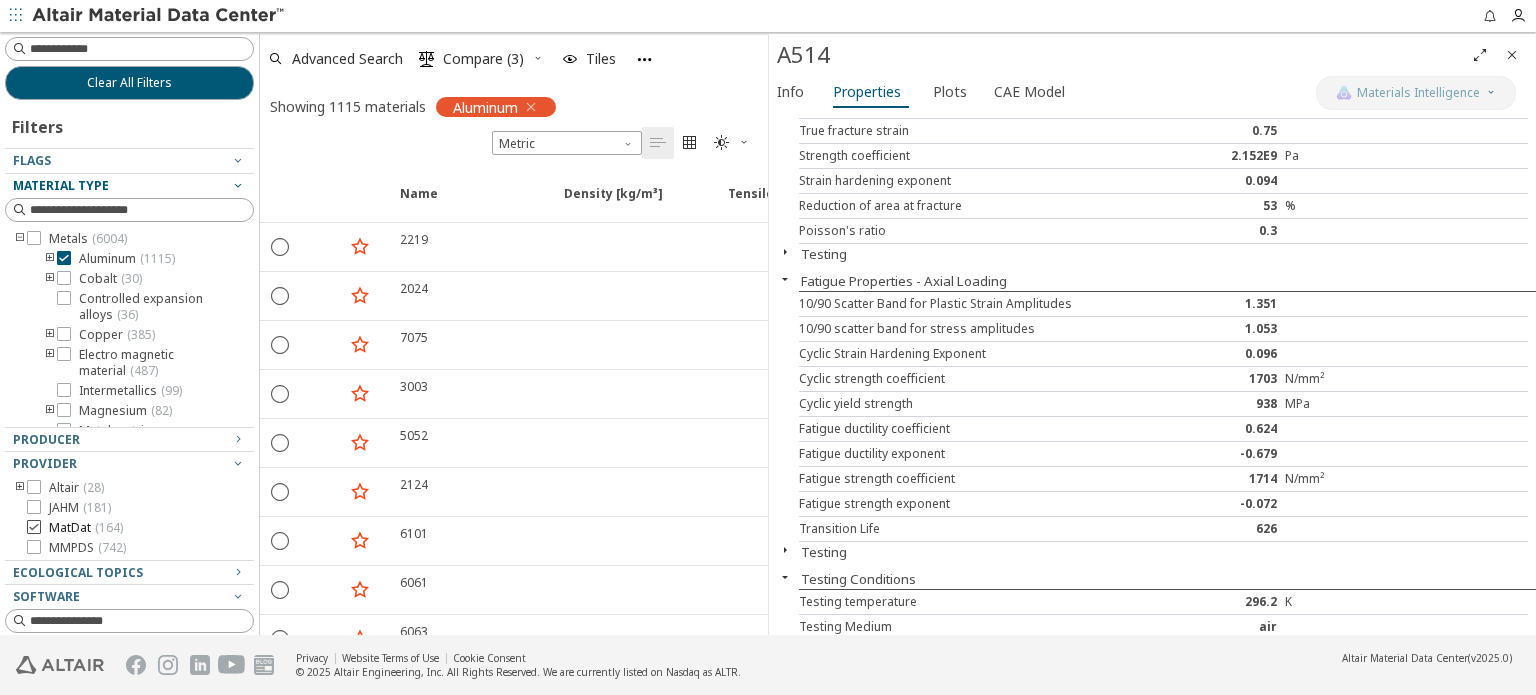 click at bounding box center (34, 527) 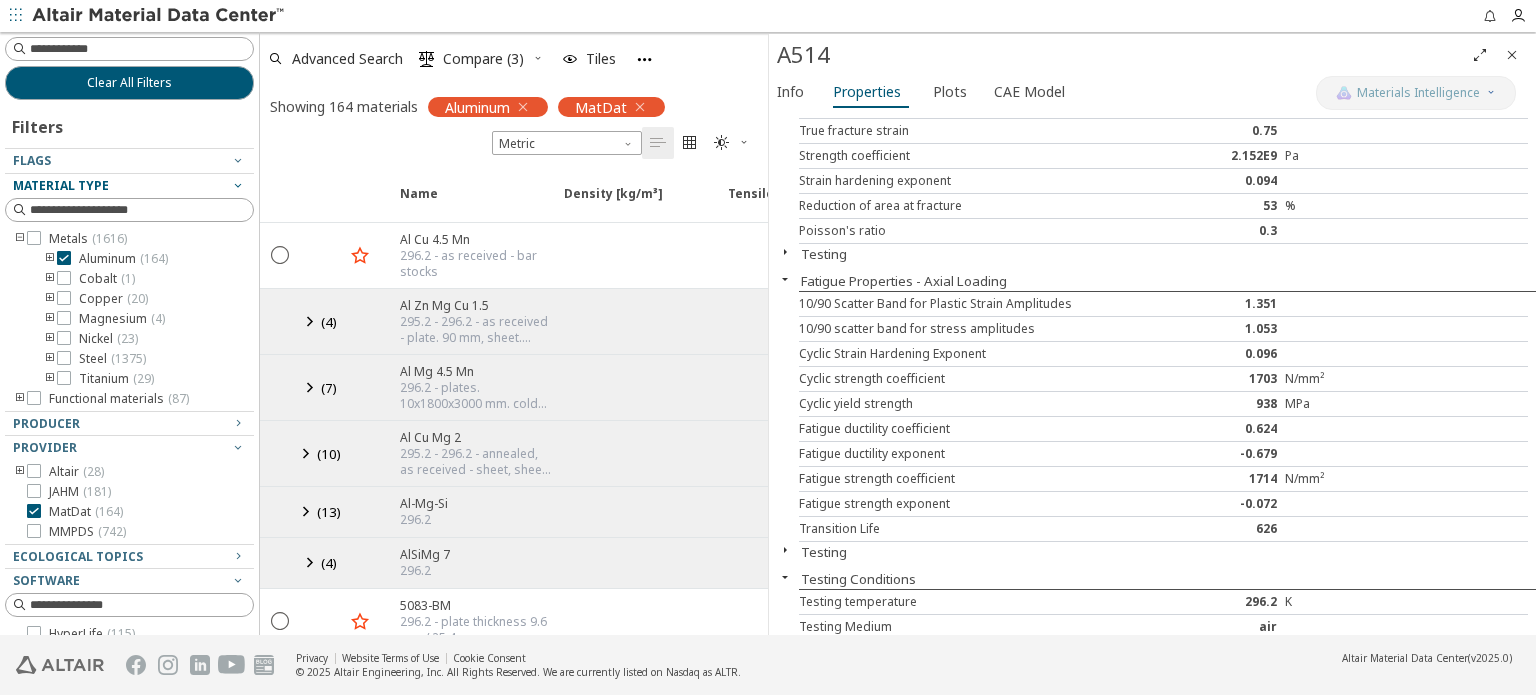 click at bounding box center (309, 321) 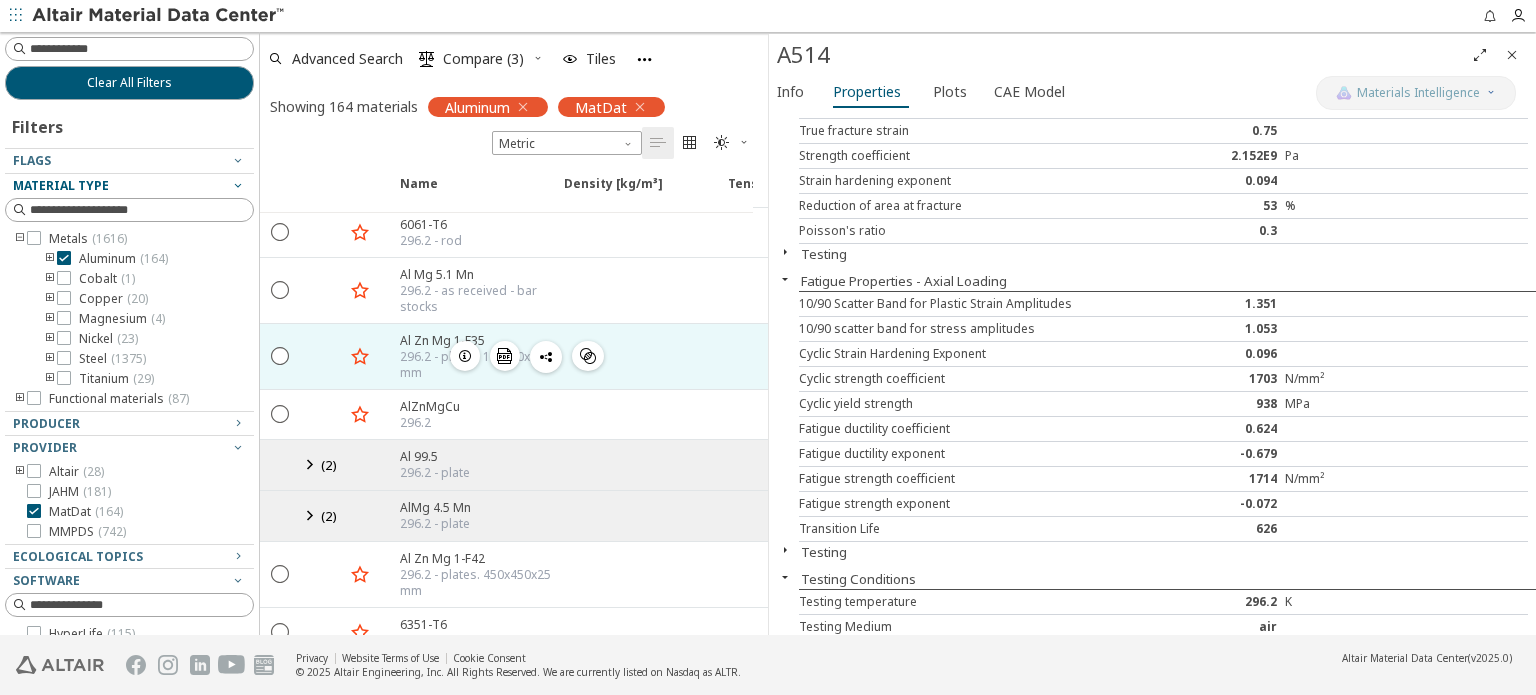 scroll, scrollTop: 800, scrollLeft: 0, axis: vertical 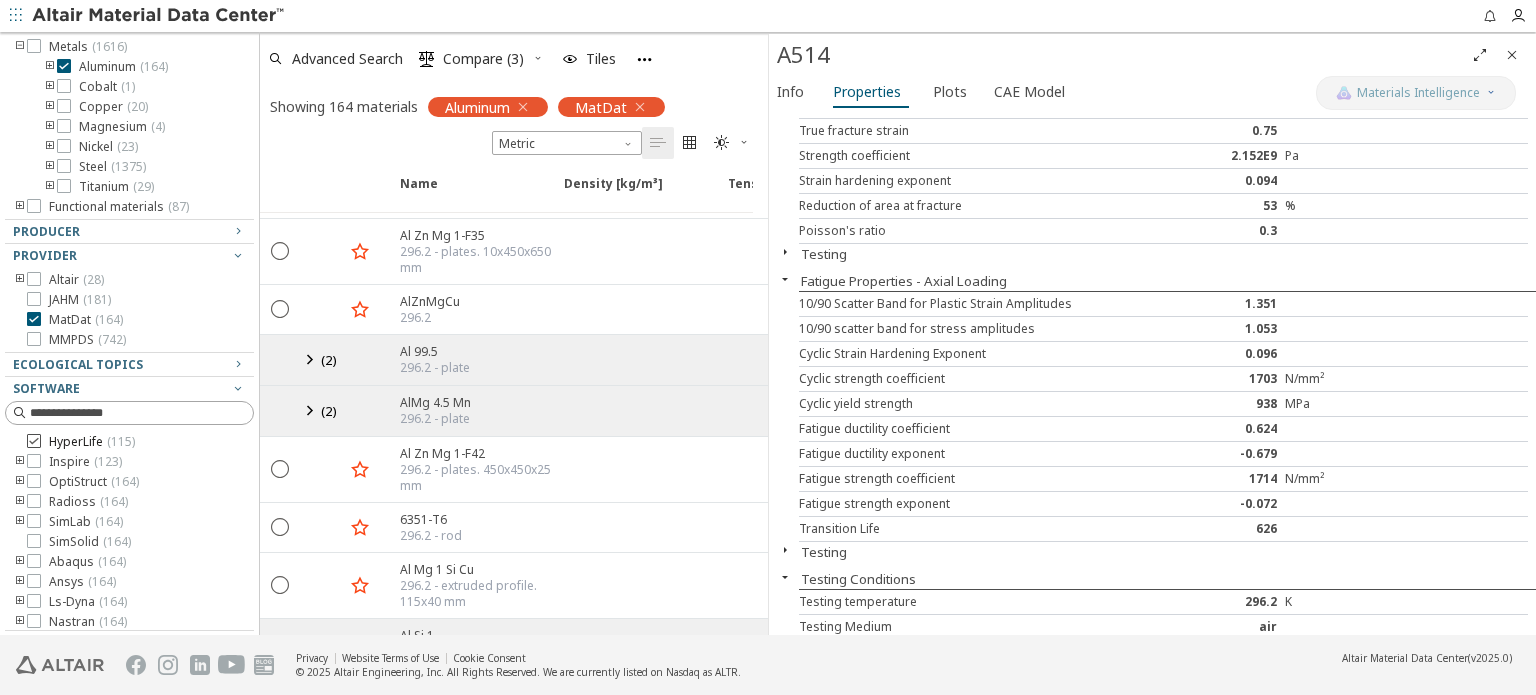 click at bounding box center [34, 441] 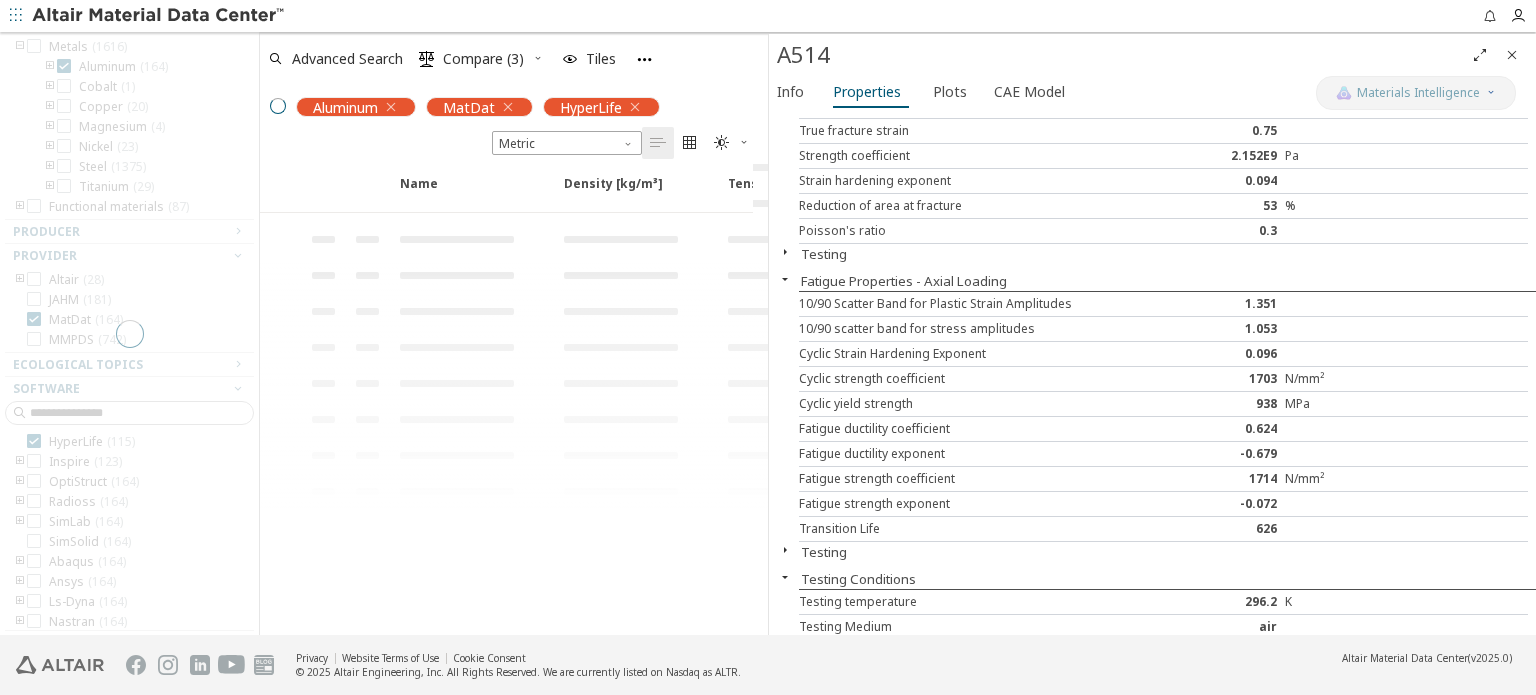 scroll, scrollTop: 0, scrollLeft: 0, axis: both 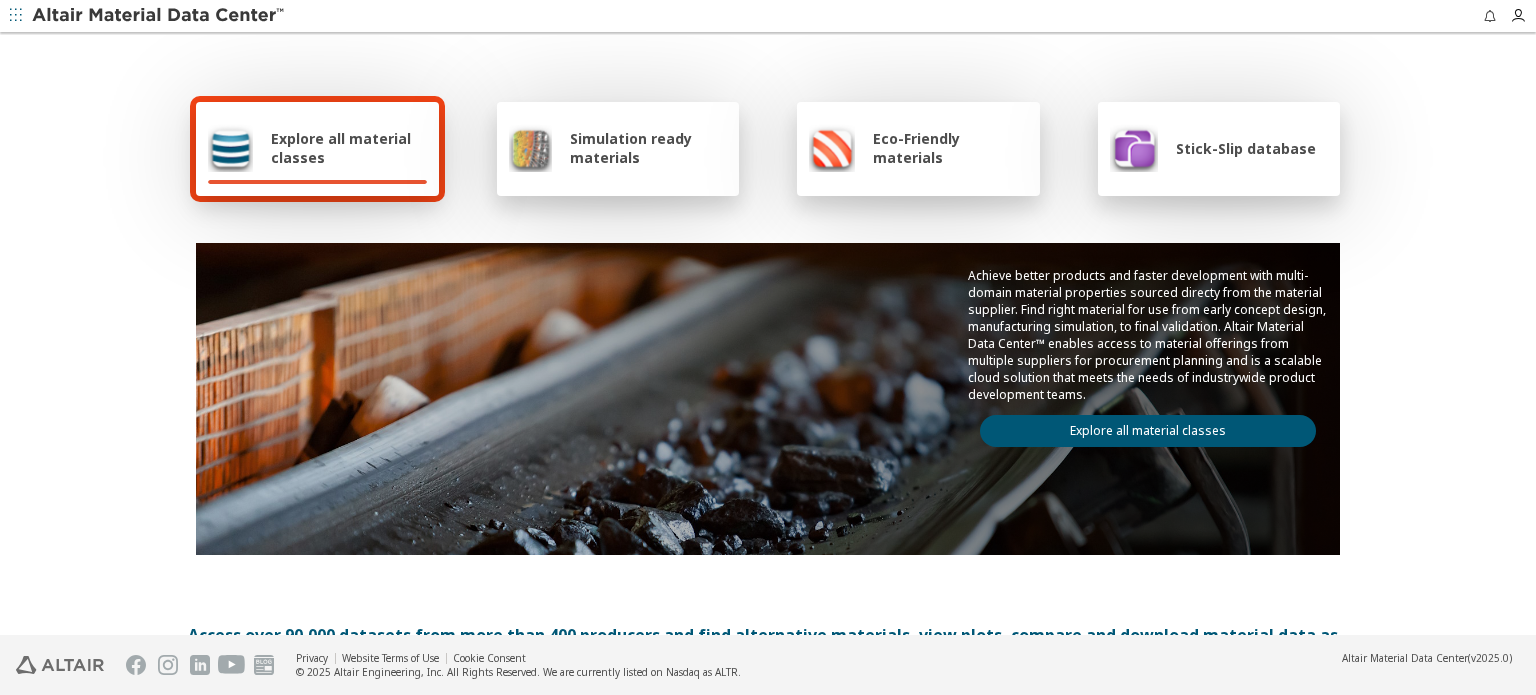 click on "Simulation ready materials" at bounding box center (648, 148) 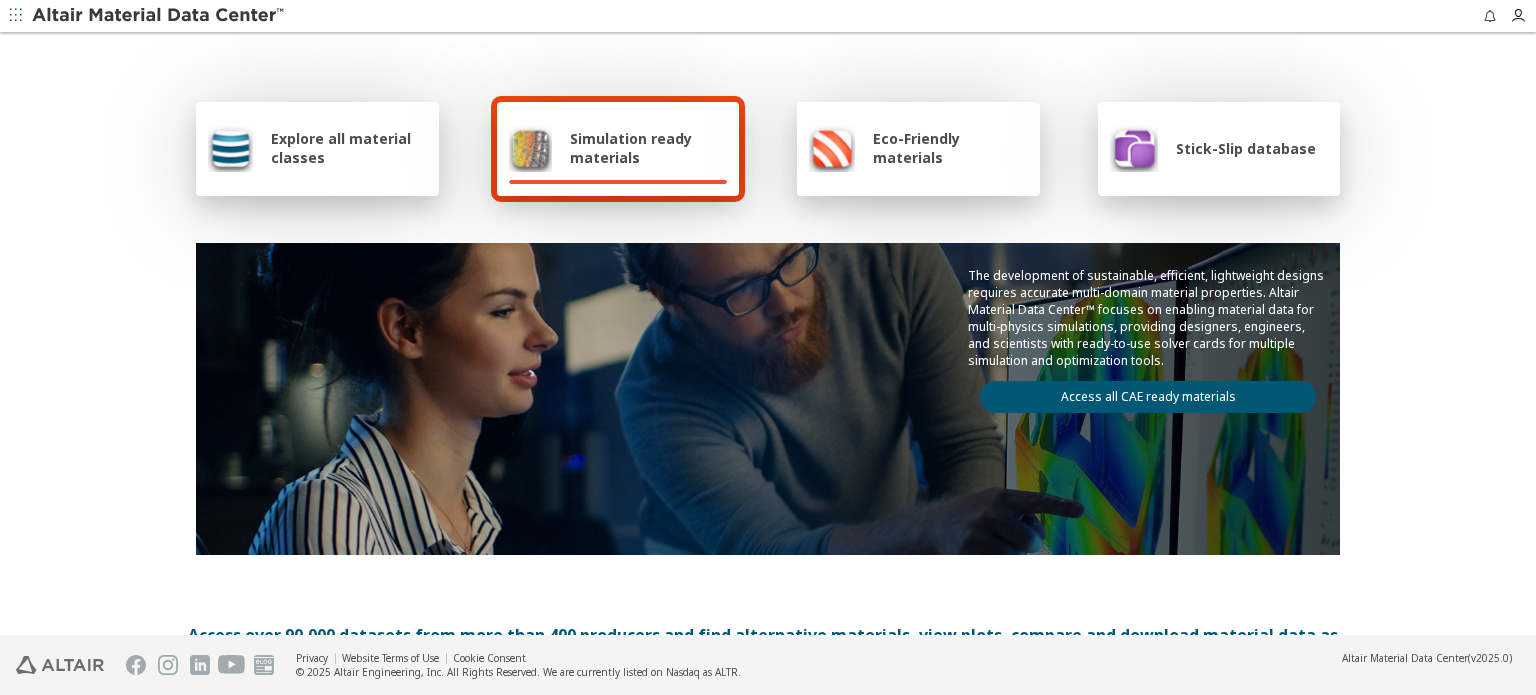 click on "Access all CAE ready materials" at bounding box center [1148, 397] 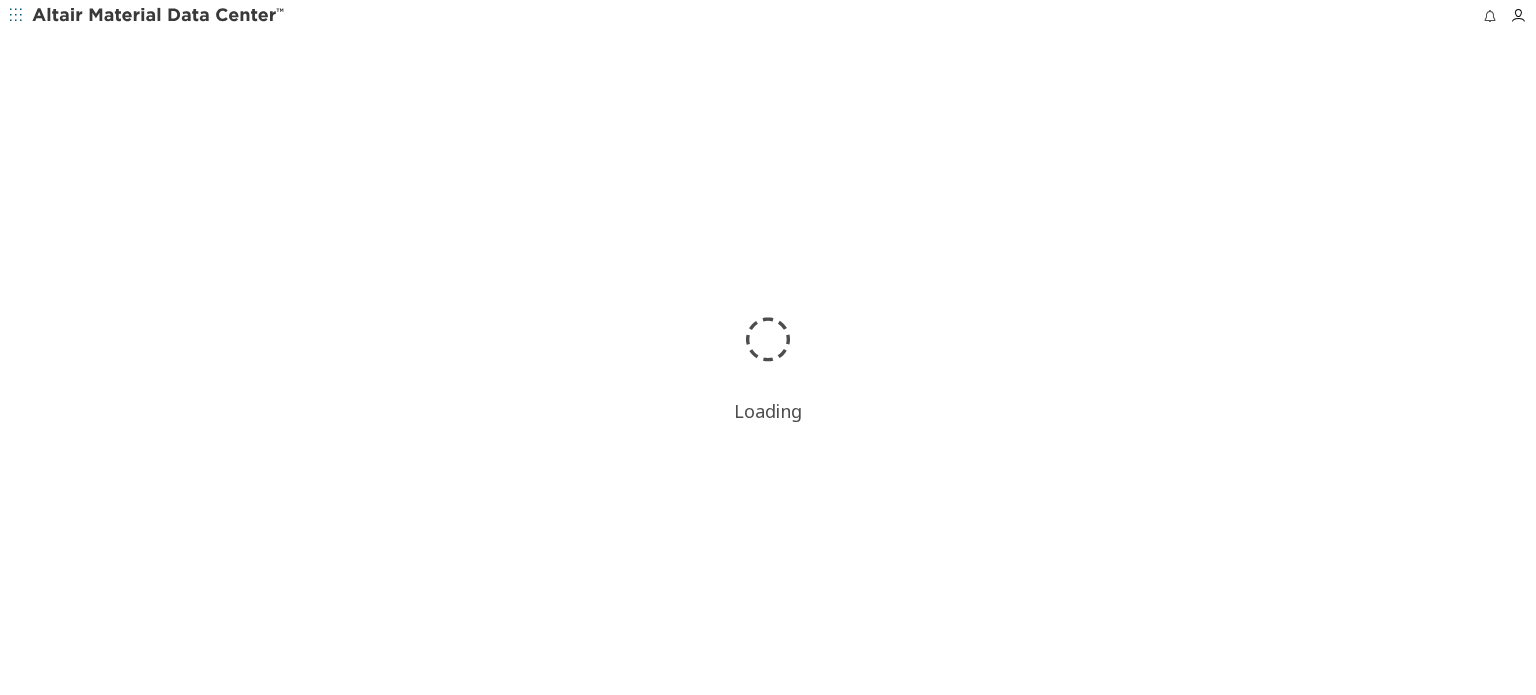 scroll, scrollTop: 0, scrollLeft: 0, axis: both 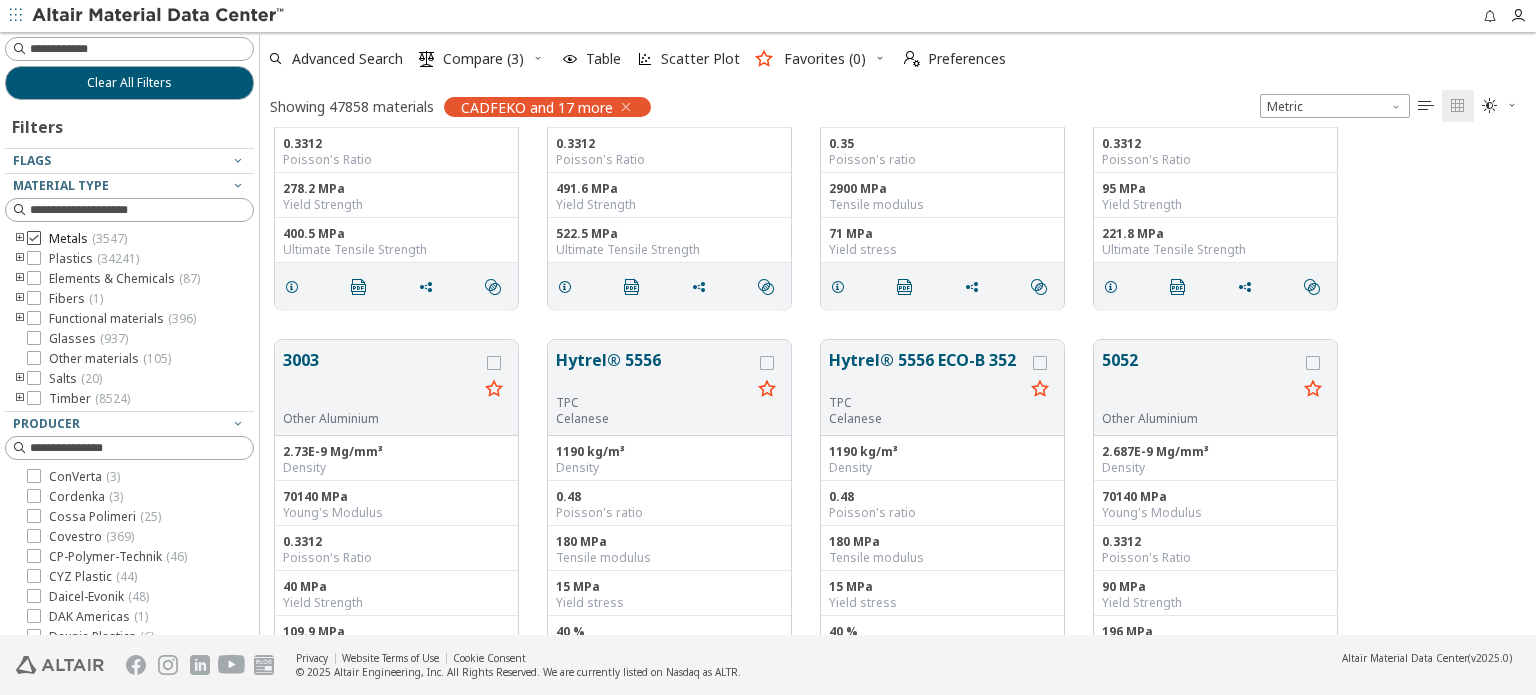 click at bounding box center (34, 238) 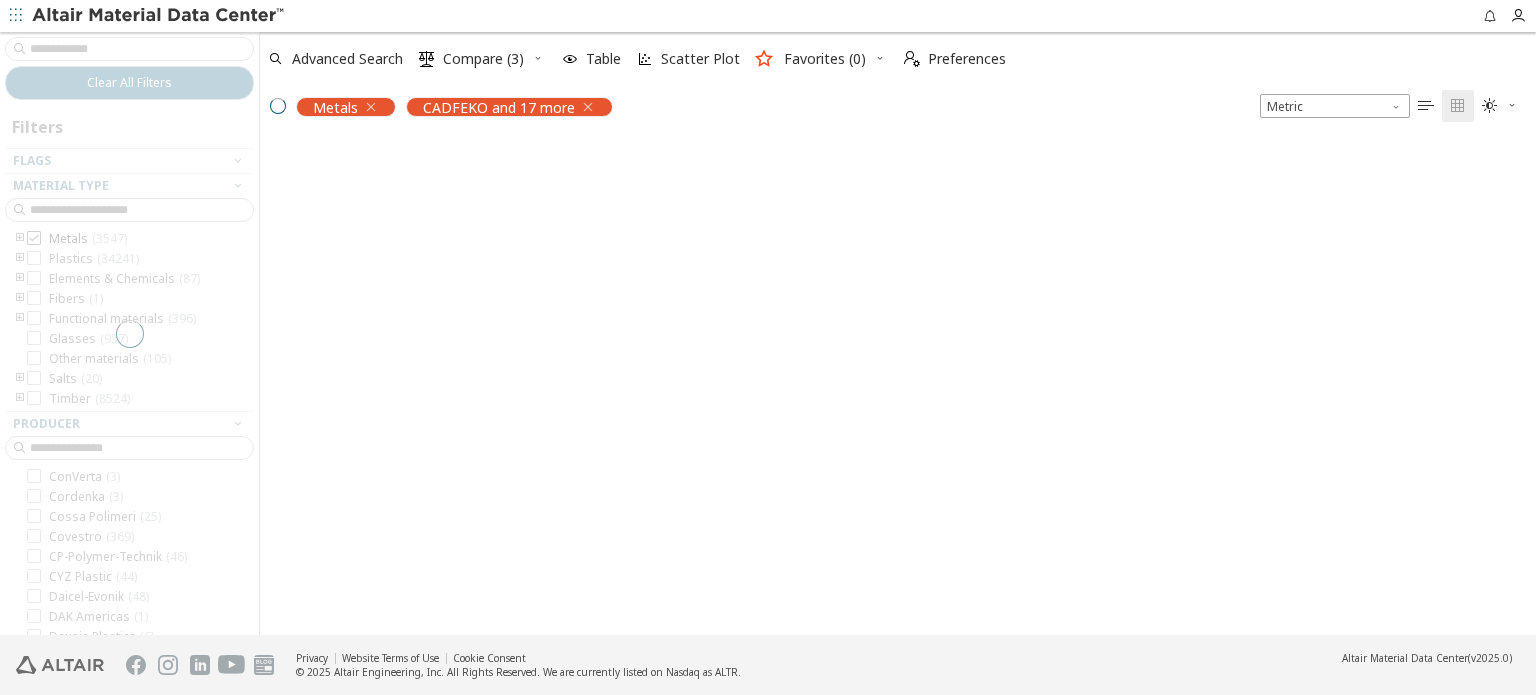 scroll, scrollTop: 0, scrollLeft: 0, axis: both 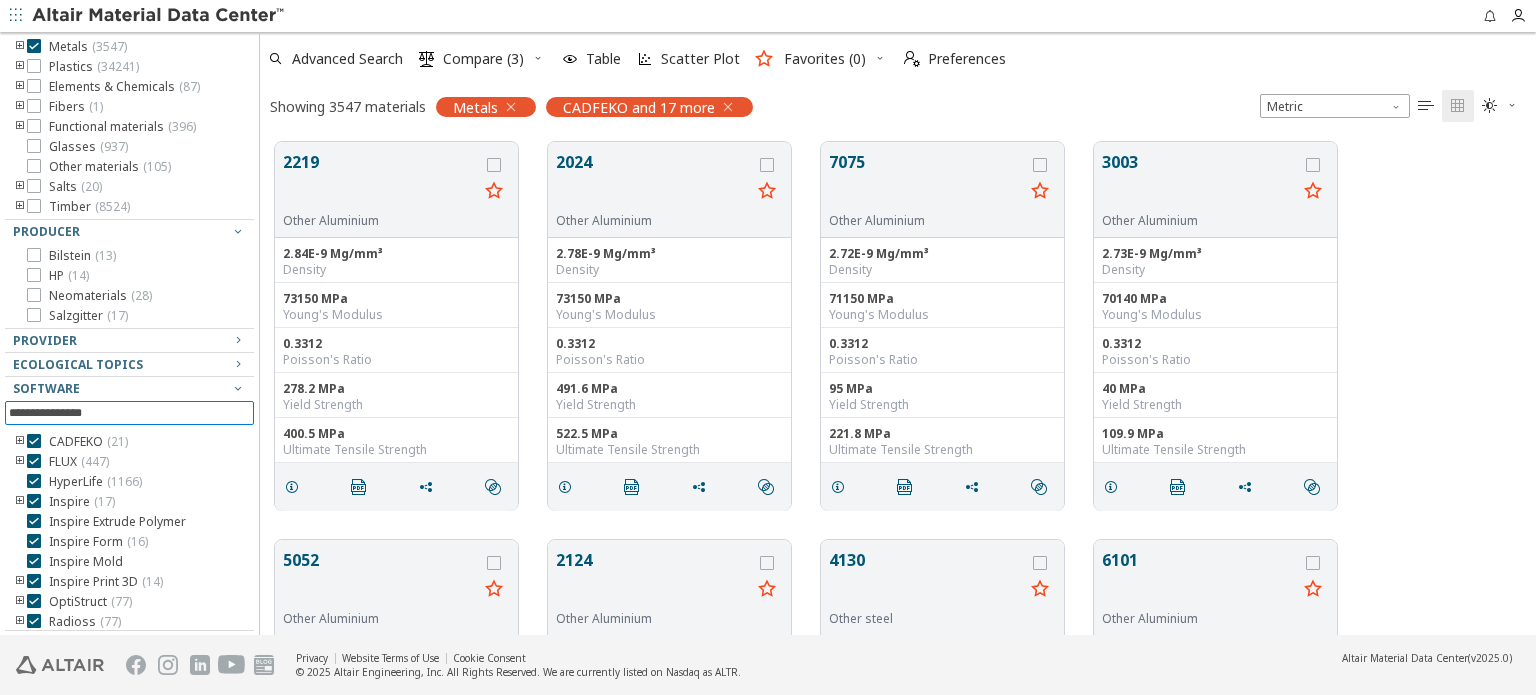 click at bounding box center [131, 413] 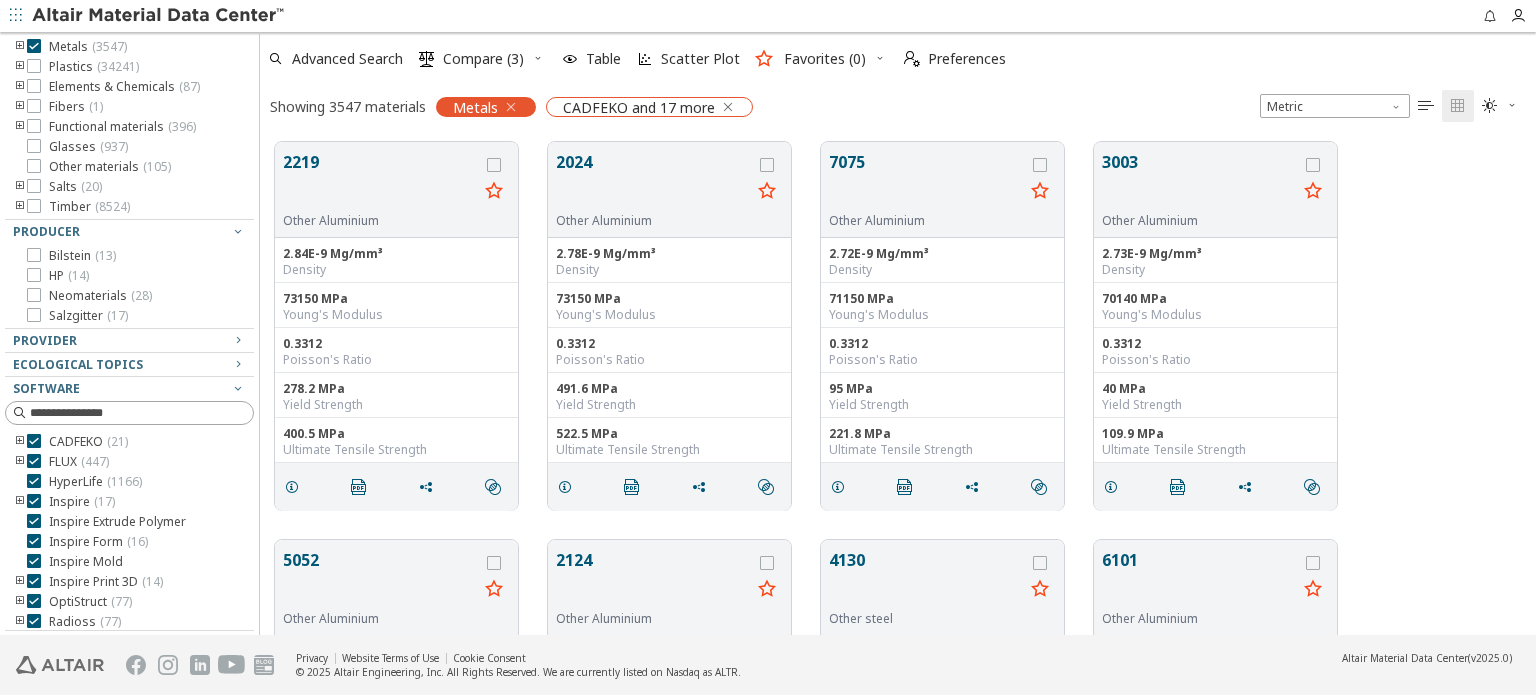 click at bounding box center [728, 107] 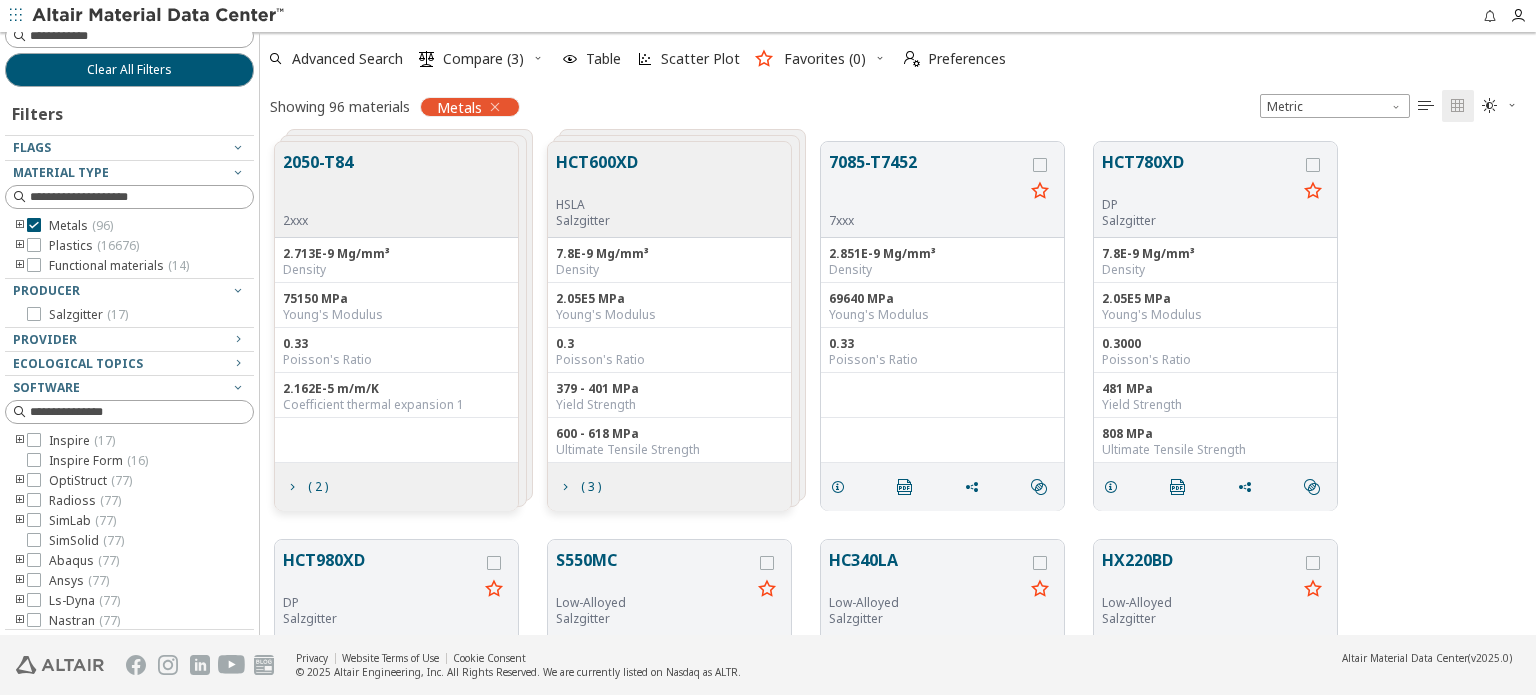 scroll, scrollTop: 12, scrollLeft: 0, axis: vertical 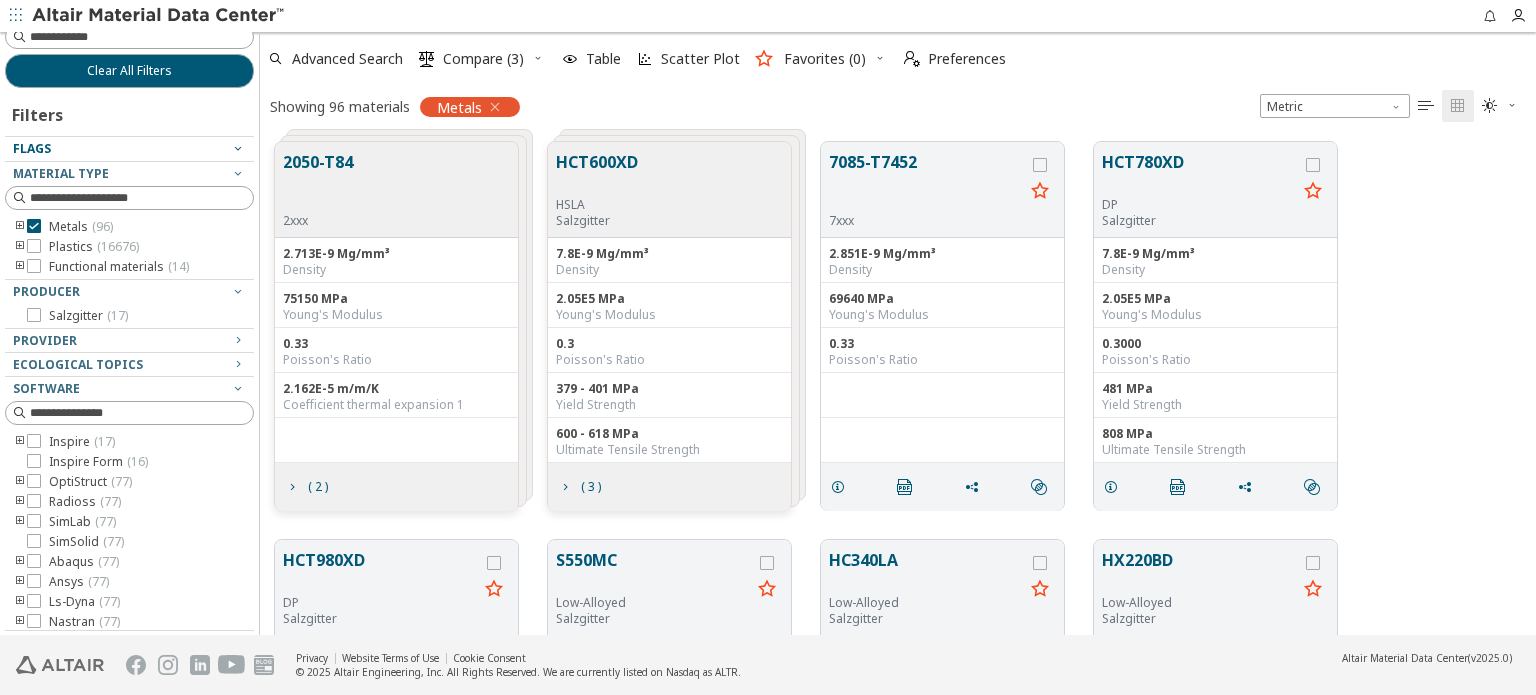 click at bounding box center [238, 148] 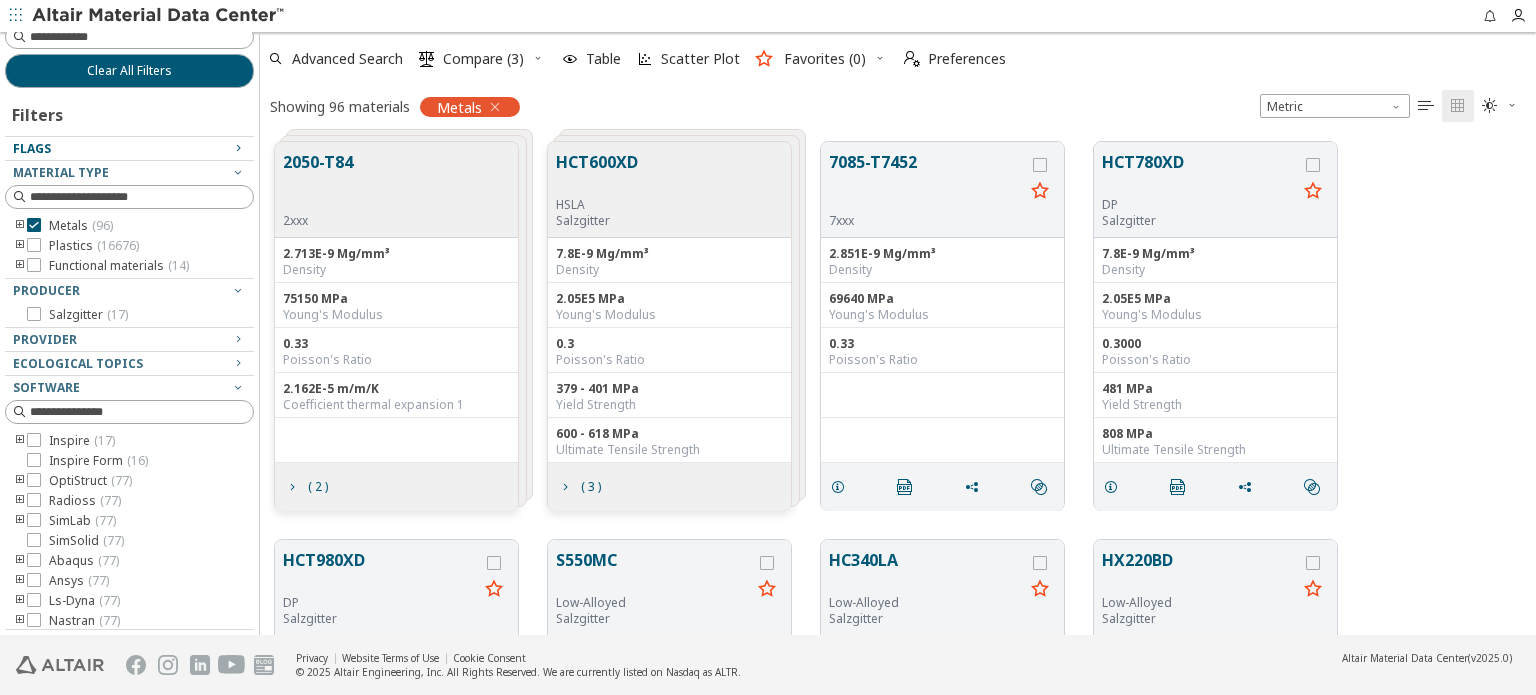 scroll, scrollTop: 11, scrollLeft: 0, axis: vertical 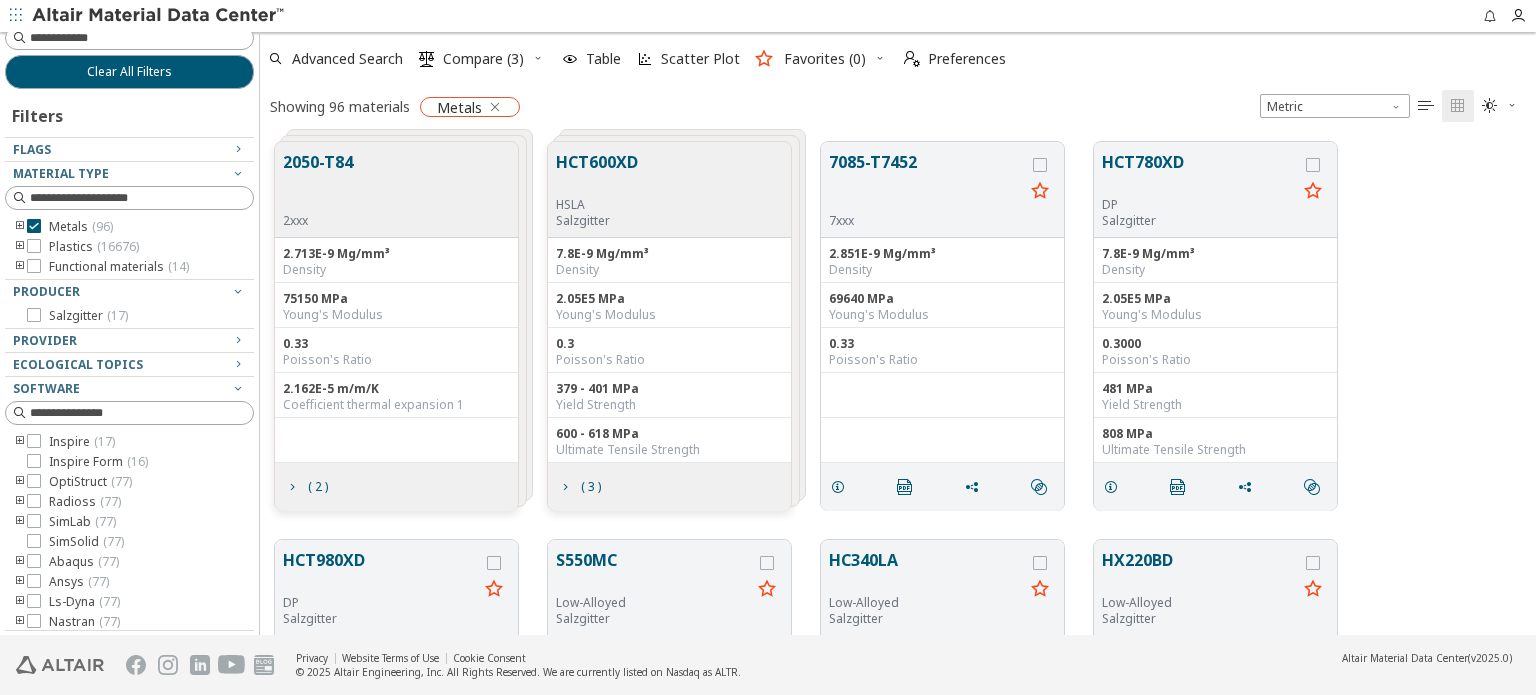 click at bounding box center [495, 107] 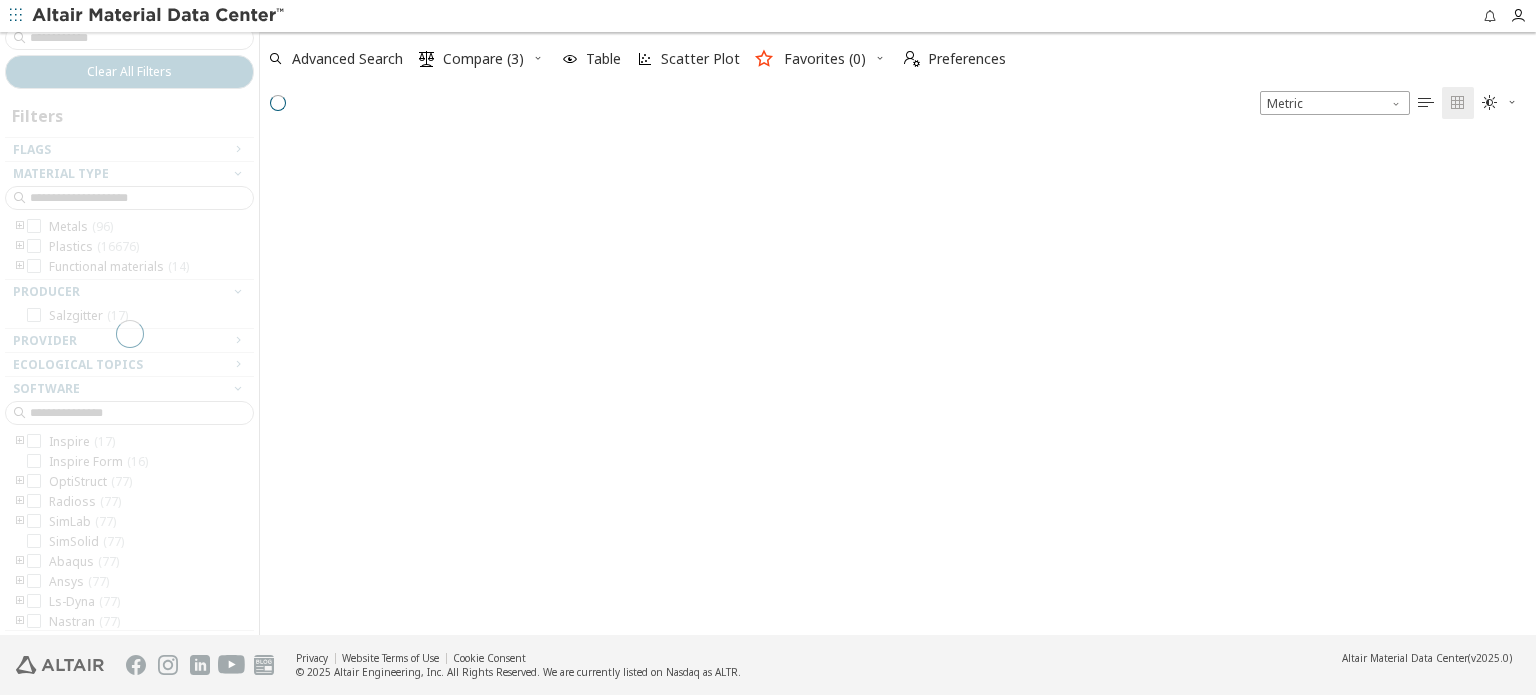 scroll, scrollTop: 16, scrollLeft: 16, axis: both 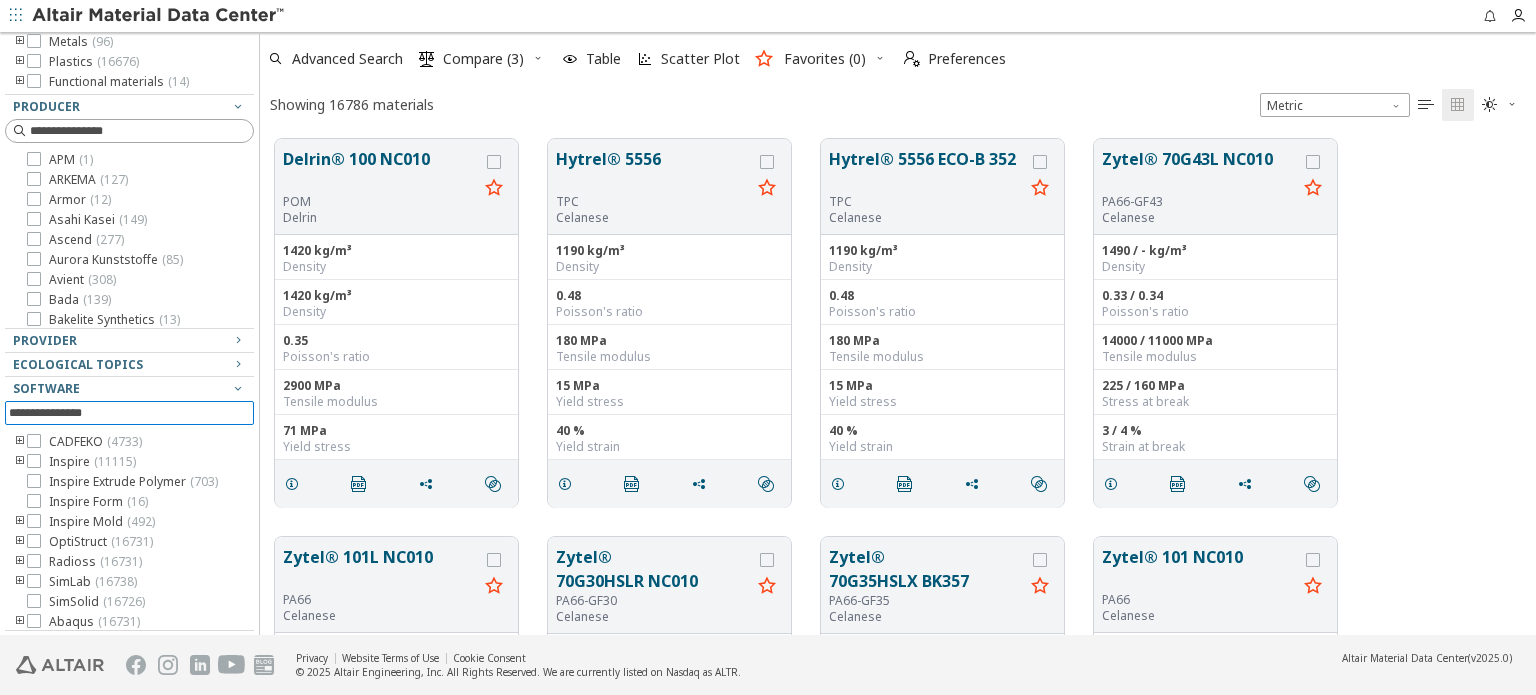 click at bounding box center [131, 413] 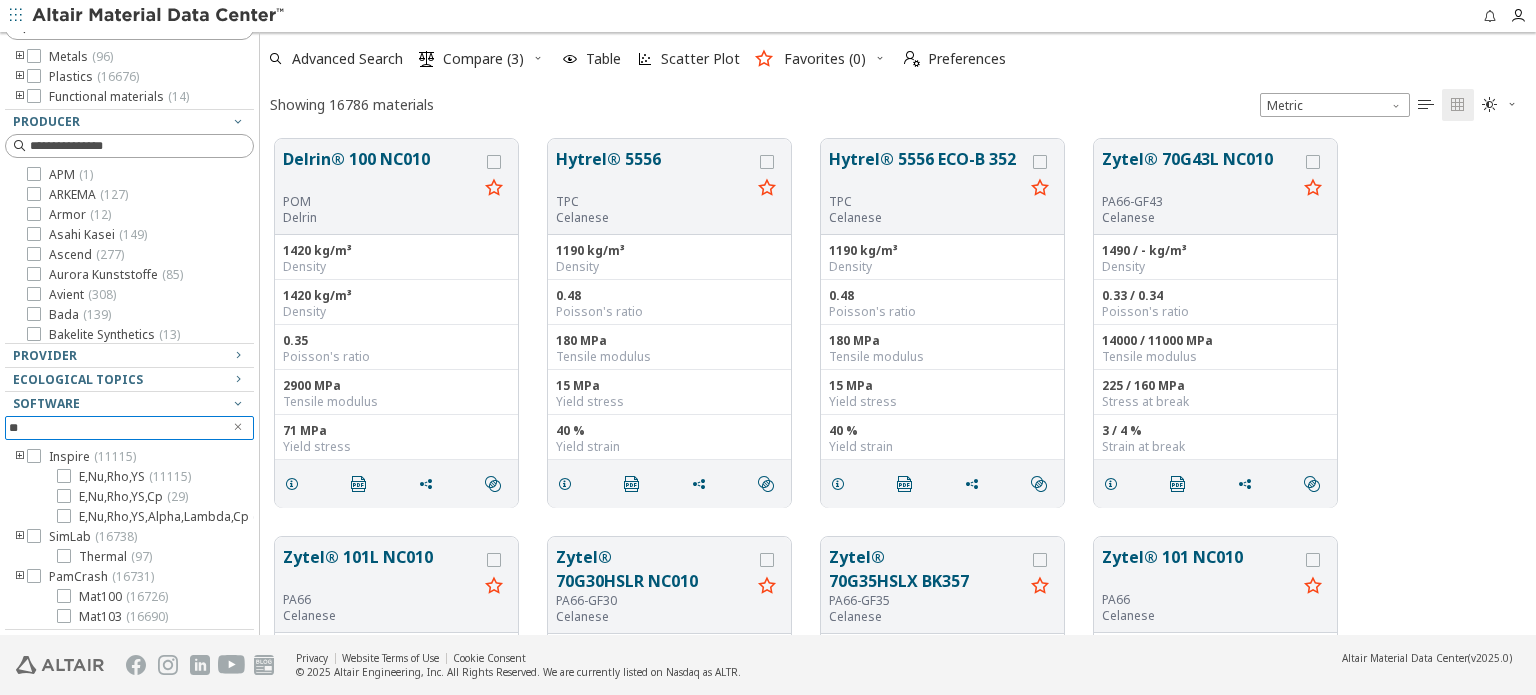 scroll, scrollTop: 0, scrollLeft: 0, axis: both 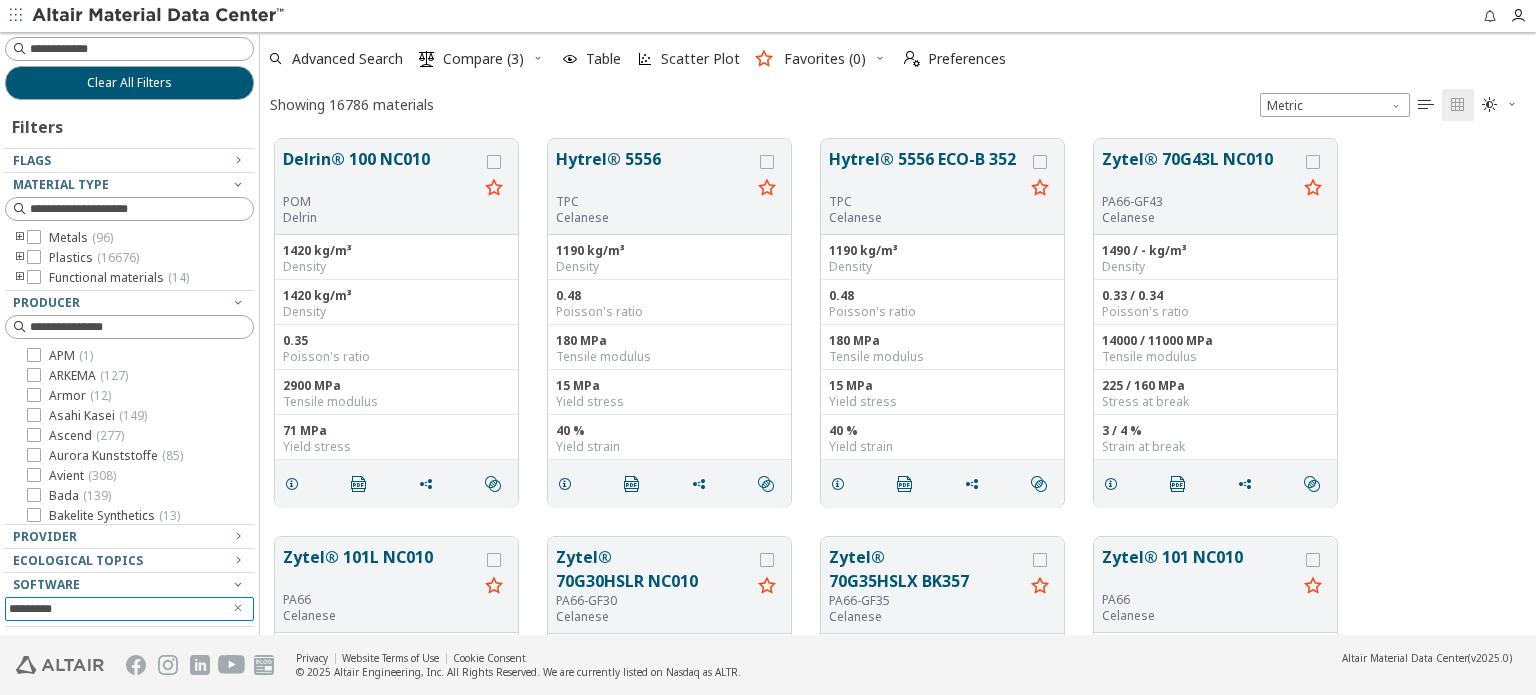 type on "*********" 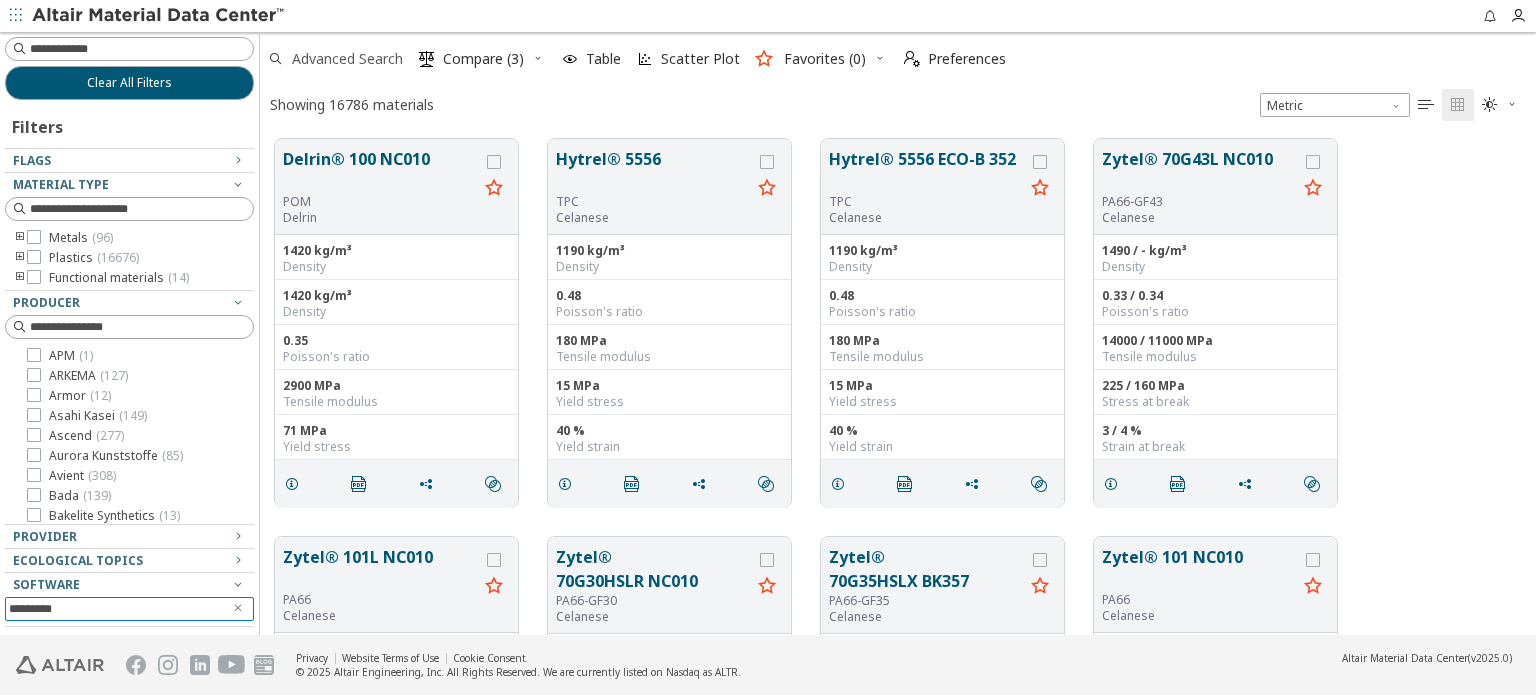 click on "Advanced Search" at bounding box center (347, 59) 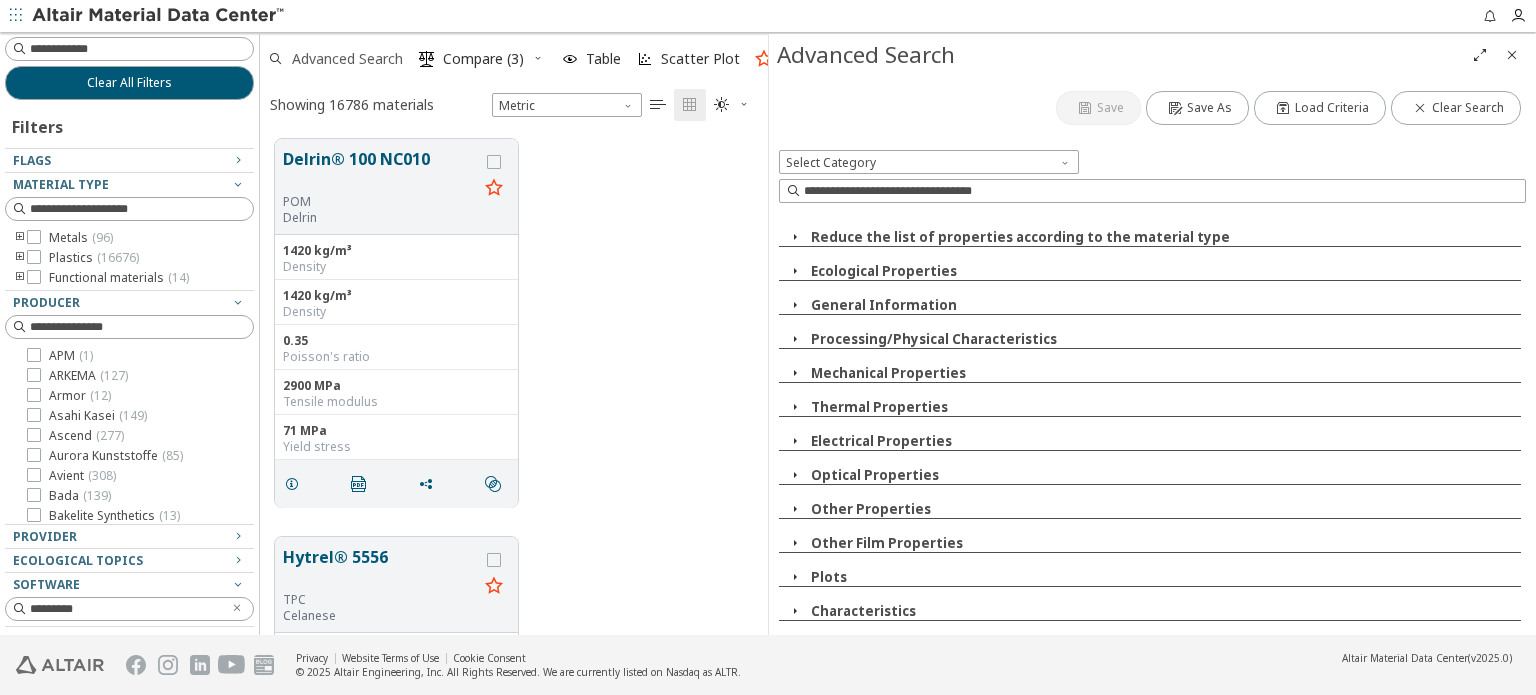 scroll, scrollTop: 496, scrollLeft: 492, axis: both 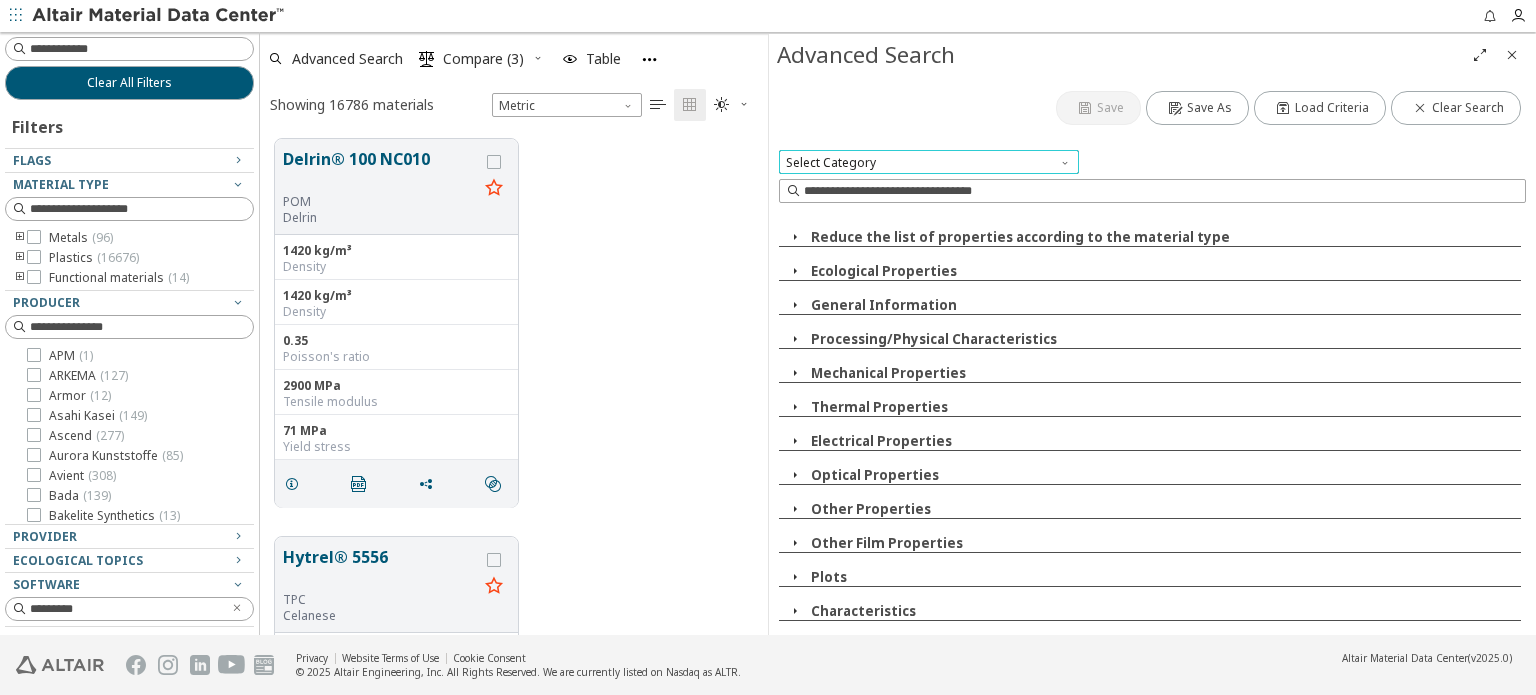 click on "Select Category" at bounding box center [929, 162] 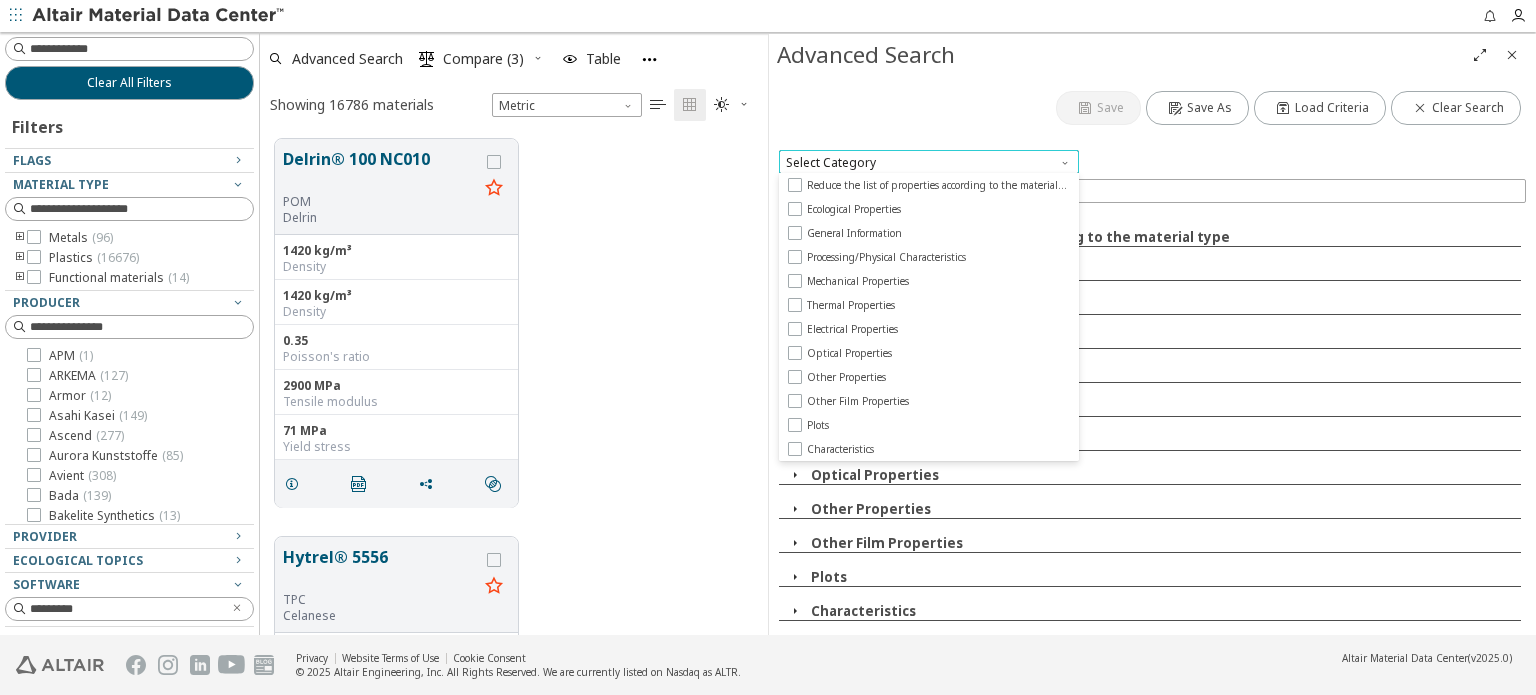 click on "Select Category" at bounding box center (929, 162) 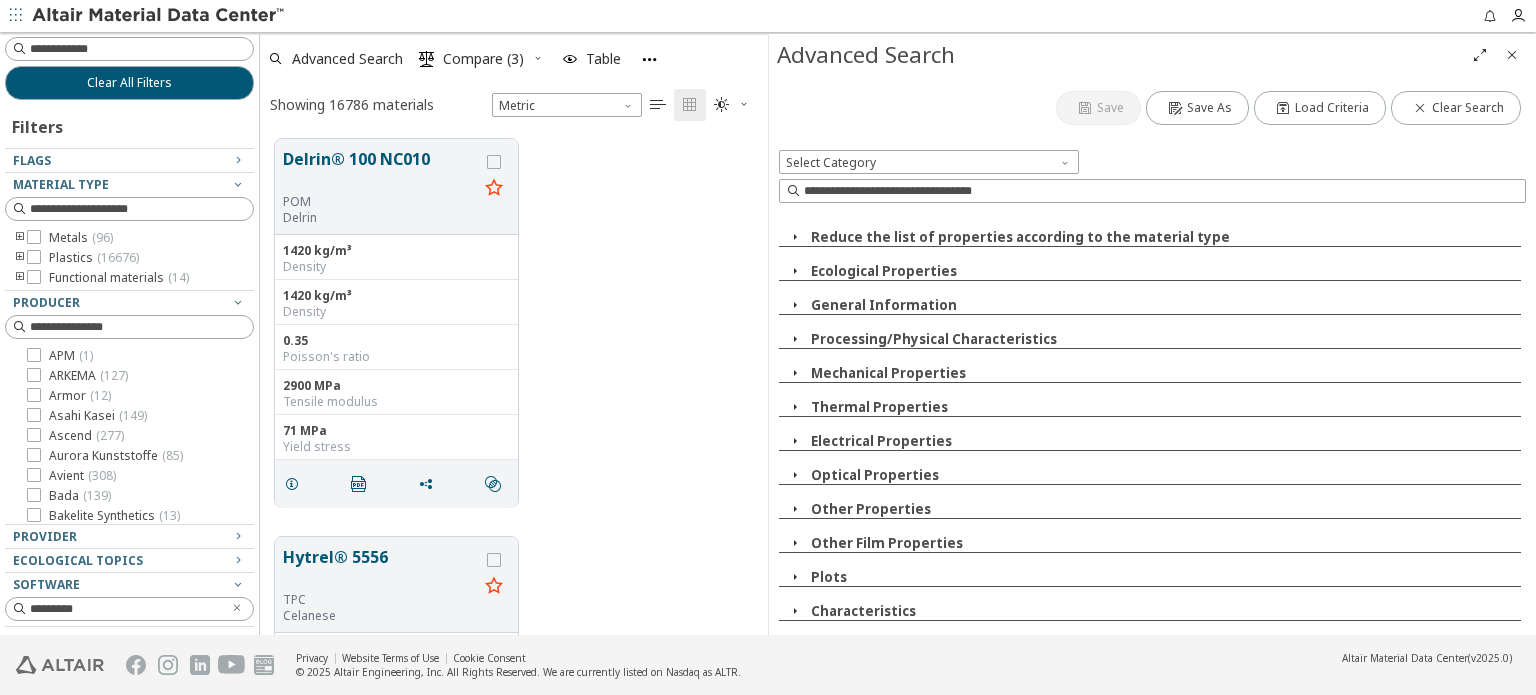 click on "Plots" at bounding box center [1150, 577] 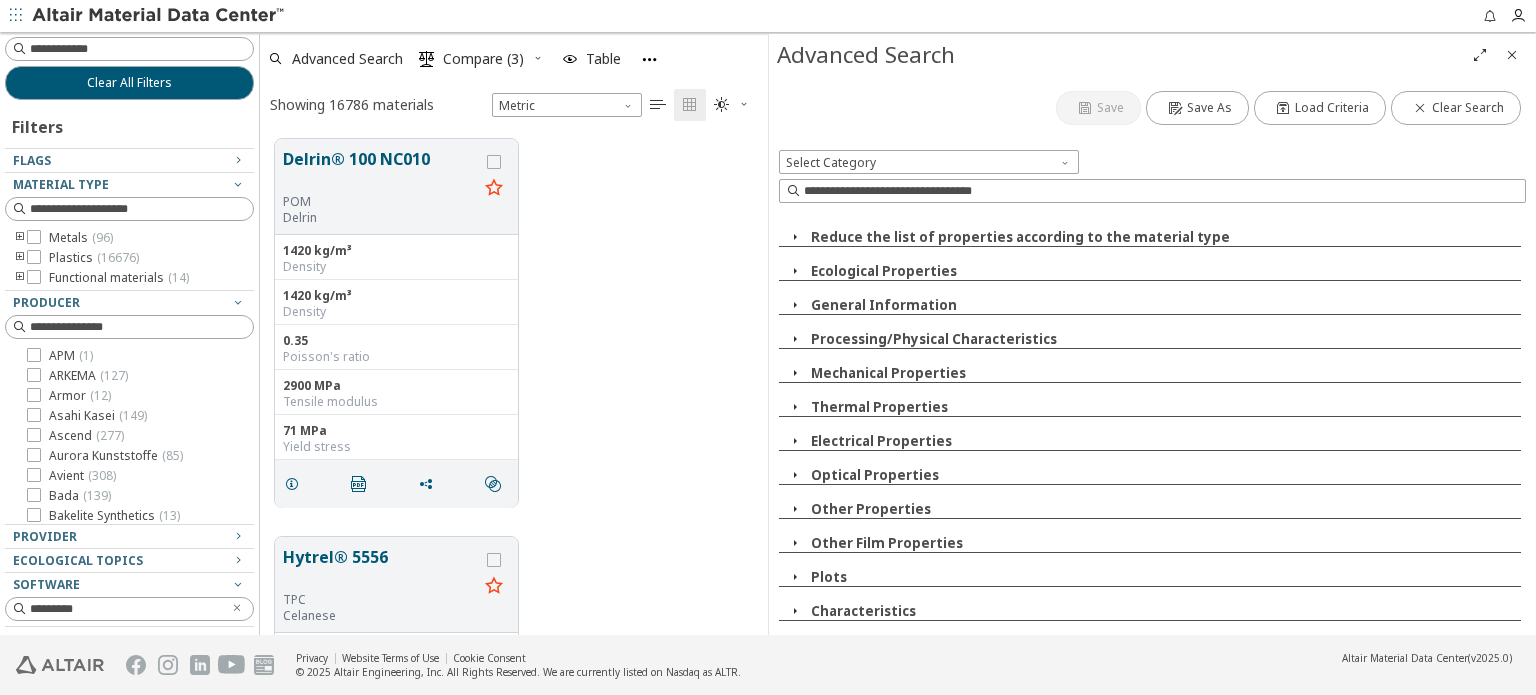 click at bounding box center (795, 577) 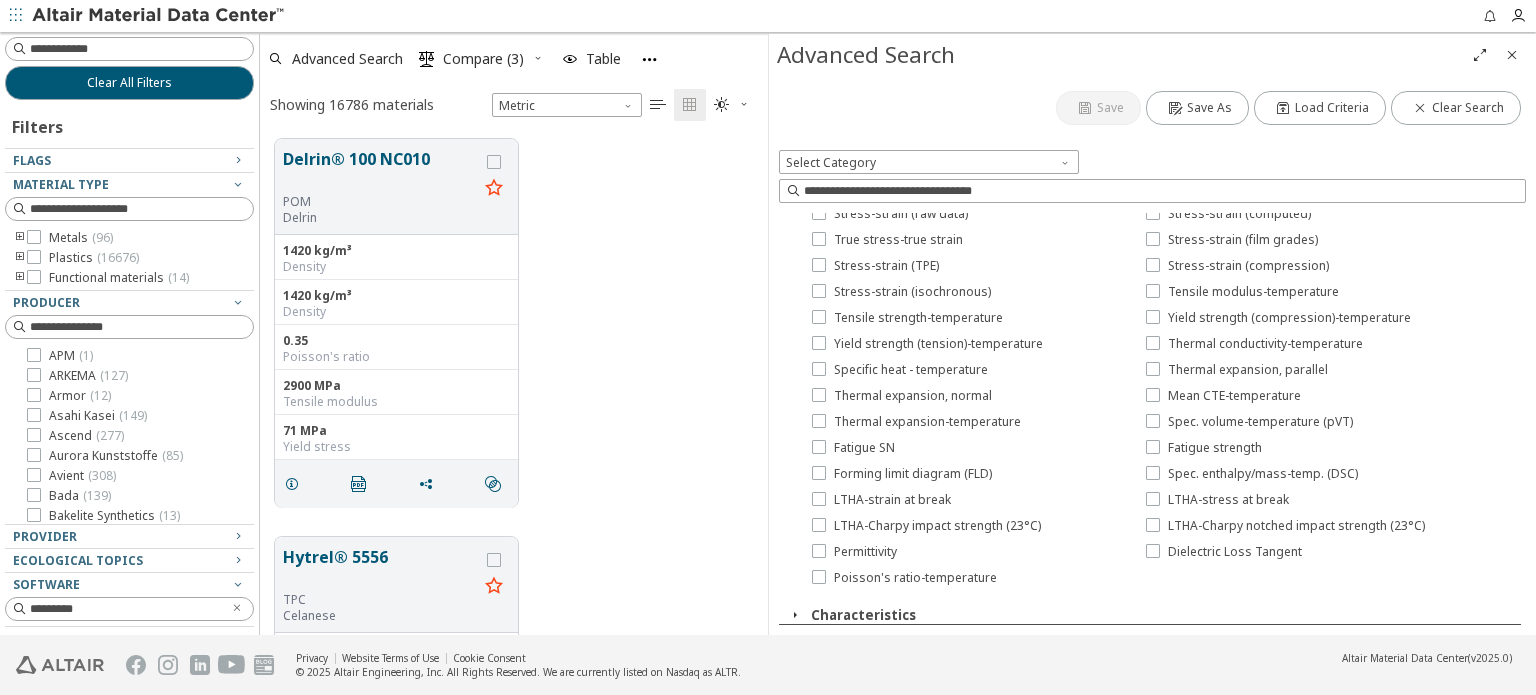 scroll, scrollTop: 196, scrollLeft: 0, axis: vertical 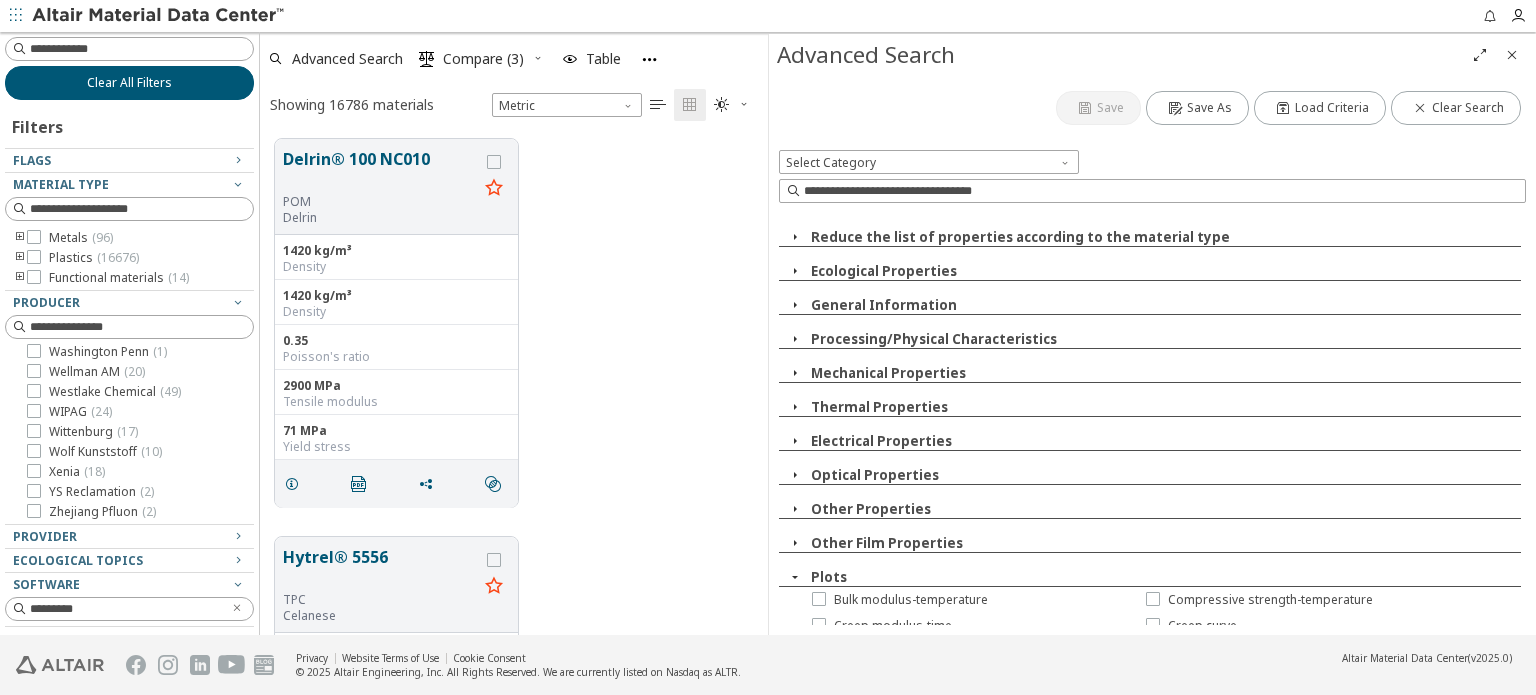 click on "Clear All Filters" at bounding box center [129, 83] 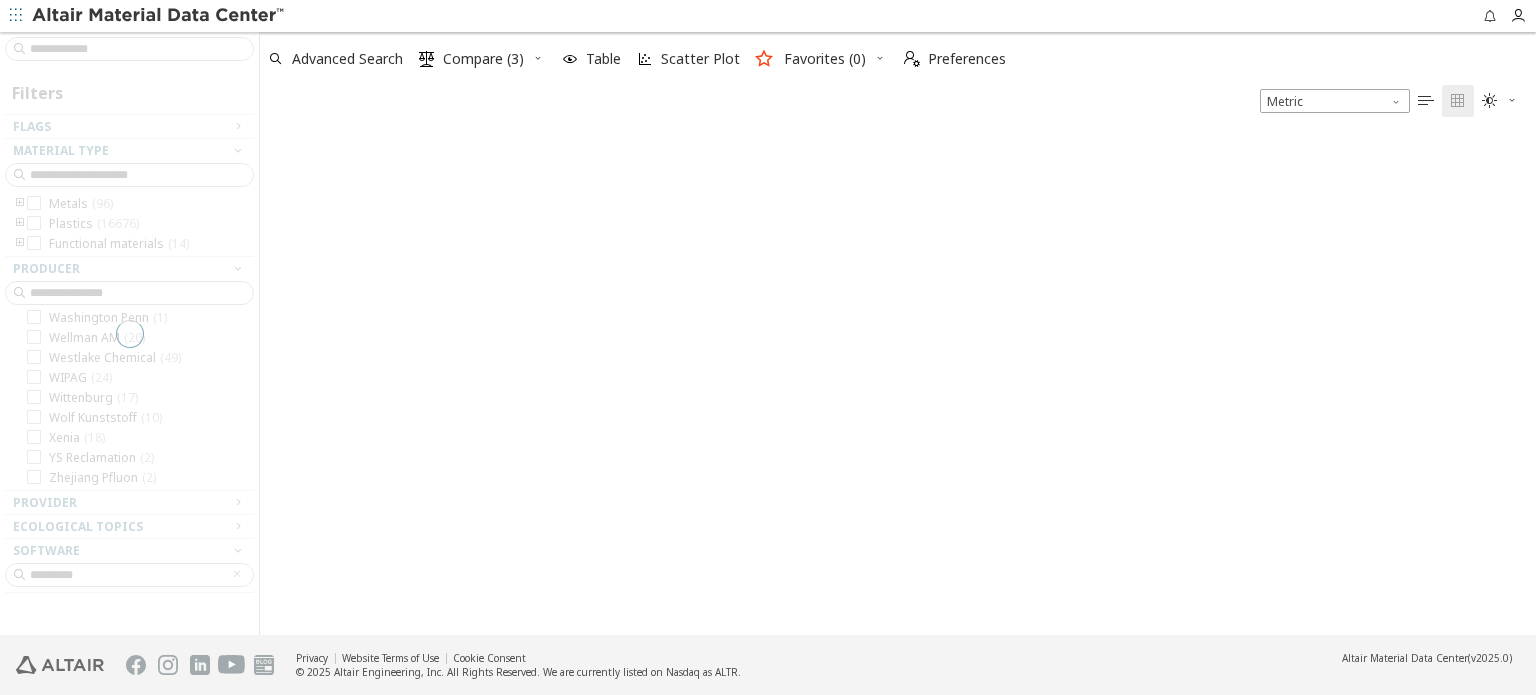 scroll, scrollTop: 16, scrollLeft: 16, axis: both 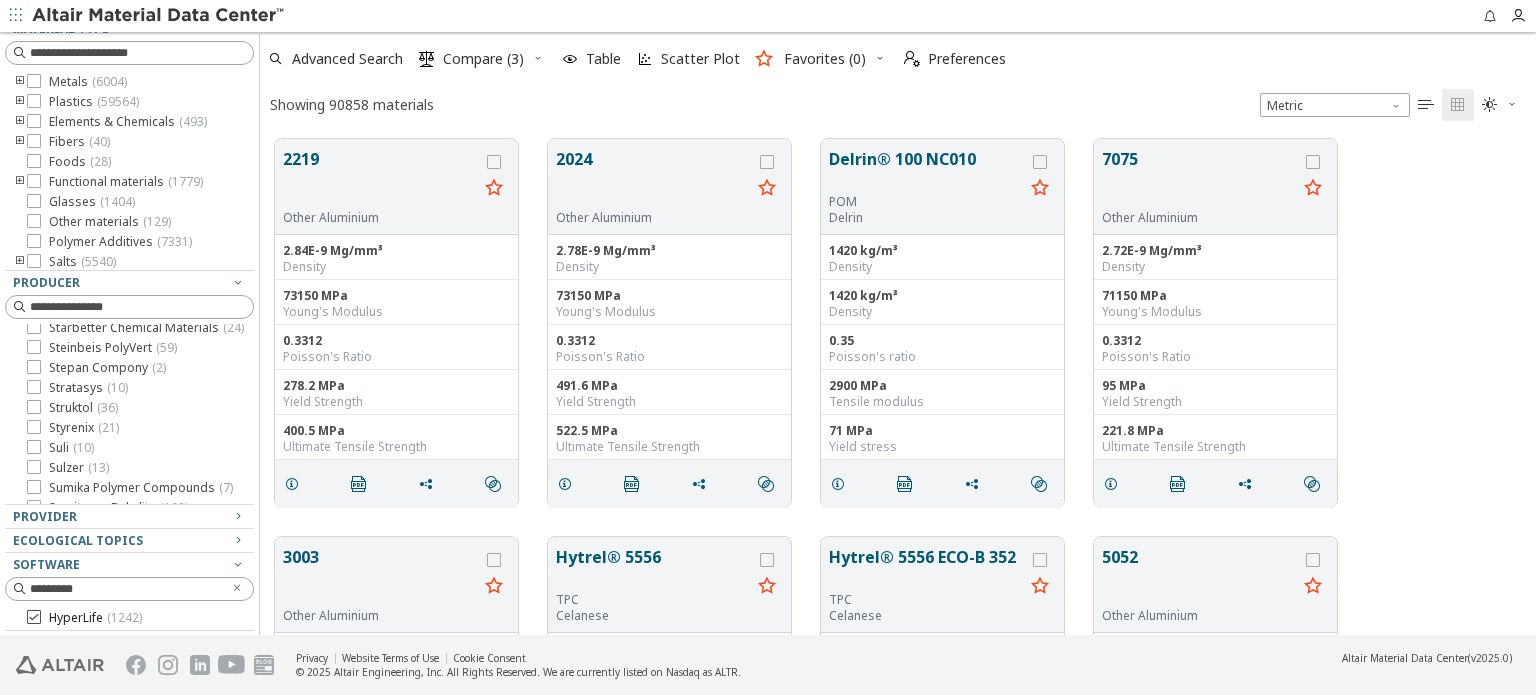 click at bounding box center (34, 617) 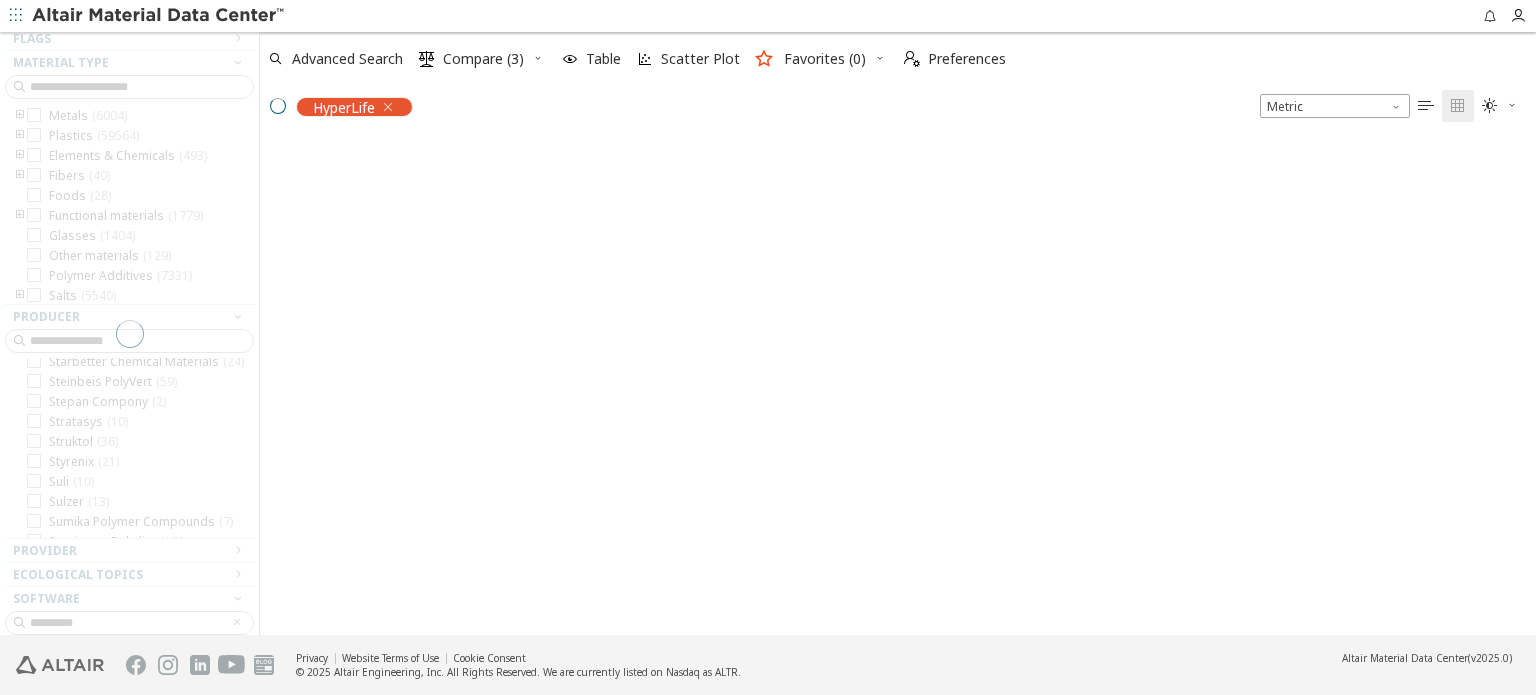 scroll, scrollTop: 494, scrollLeft: 1260, axis: both 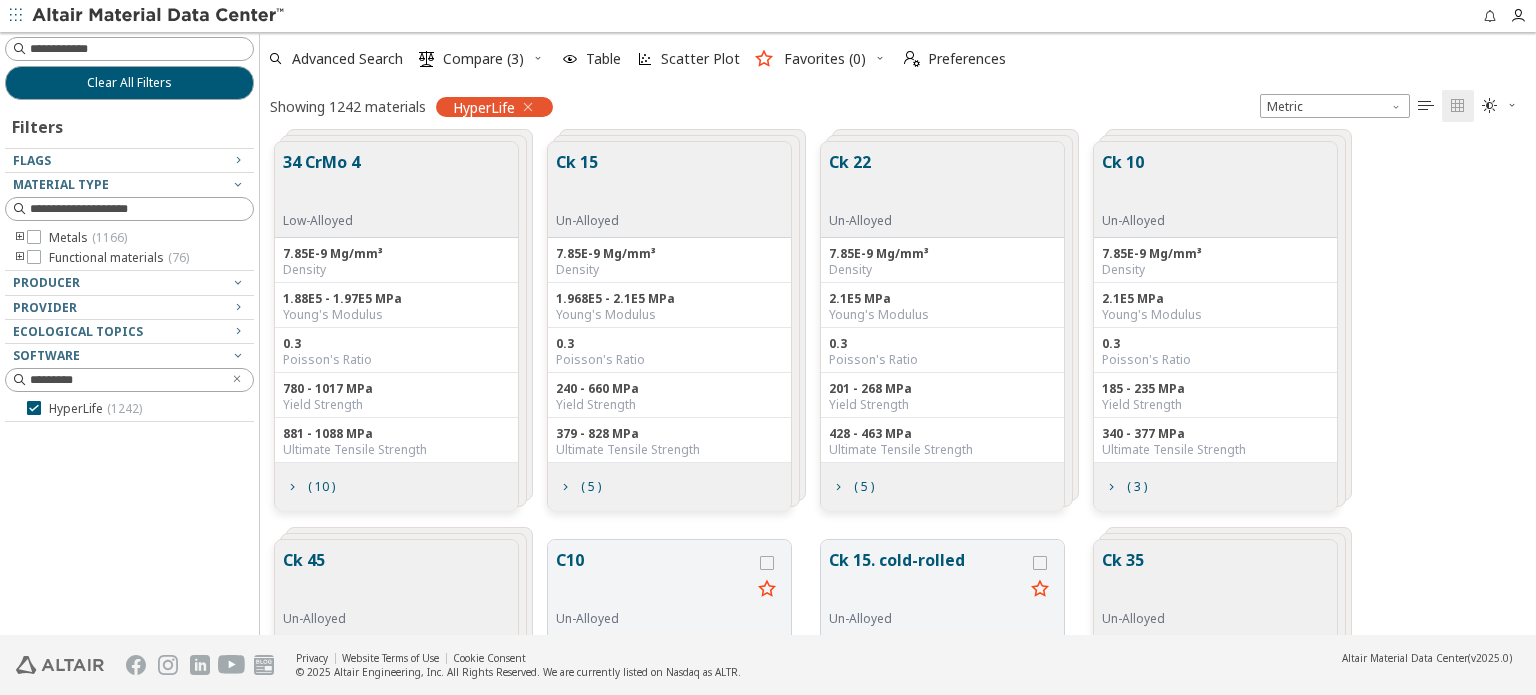click at bounding box center (20, 258) 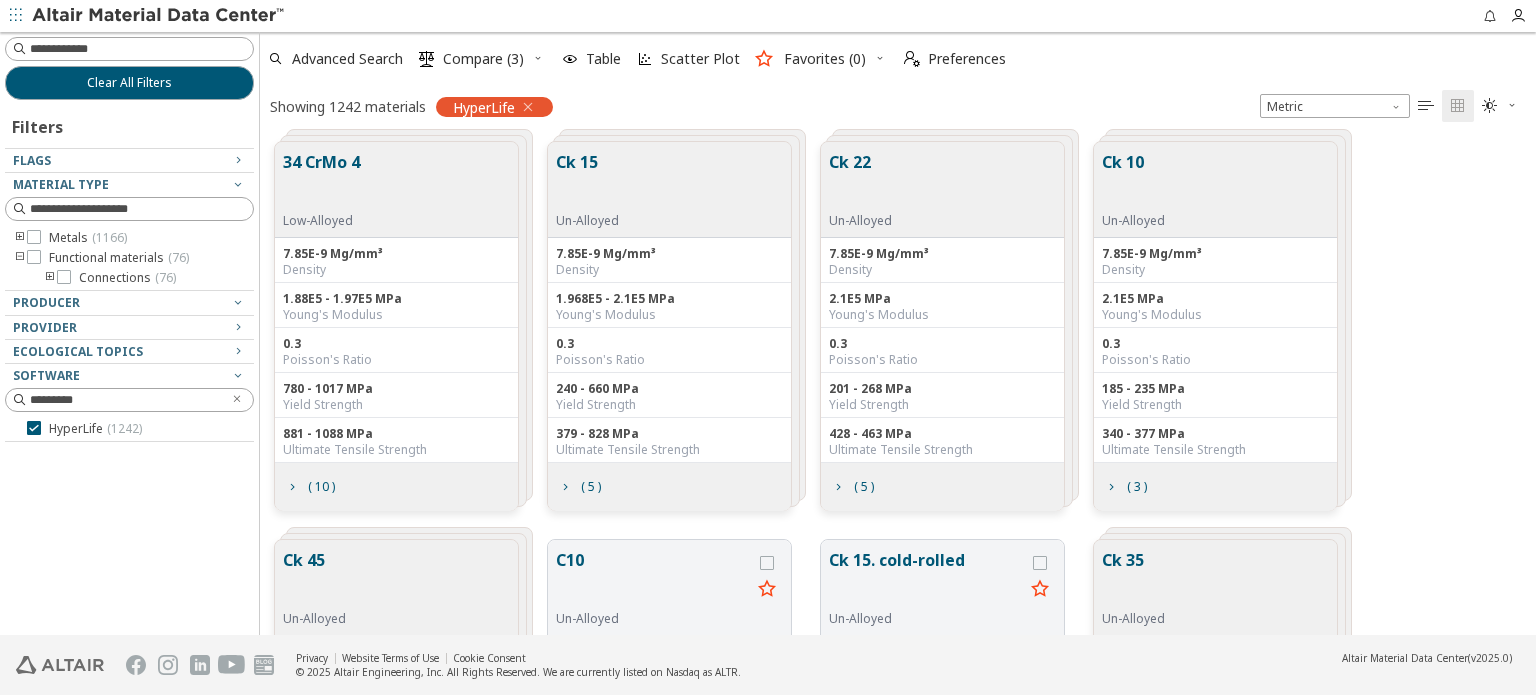 click at bounding box center [50, 278] 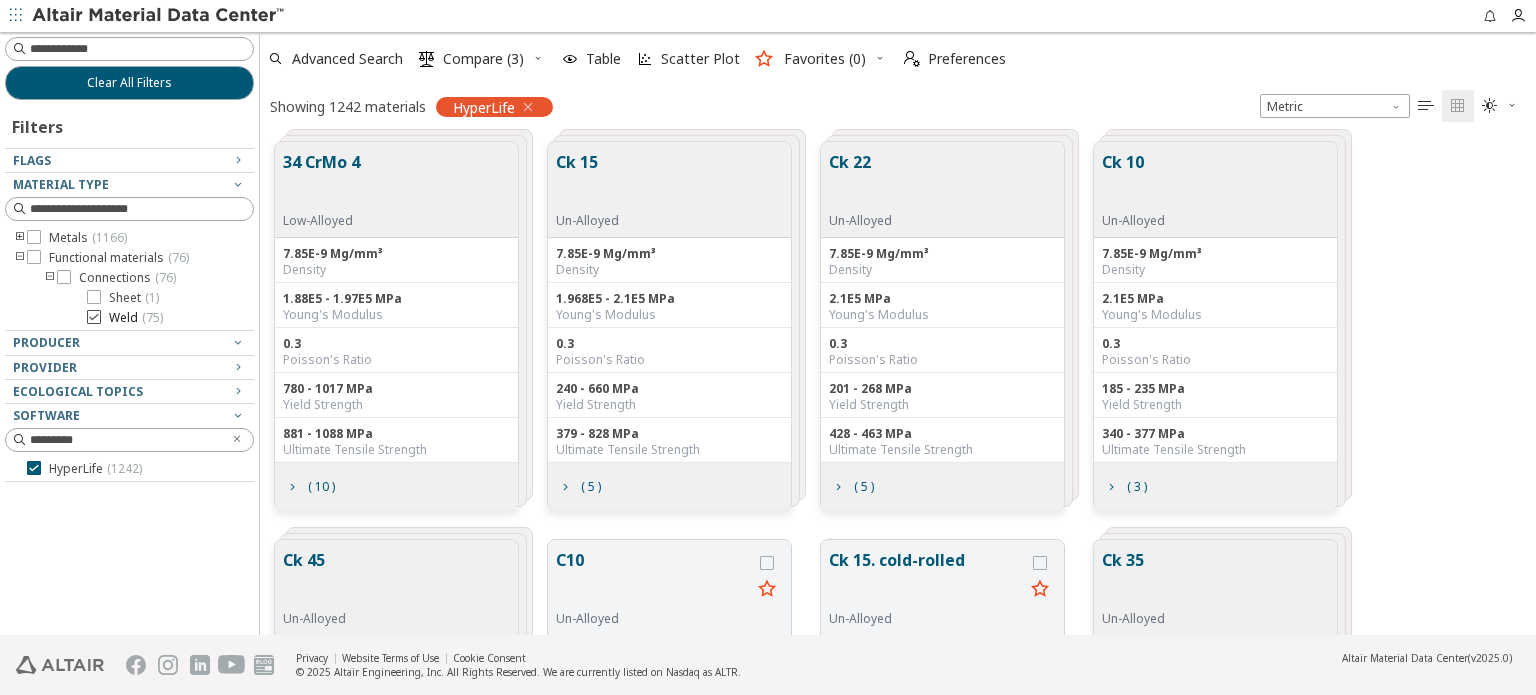 click at bounding box center (94, 317) 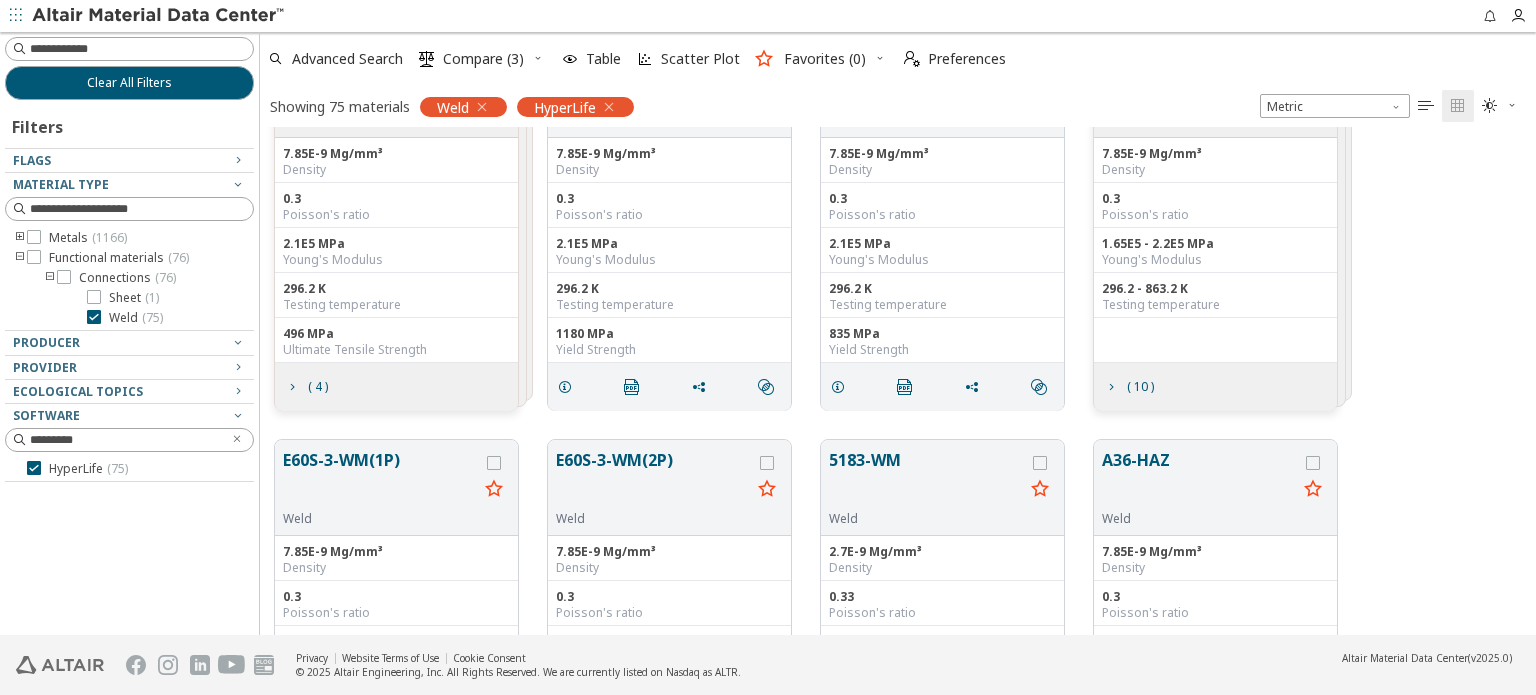 scroll, scrollTop: 0, scrollLeft: 0, axis: both 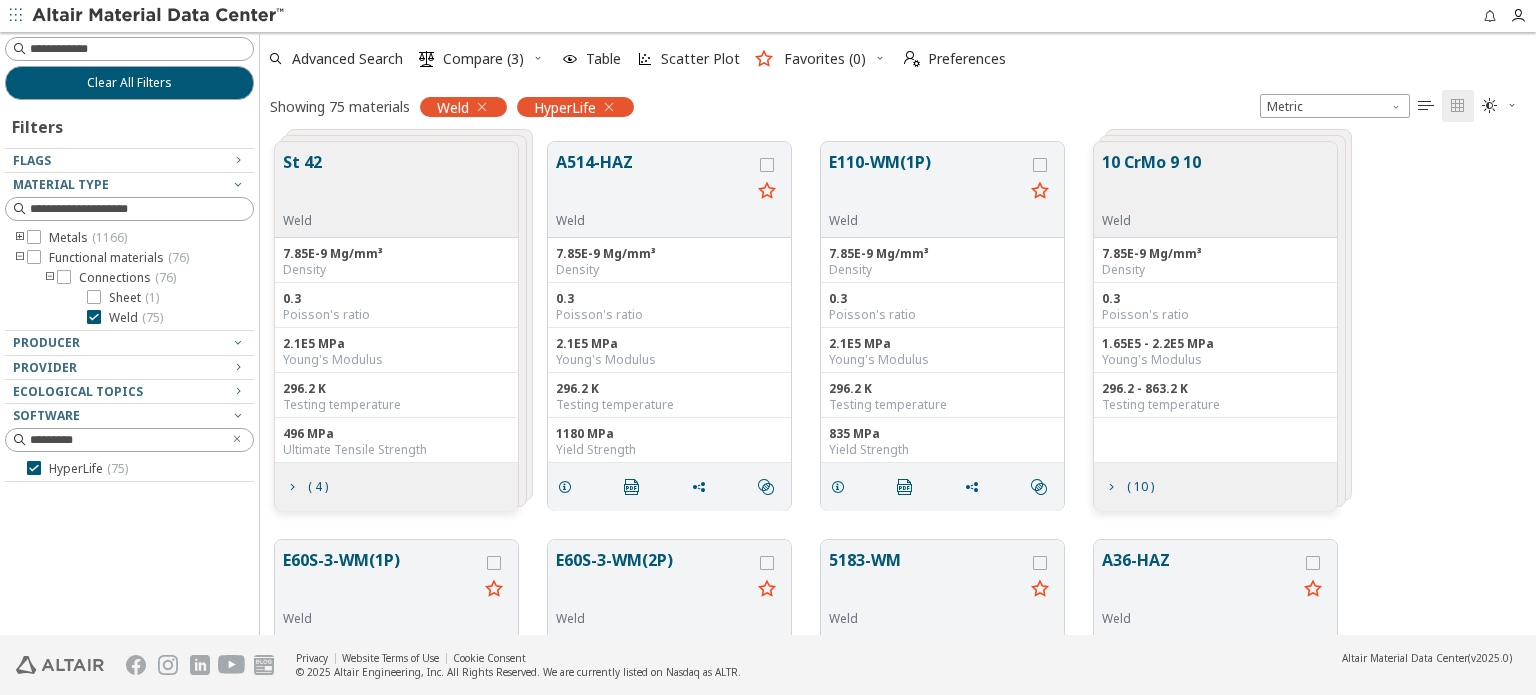 click on "St 42 Weld 7.85E-9 Mg/mm³ Density 0.3 Poisson's ratio 2.1E5 MPa Young's Modulus 296.2 K Testing temperature 496 MPa Ultimate Tensile Strength ( 4 ) A514-HAZ Weld 7.85E-9 Mg/mm³ Density 0.3 Poisson's ratio 2.1E5 MPa Young's Modulus 296.2 K Testing temperature 1180 MPa Yield Strength   E110-WM(1P) Weld 7.85E-9 Mg/mm³ Density 0.3 Poisson's ratio 2.1E5 MPa Young's Modulus 296.2 K Testing temperature 835 MPa Yield Strength   10 CrMo 9 10 Weld 7.85E-9 Mg/mm³ Density 0.3 Poisson's ratio 1.65E5 - 2.2E5 MPa Young's Modulus 296.2 - 863.2 K Testing temperature ( 10 )" at bounding box center [898, 326] 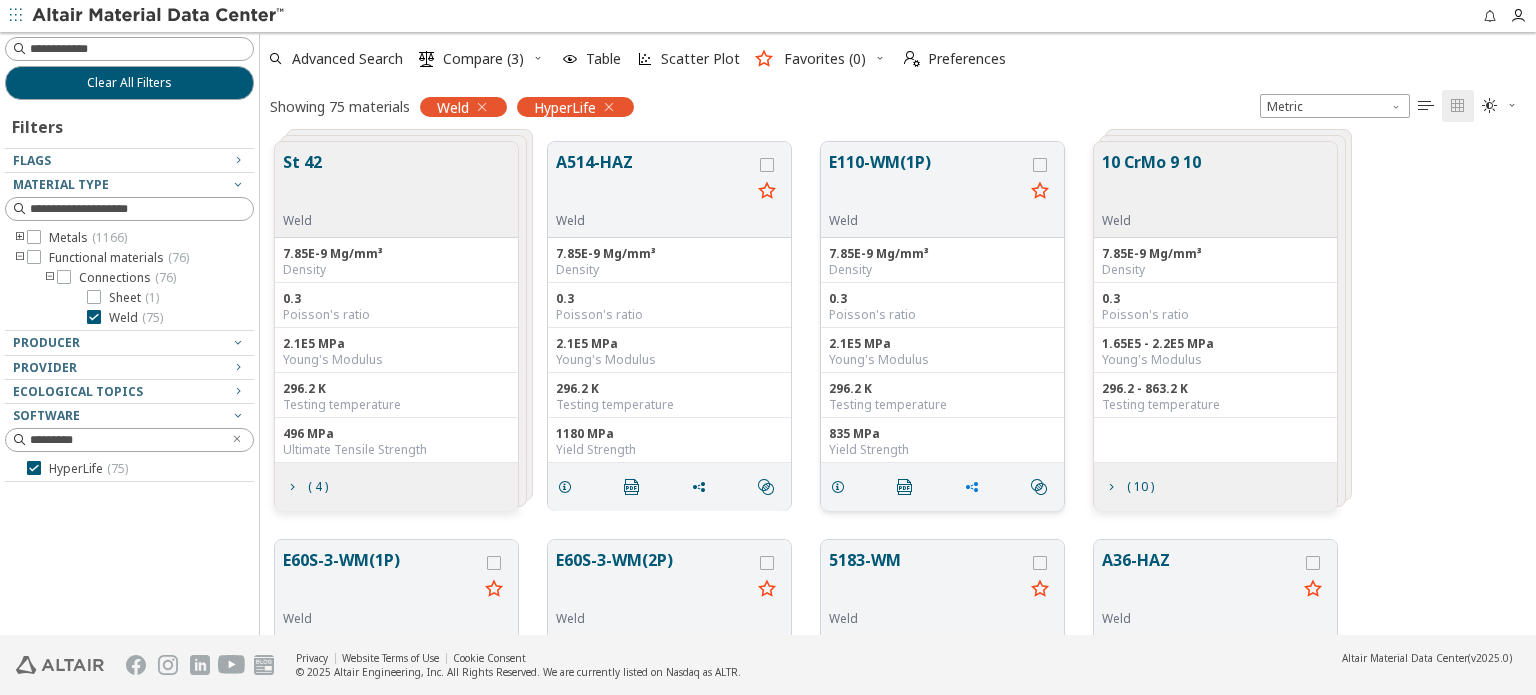 click at bounding box center [976, 487] 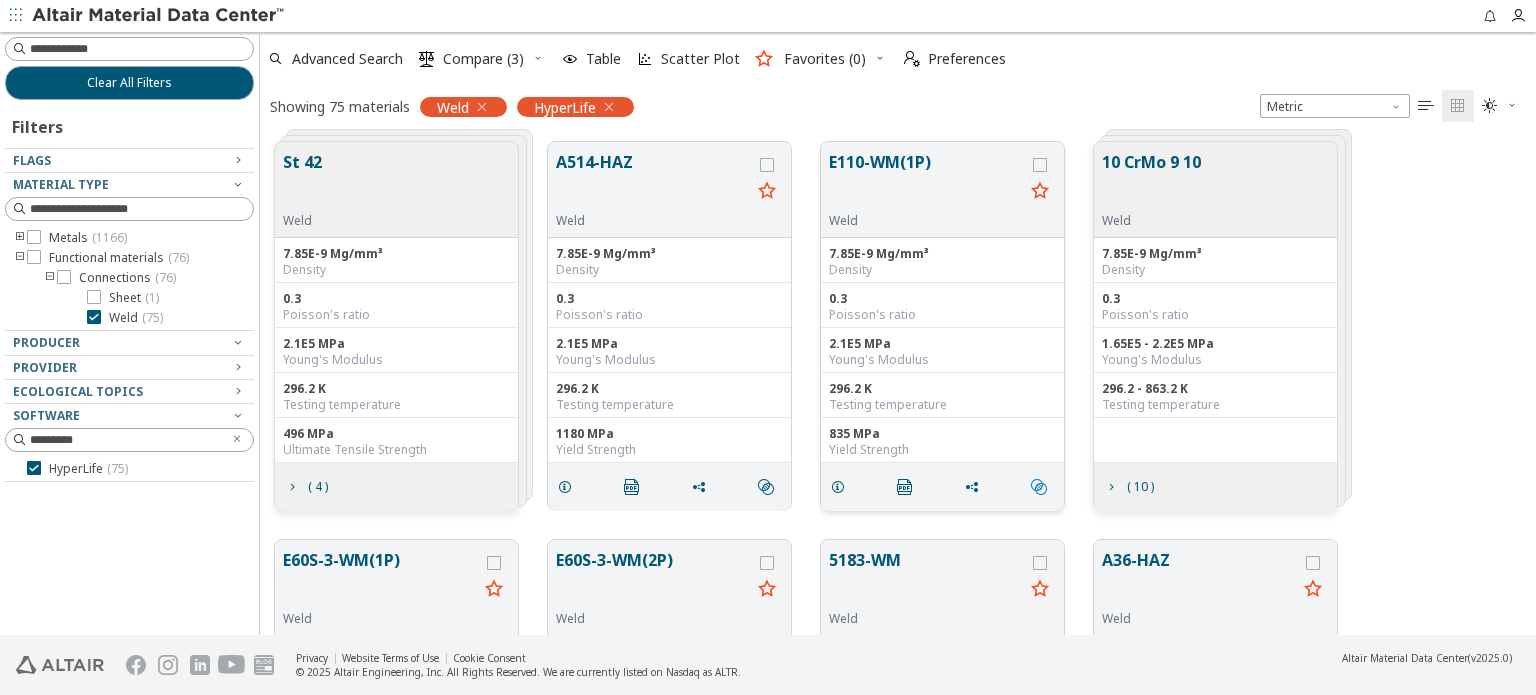 click on "" at bounding box center [1039, 487] 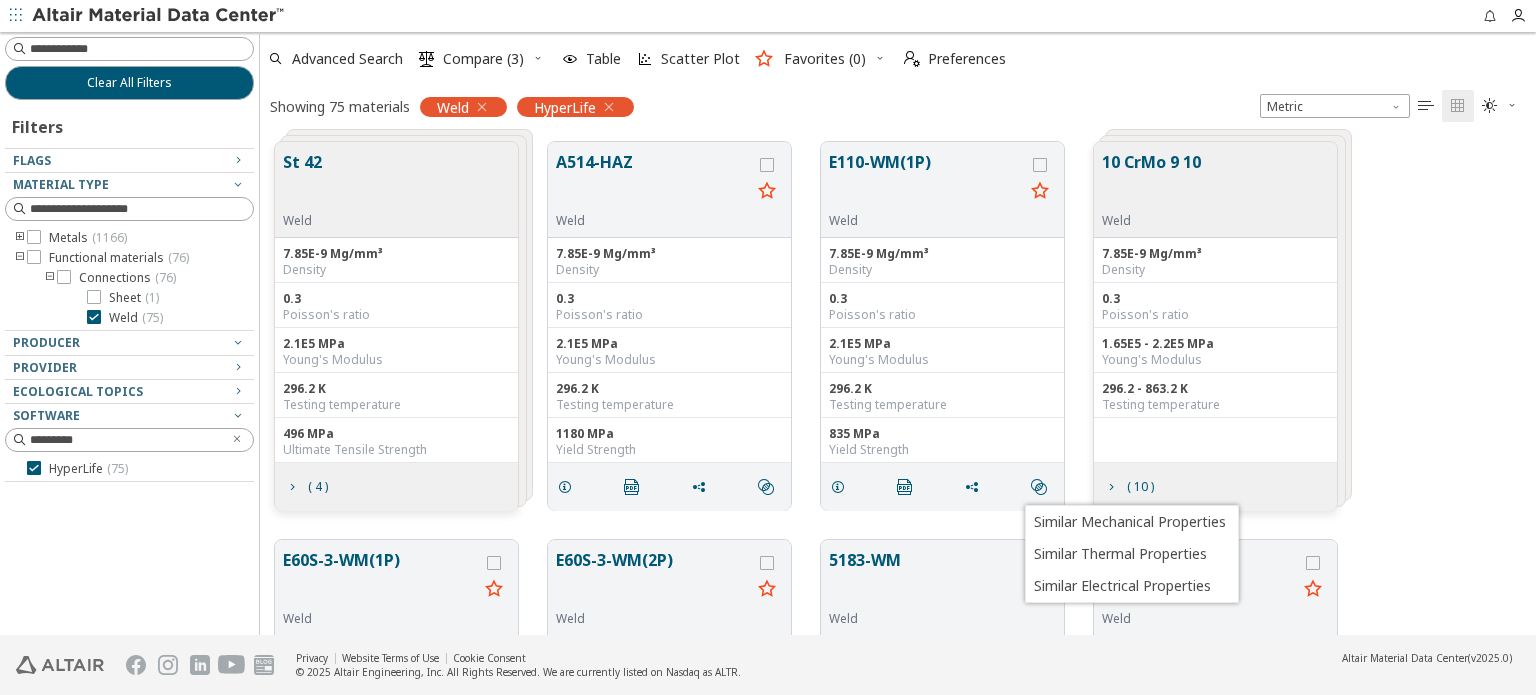 click on "St 42 Weld 7.85E-9 Mg/mm³ Density 0.3 Poisson's ratio 2.1E5 MPa Young's Modulus 296.2 K Testing temperature 496 MPa Ultimate Tensile Strength ( 4 ) A514-HAZ Weld 7.85E-9 Mg/mm³ Density 0.3 Poisson's ratio 2.1E5 MPa Young's Modulus 296.2 K Testing temperature 1180 MPa Yield Strength   E110-WM(1P) Weld 7.85E-9 Mg/mm³ Density 0.3 Poisson's ratio 2.1E5 MPa Young's Modulus 296.2 K Testing temperature 835 MPa Yield Strength   10 CrMo 9 10 Weld 7.85E-9 Mg/mm³ Density 0.3 Poisson's ratio 1.65E5 - 2.2E5 MPa Young's Modulus 296.2 - 863.2 K Testing temperature ( 10 )" at bounding box center (898, 326) 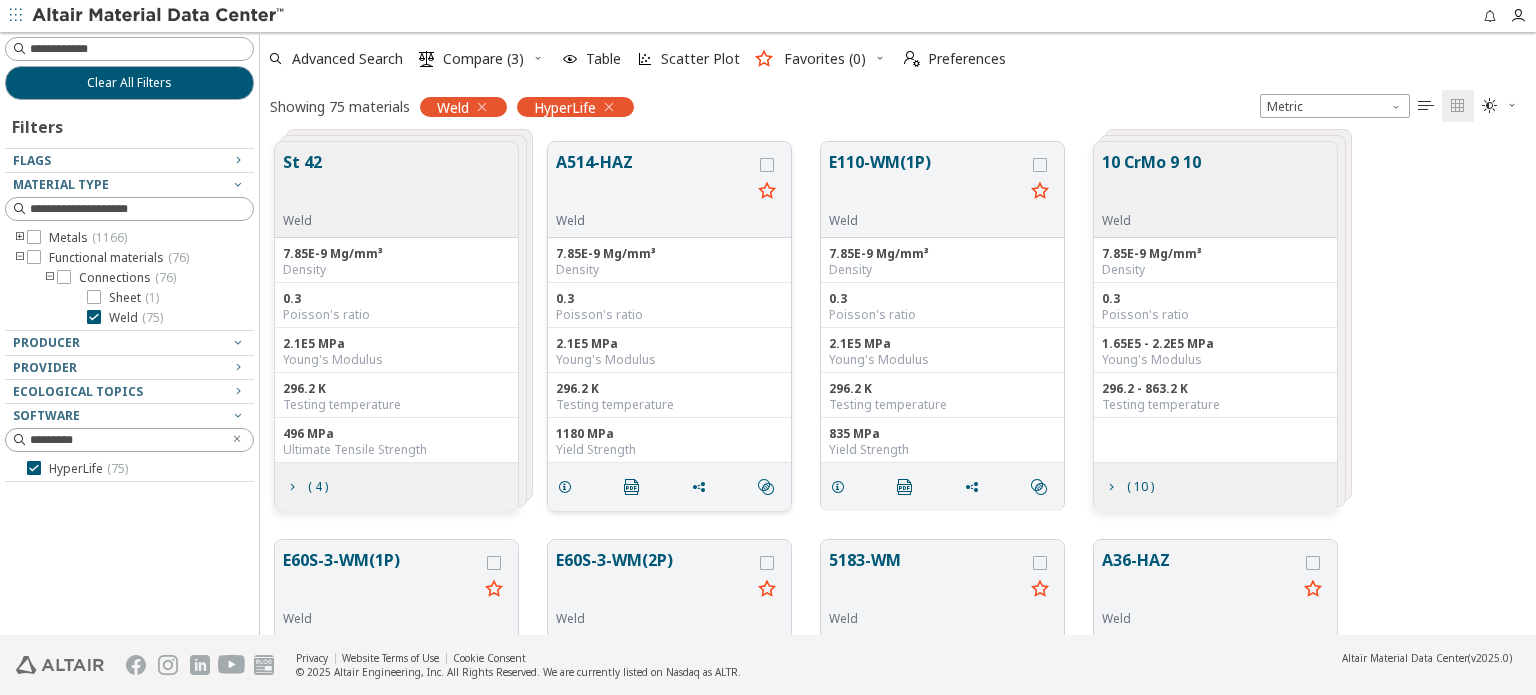 drag, startPoint x: 640, startPoint y: 160, endPoint x: 554, endPoint y: 159, distance: 86.00581 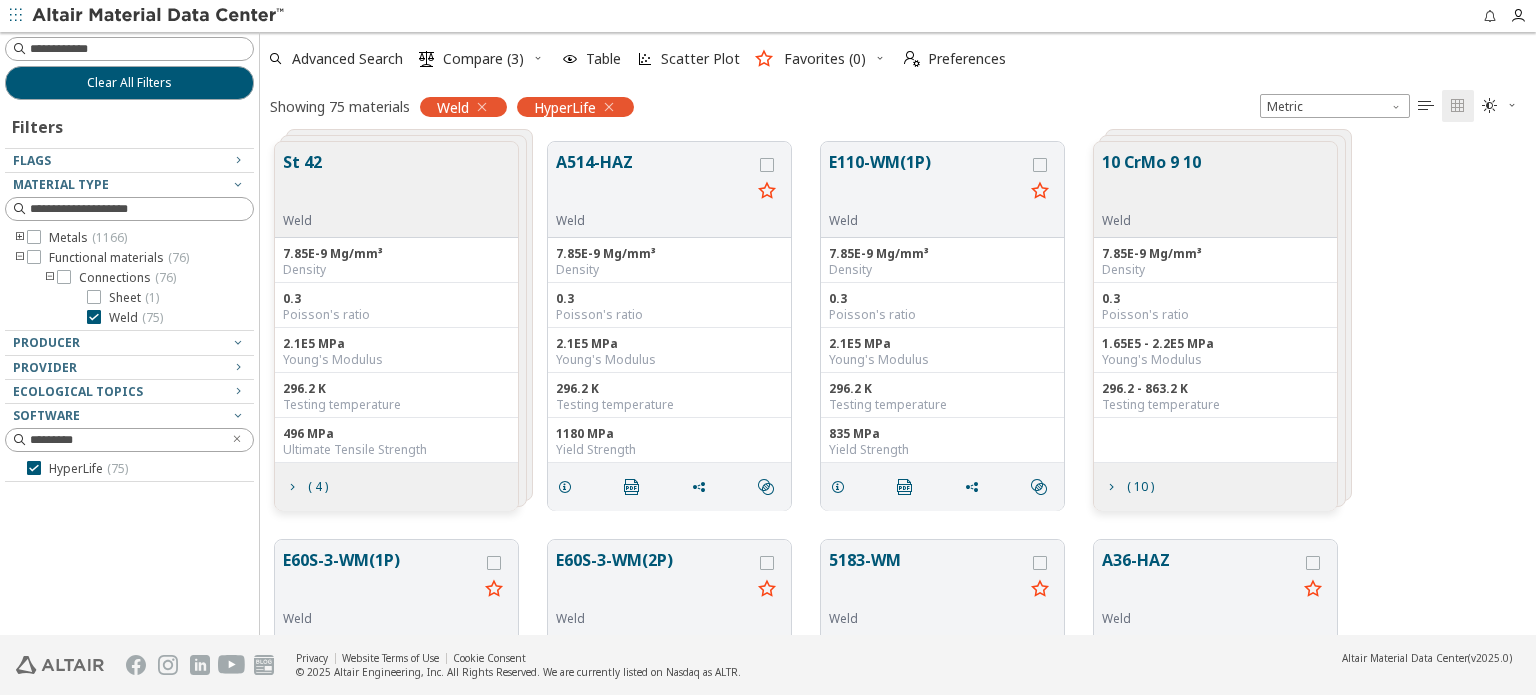 click on "St 42 Weld 7.85E-9 Mg/mm³ Density 0.3 Poisson's ratio 2.1E5 MPa Young's Modulus 296.2 K Testing temperature 496 MPa Ultimate Tensile Strength ( 4 ) A514-HAZ Weld 7.85E-9 Mg/mm³ Density 0.3 Poisson's ratio 2.1E5 MPa Young's Modulus 296.2 K Testing temperature 1180 MPa Yield Strength   E110-WM(1P) Weld 7.85E-9 Mg/mm³ Density 0.3 Poisson's ratio 2.1E5 MPa Young's Modulus 296.2 K Testing temperature 835 MPa Yield Strength   10 CrMo 9 10 Weld 7.85E-9 Mg/mm³ Density 0.3 Poisson's ratio 1.65E5 - 2.2E5 MPa Young's Modulus 296.2 - 863.2 K Testing temperature ( 10 )" at bounding box center [898, 326] 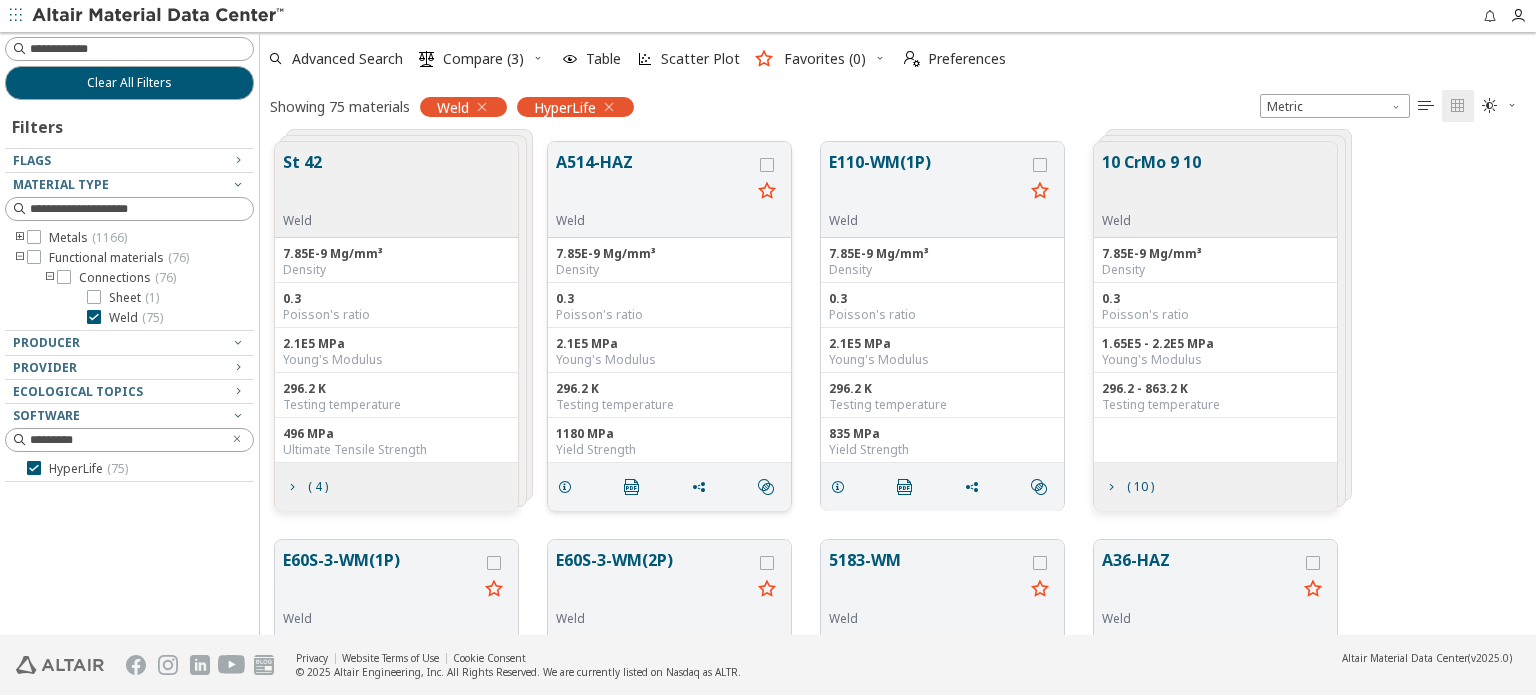 click on "Poisson's ratio" at bounding box center (669, 315) 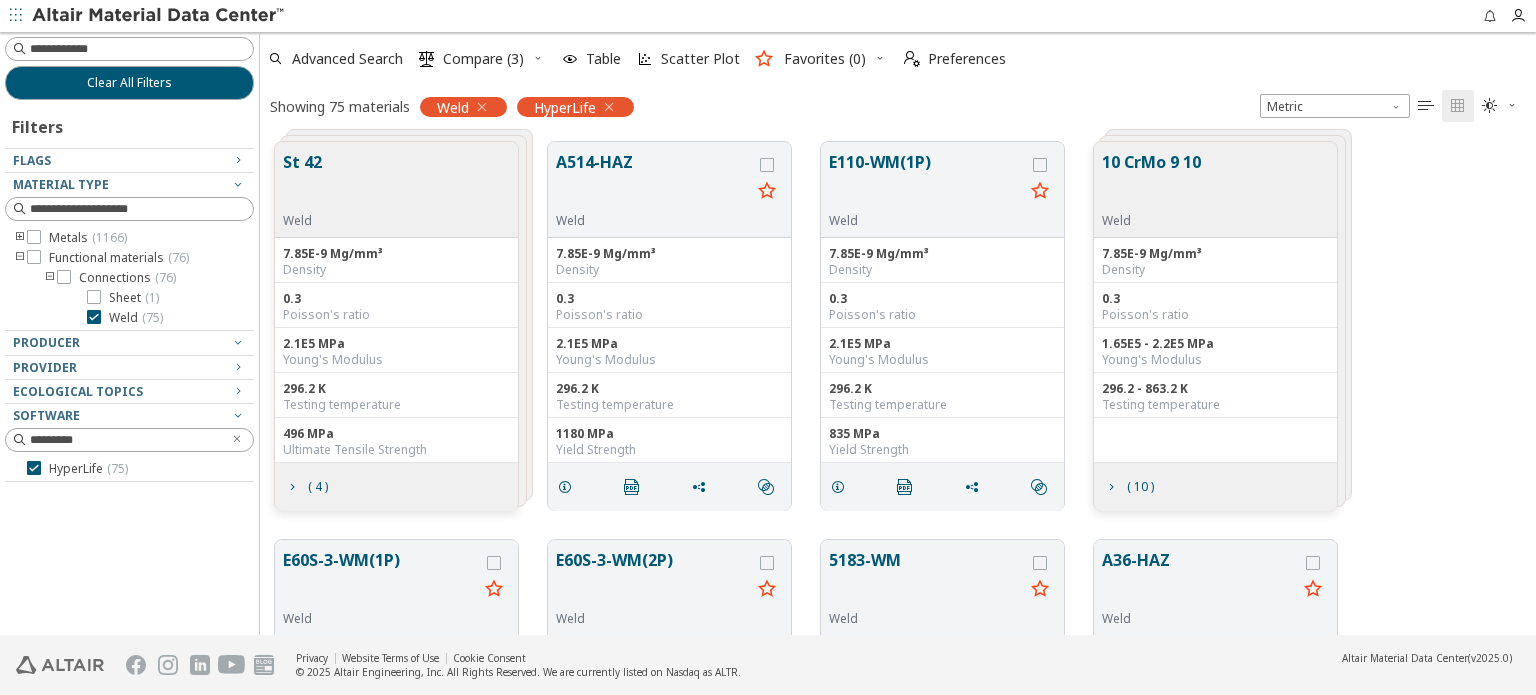 click on "St 42 Weld 7.85E-9 Mg/mm³ Density 0.3 Poisson's ratio 2.1E5 MPa Young's Modulus 296.2 K Testing temperature 496 MPa Ultimate Tensile Strength ( 4 ) A514-HAZ Weld 7.85E-9 Mg/mm³ Density 0.3 Poisson's ratio 2.1E5 MPa Young's Modulus 296.2 K Testing temperature 1180 MPa Yield Strength   E110-WM(1P) Weld 7.85E-9 Mg/mm³ Density 0.3 Poisson's ratio 2.1E5 MPa Young's Modulus 296.2 K Testing temperature 835 MPa Yield Strength   10 CrMo 9 10 Weld 7.85E-9 Mg/mm³ Density 0.3 Poisson's ratio 1.65E5 - 2.2E5 MPa Young's Modulus 296.2 - 863.2 K Testing temperature ( 10 )" at bounding box center (898, 326) 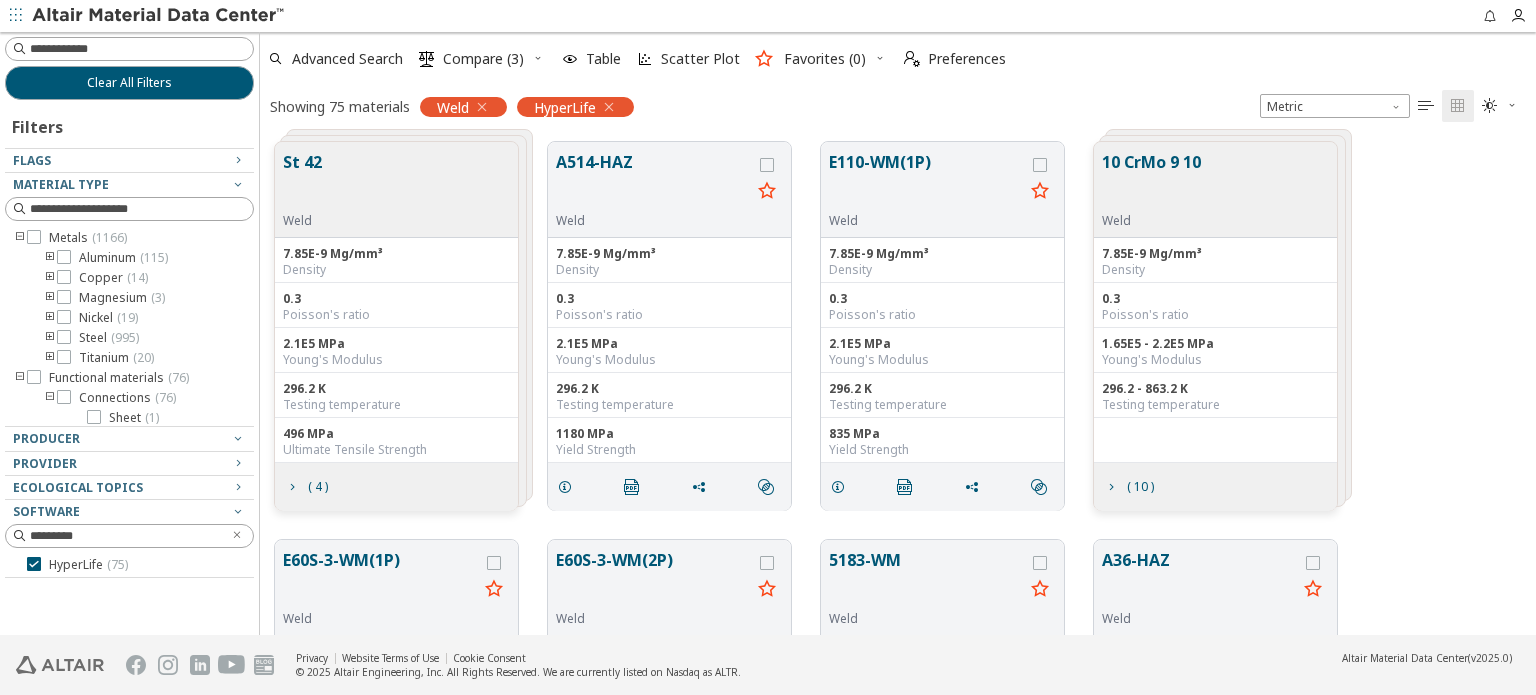 click at bounding box center [20, 238] 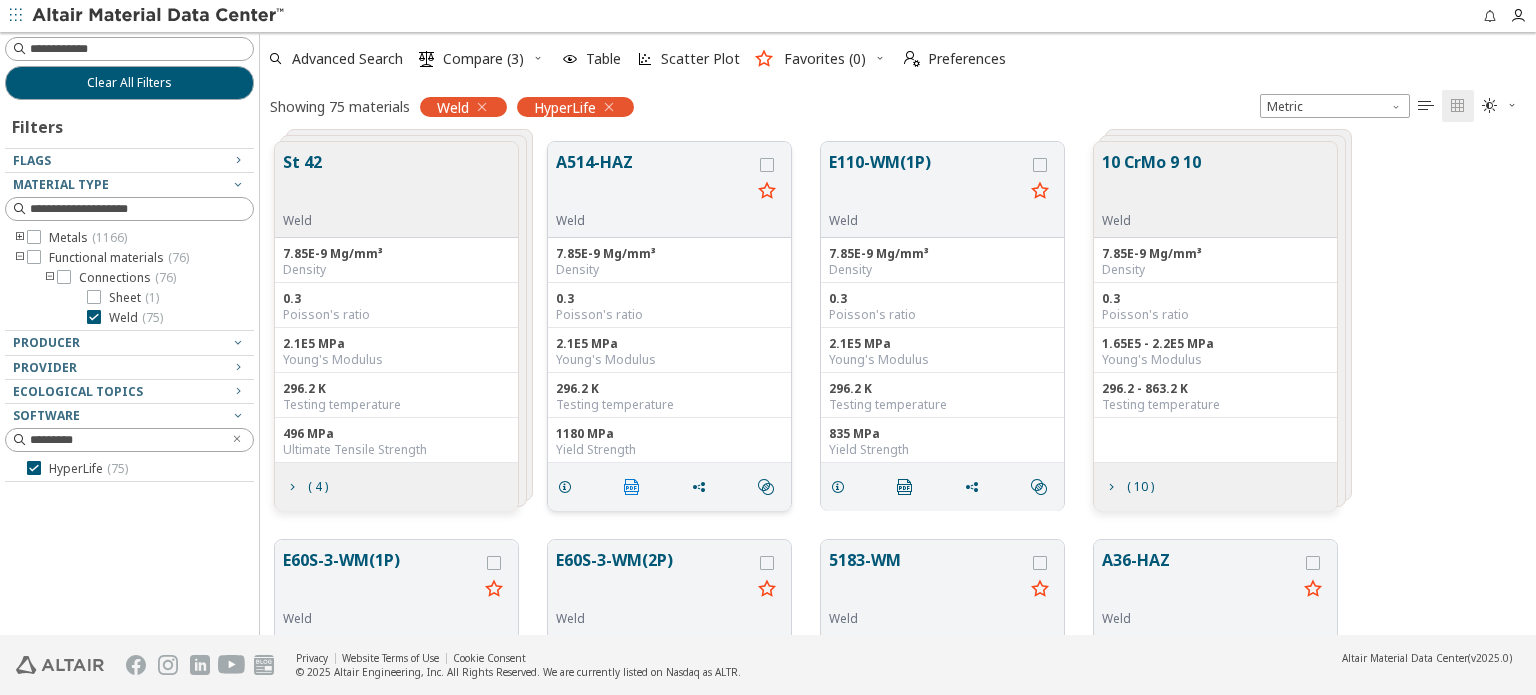 click on "" at bounding box center [632, 487] 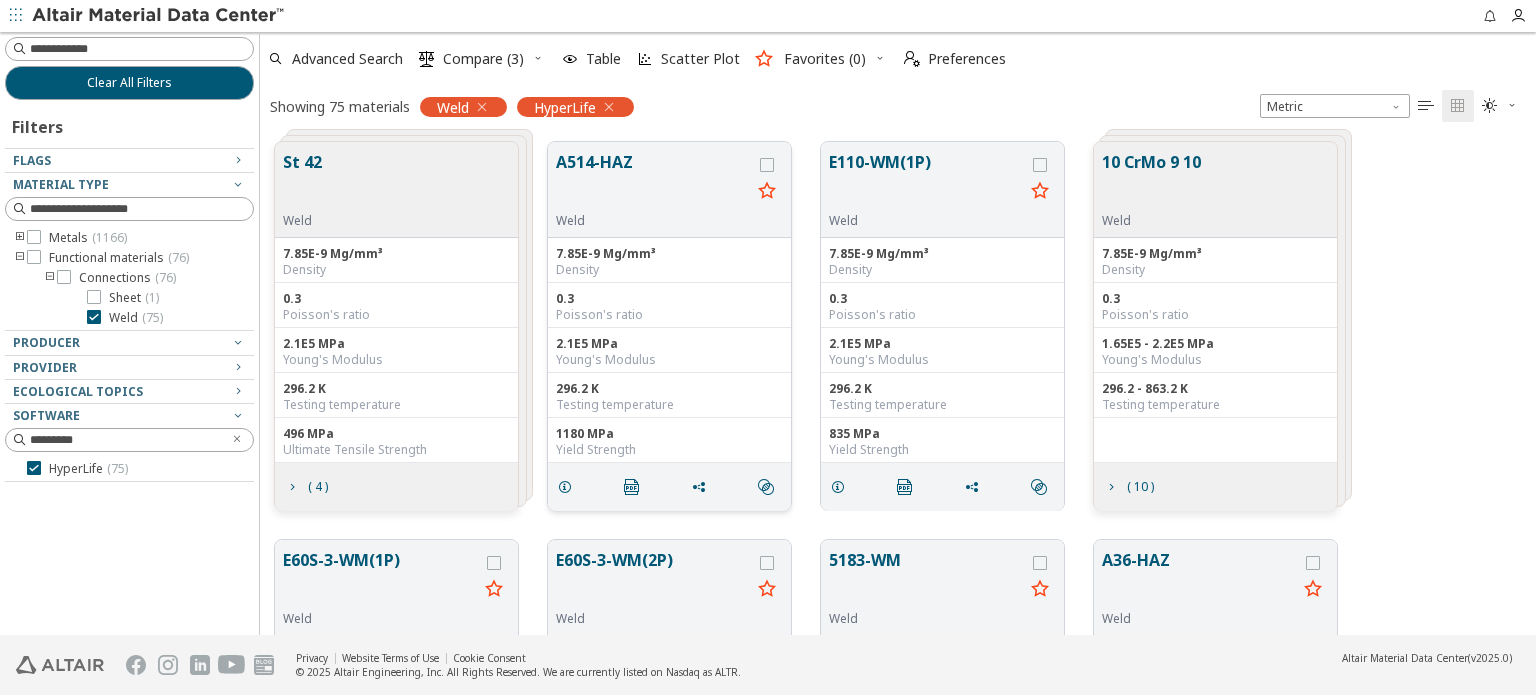click at bounding box center (124, 325) 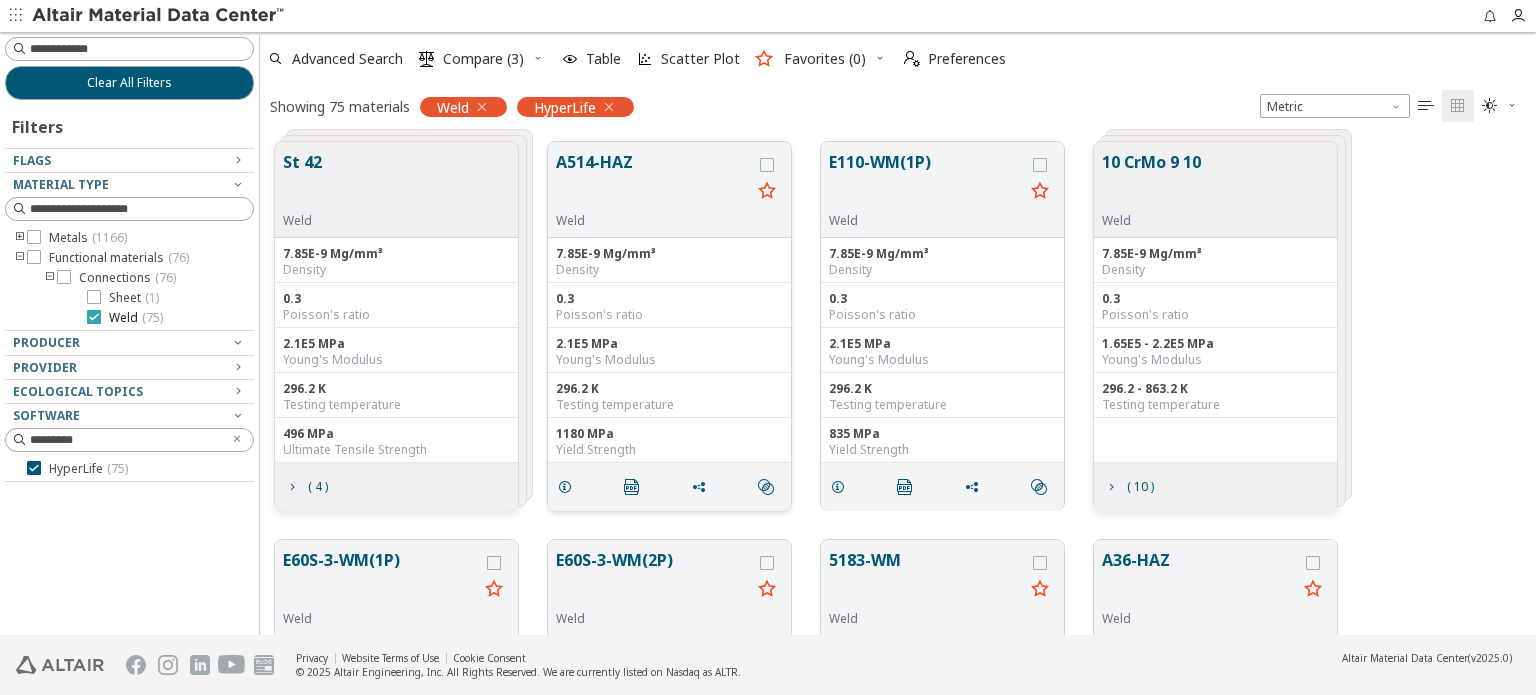 click at bounding box center (94, 317) 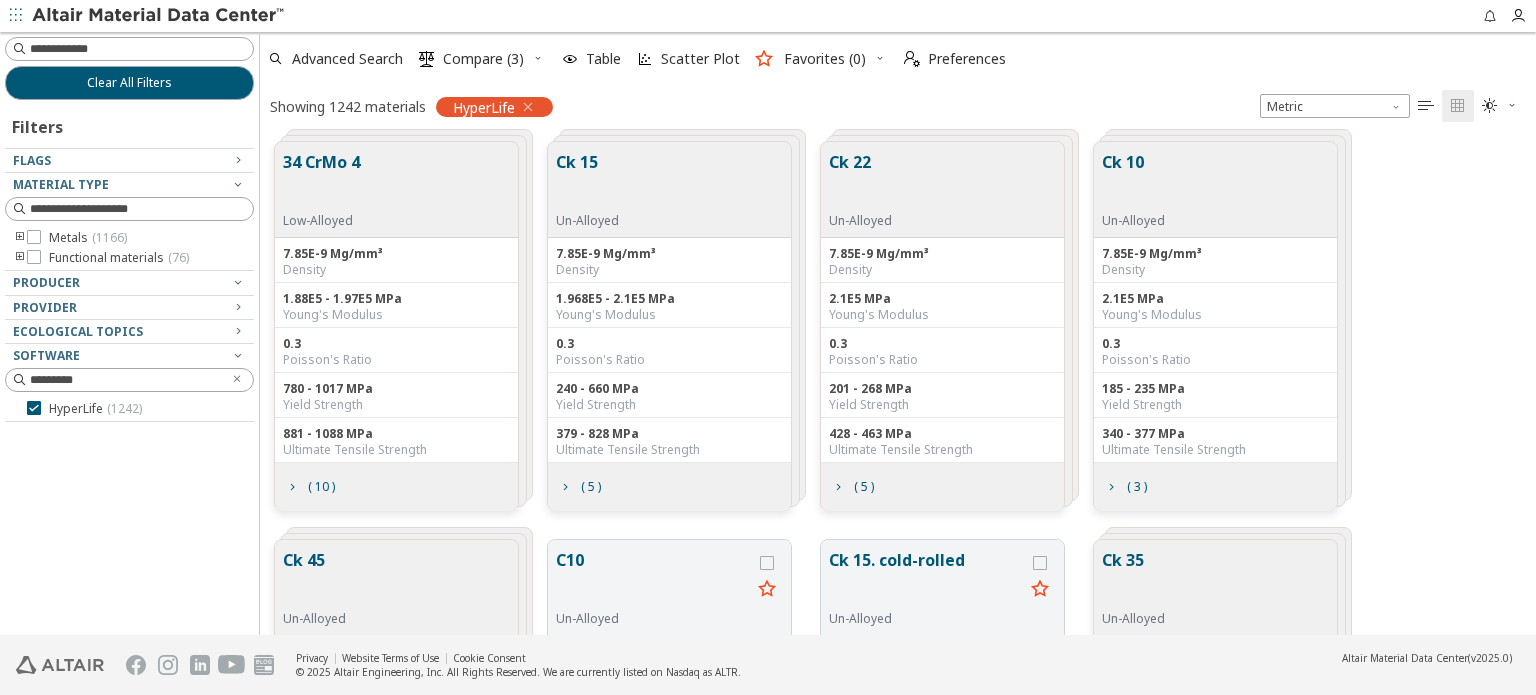 click at bounding box center (20, 258) 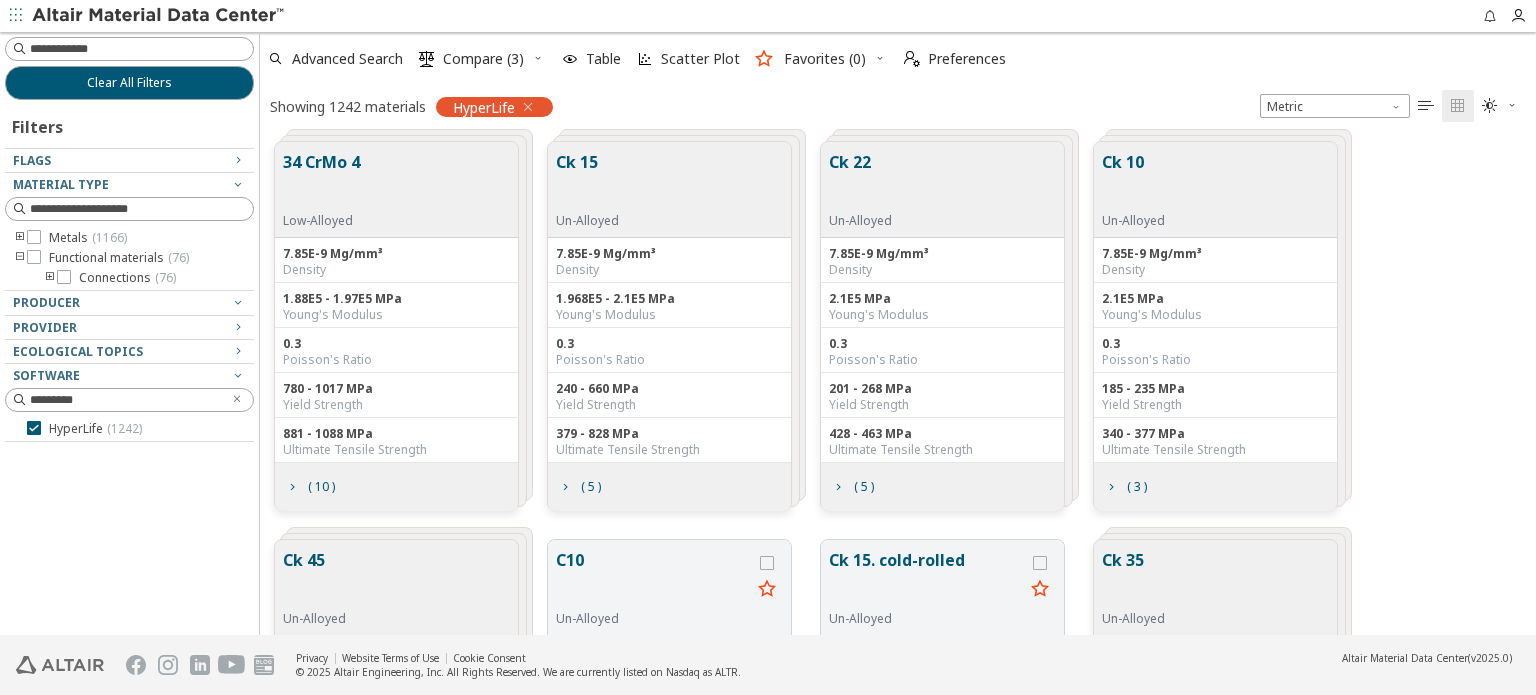 click at bounding box center (50, 278) 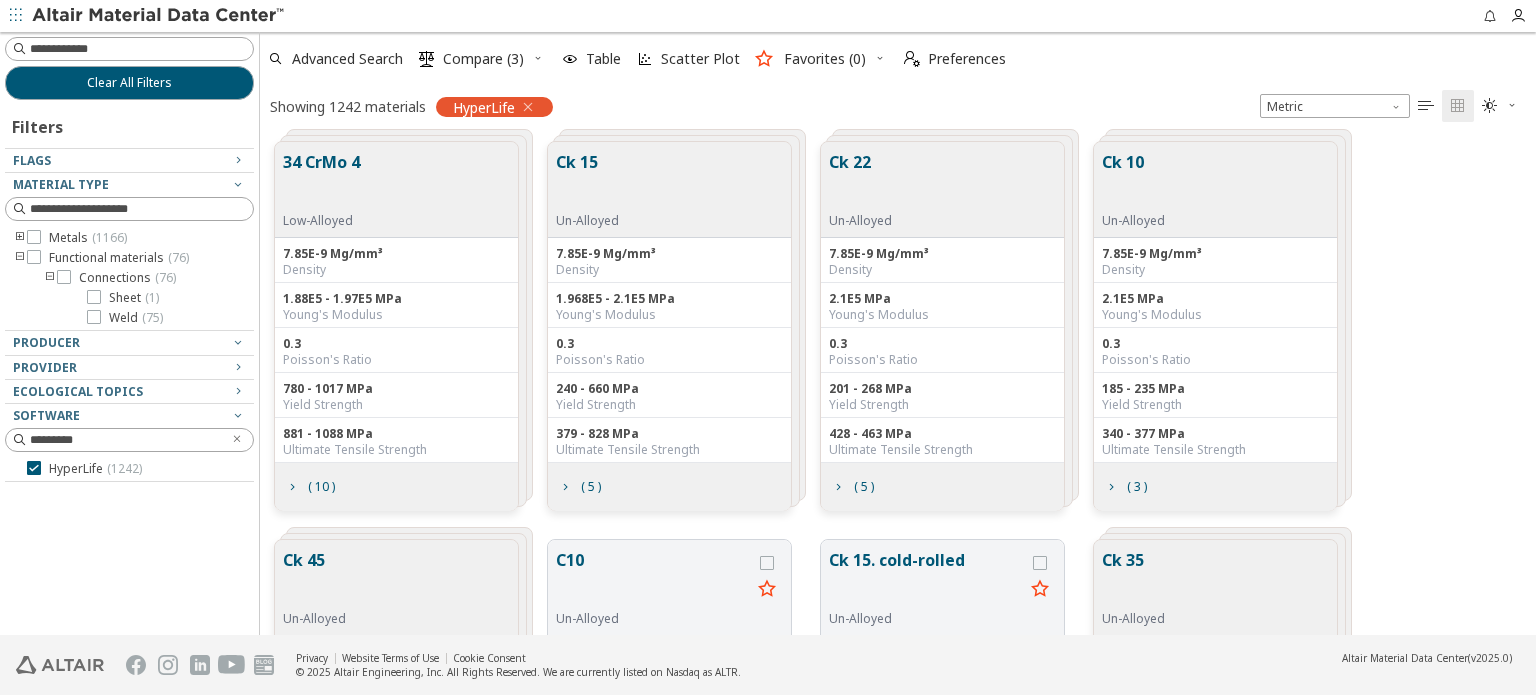 click at bounding box center [20, 238] 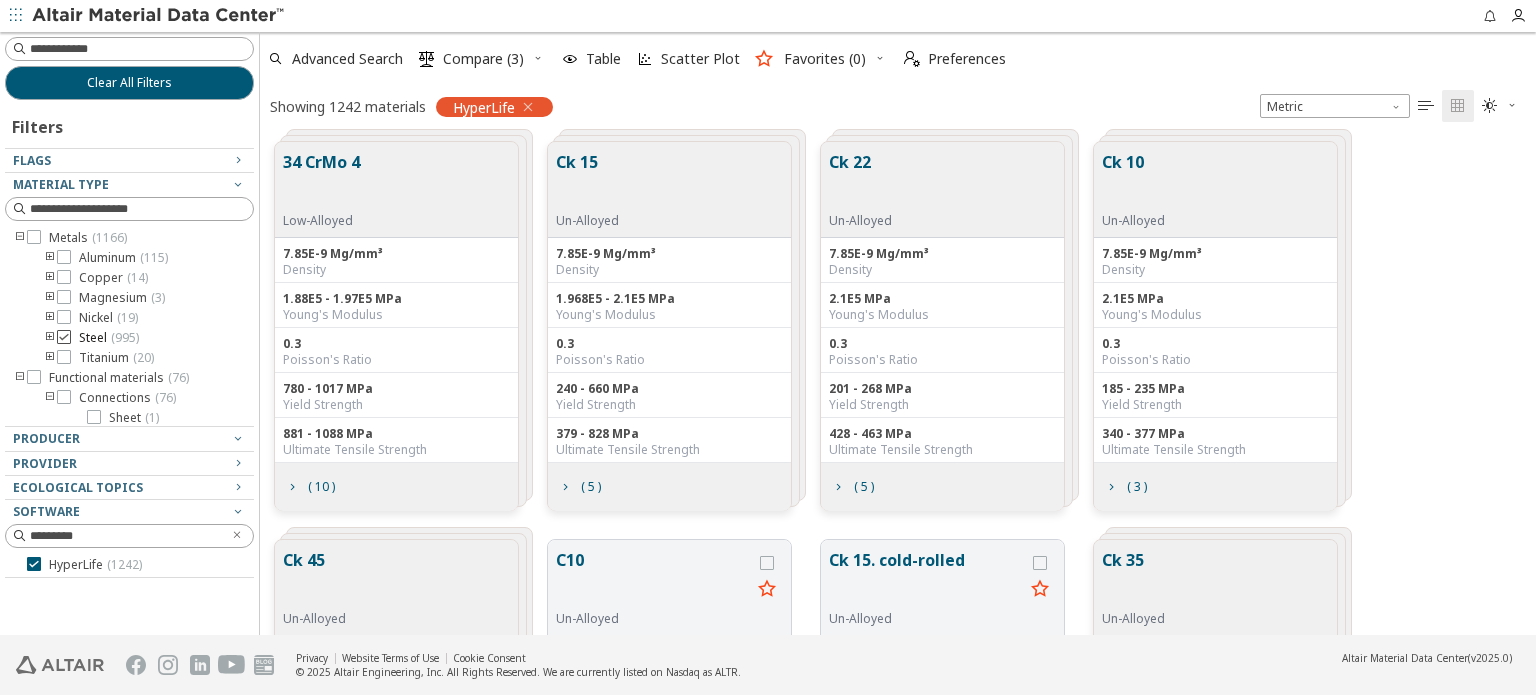 click on "Steel ( 995 )" at bounding box center (98, 338) 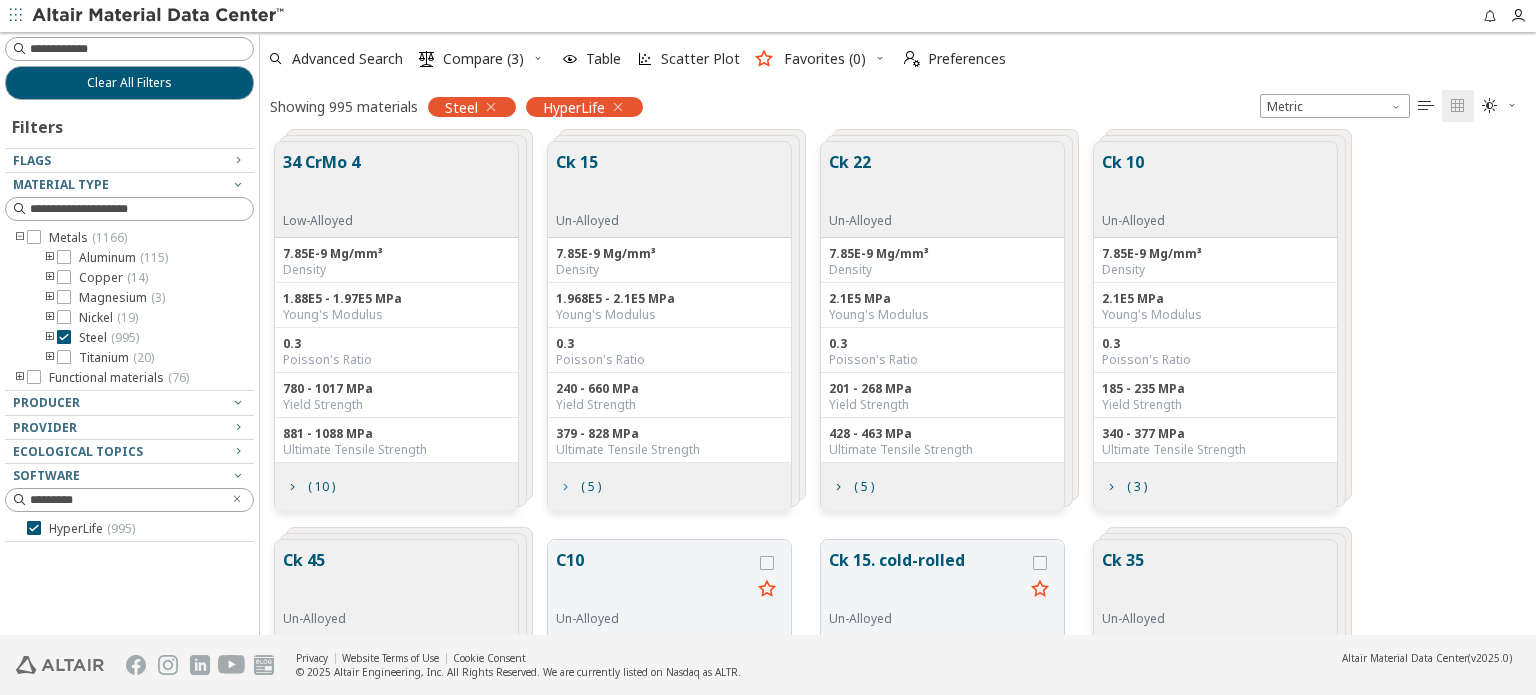 click at bounding box center (565, 487) 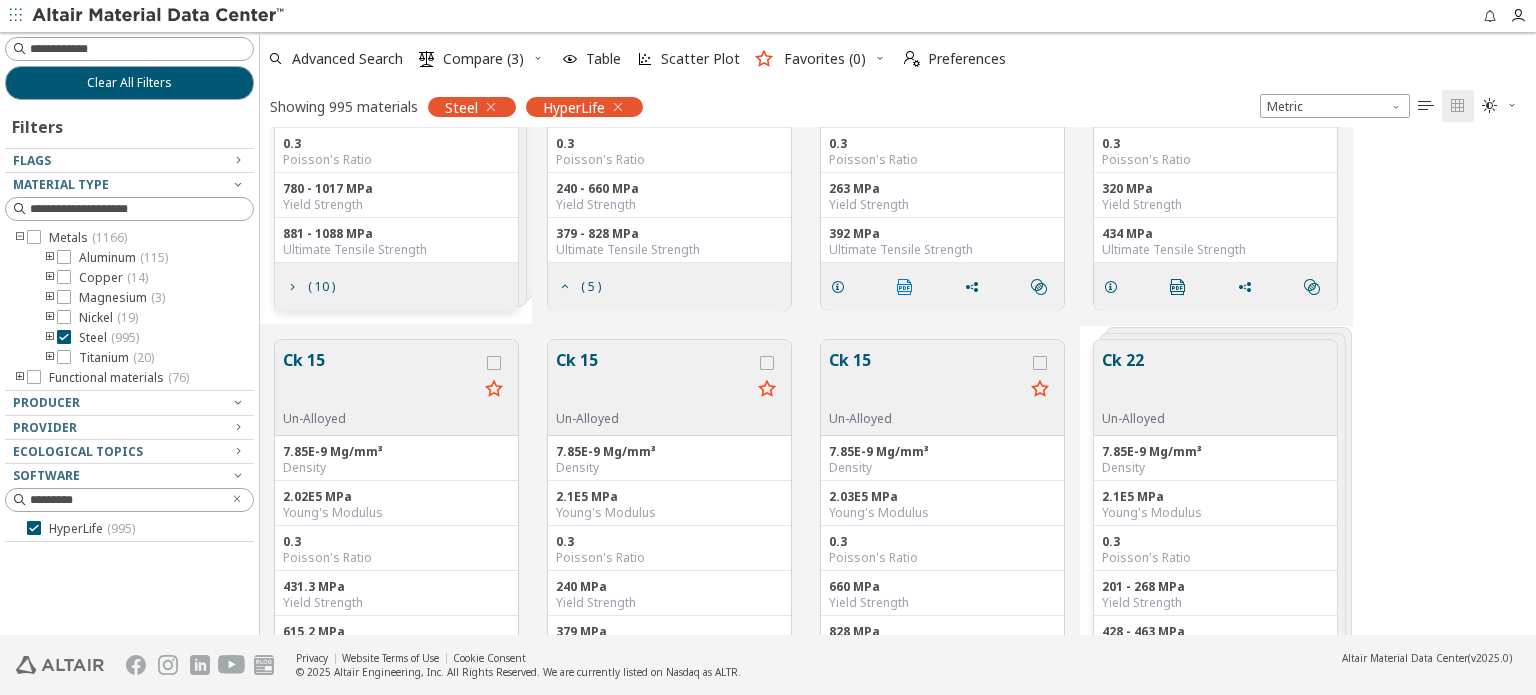 scroll, scrollTop: 0, scrollLeft: 0, axis: both 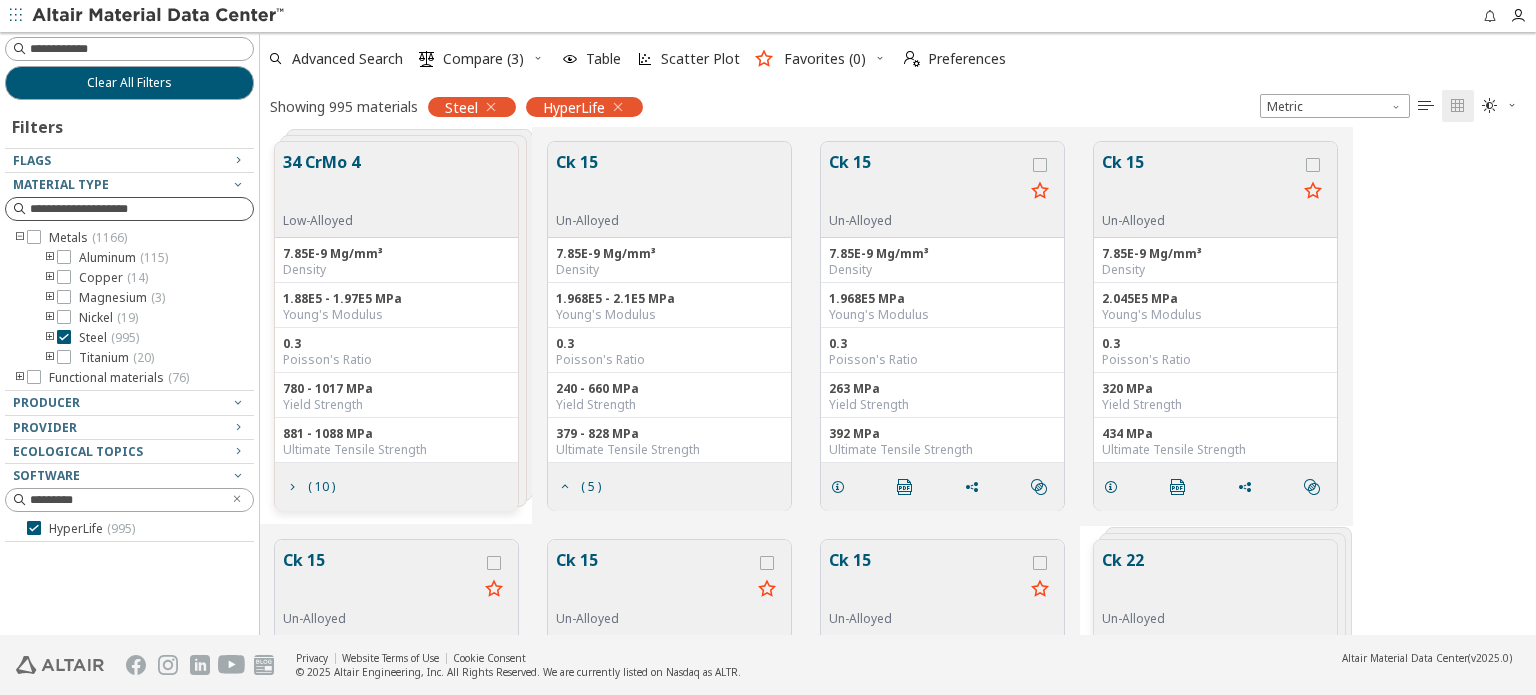 click at bounding box center (141, 209) 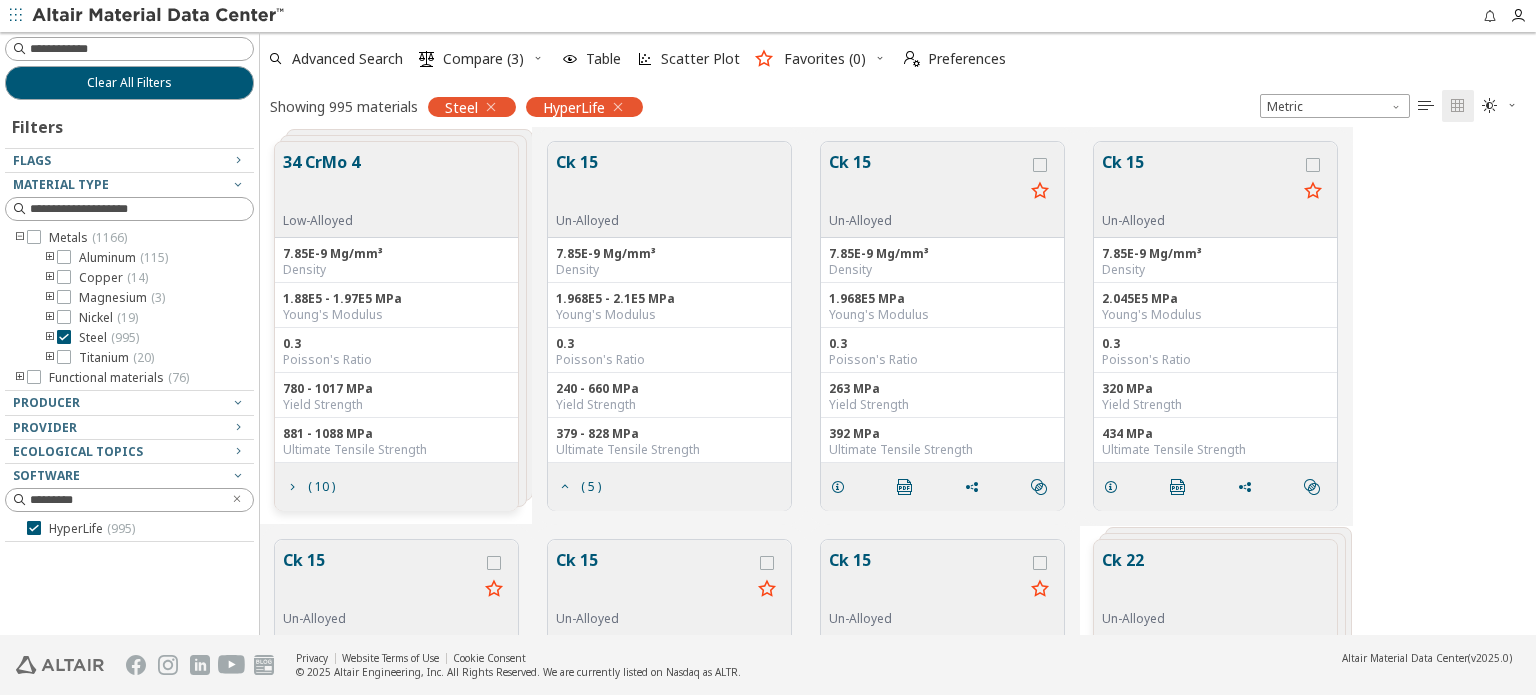 drag, startPoint x: 917, startPoint y: 163, endPoint x: 829, endPoint y: 159, distance: 88.09086 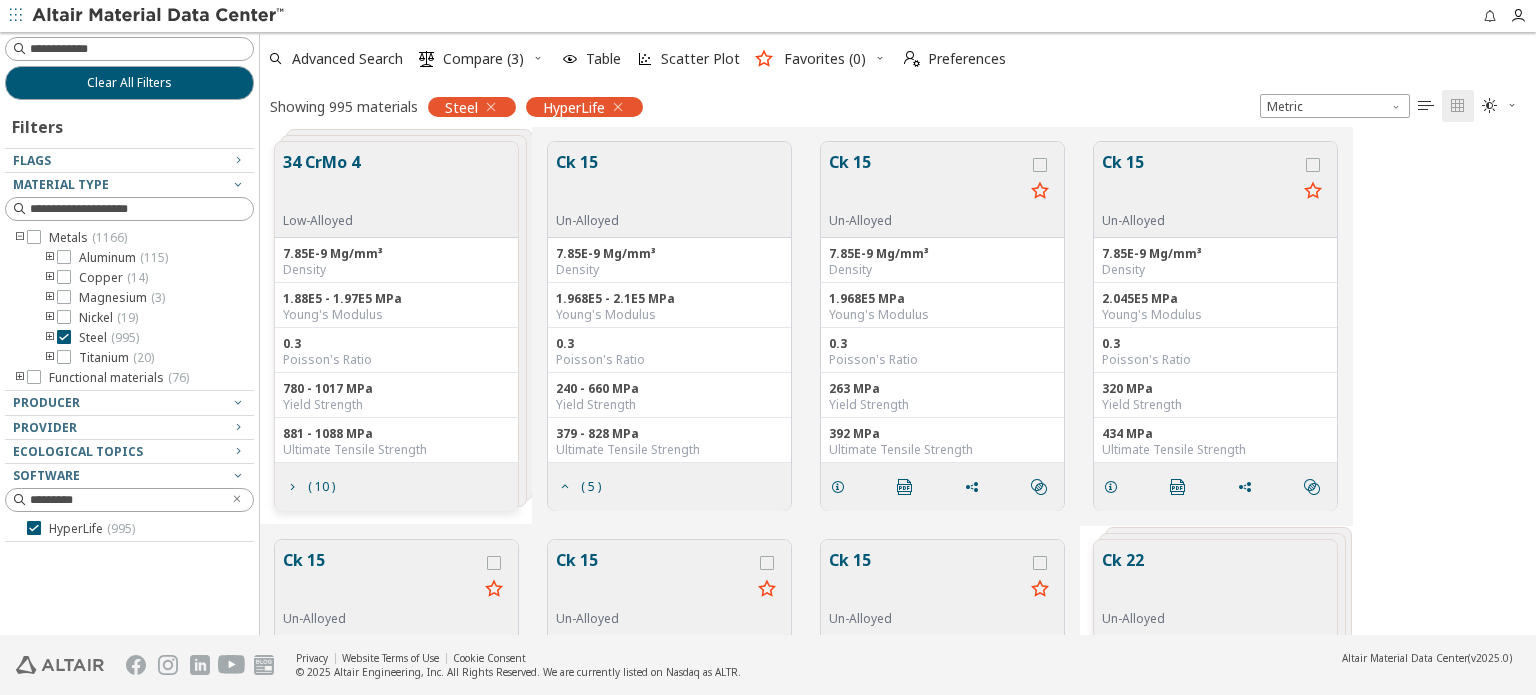 scroll, scrollTop: 462, scrollLeft: 492, axis: both 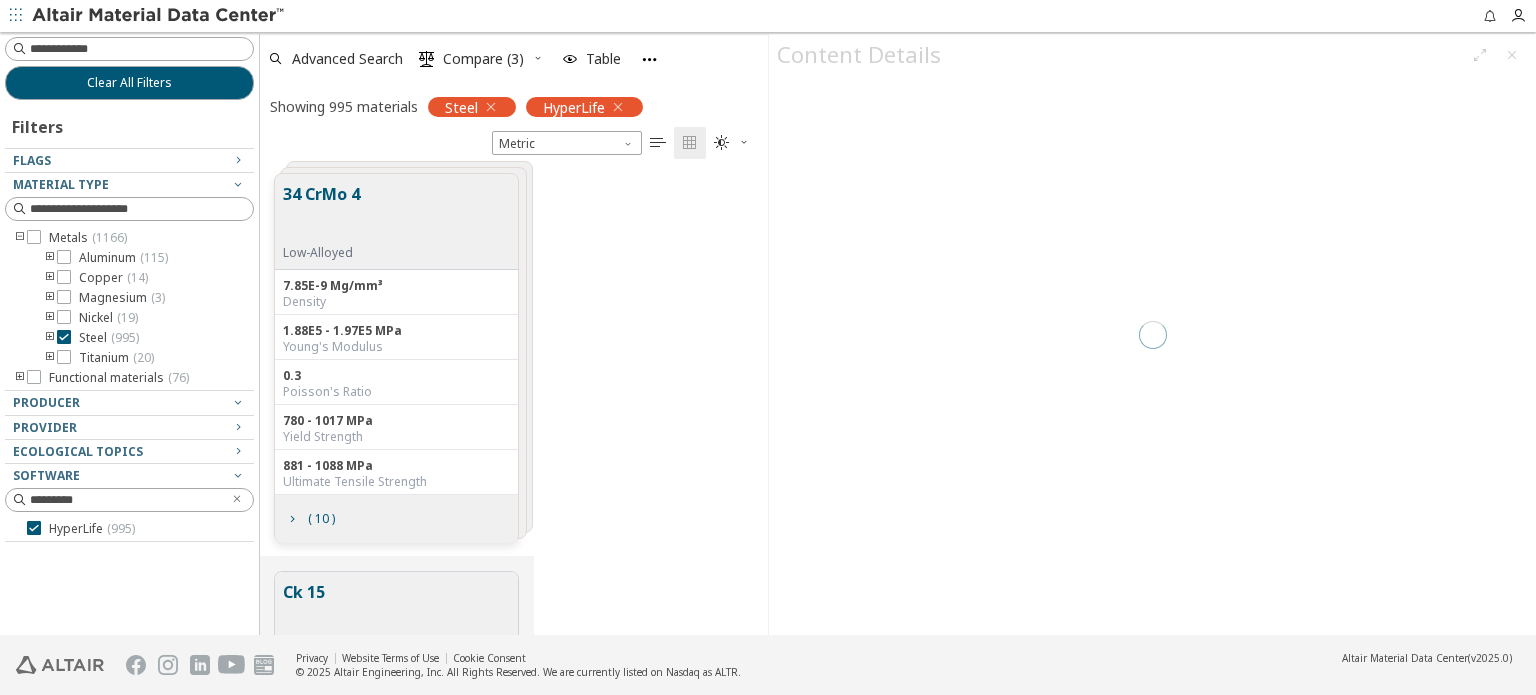 click on "Metals ( 1166 )" at bounding box center [129, 238] 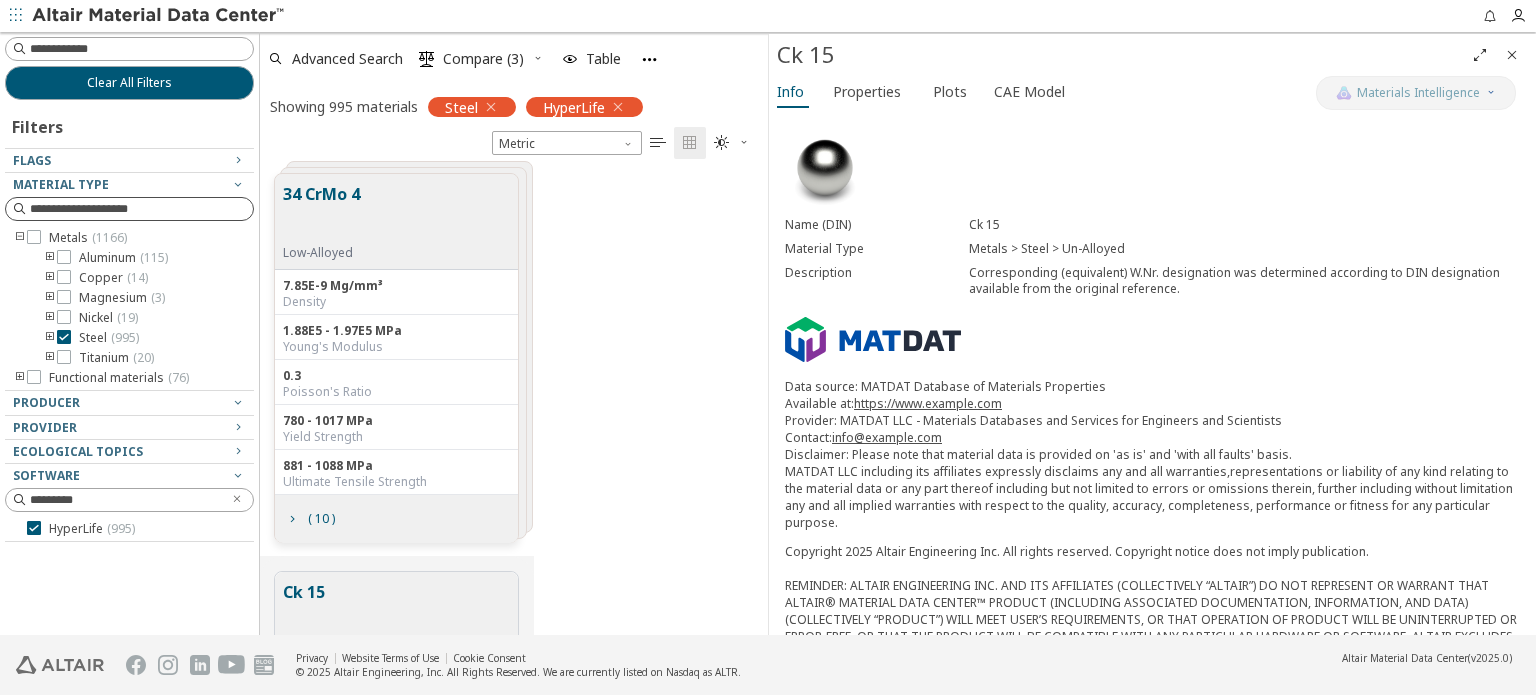 scroll, scrollTop: 723, scrollLeft: 0, axis: vertical 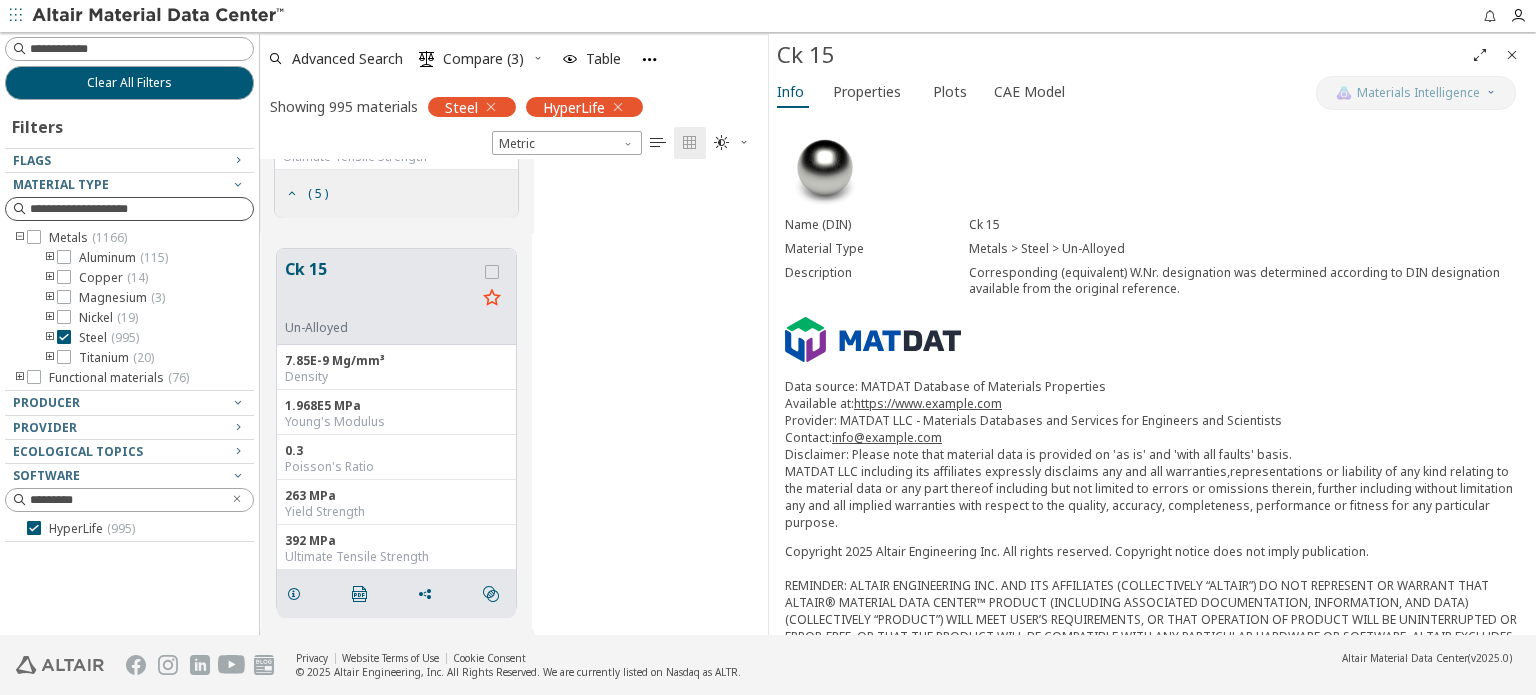 click at bounding box center (141, 209) 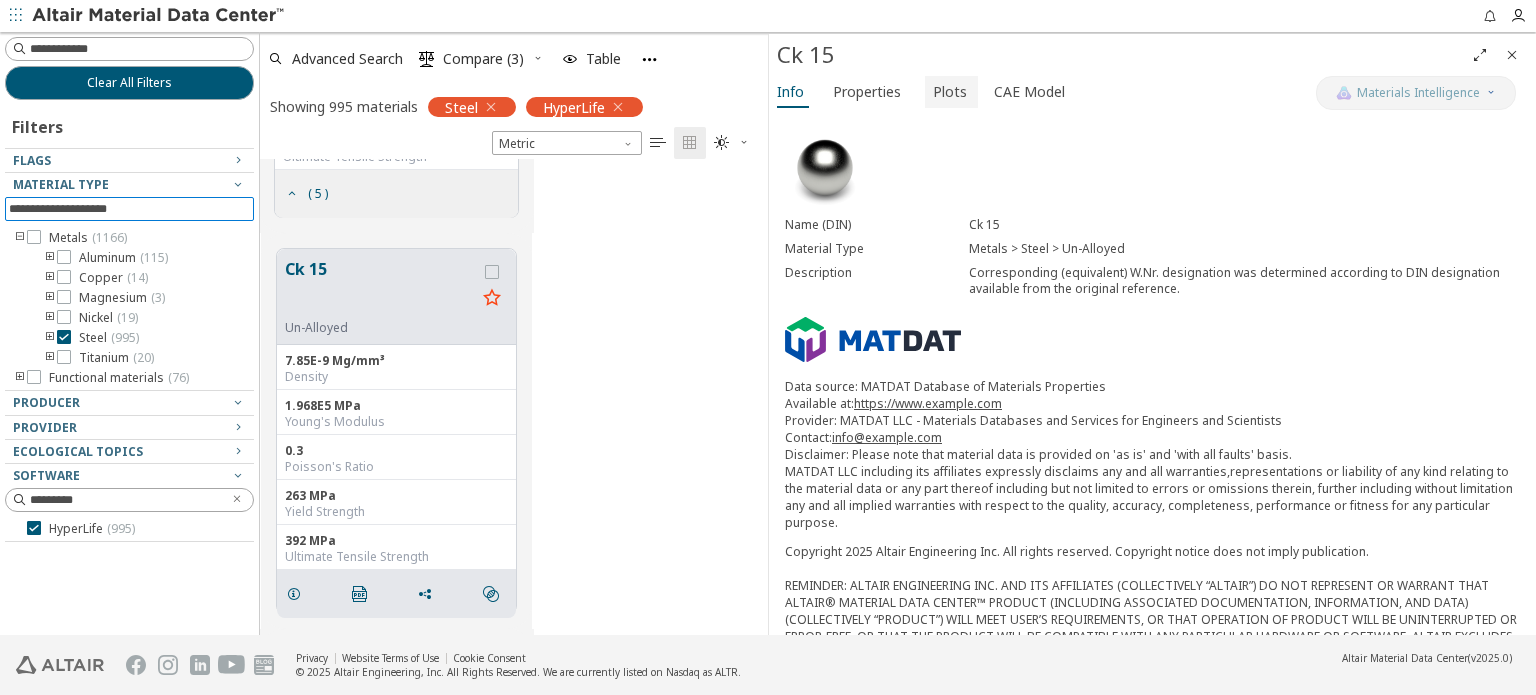 click on "Plots" at bounding box center [950, 92] 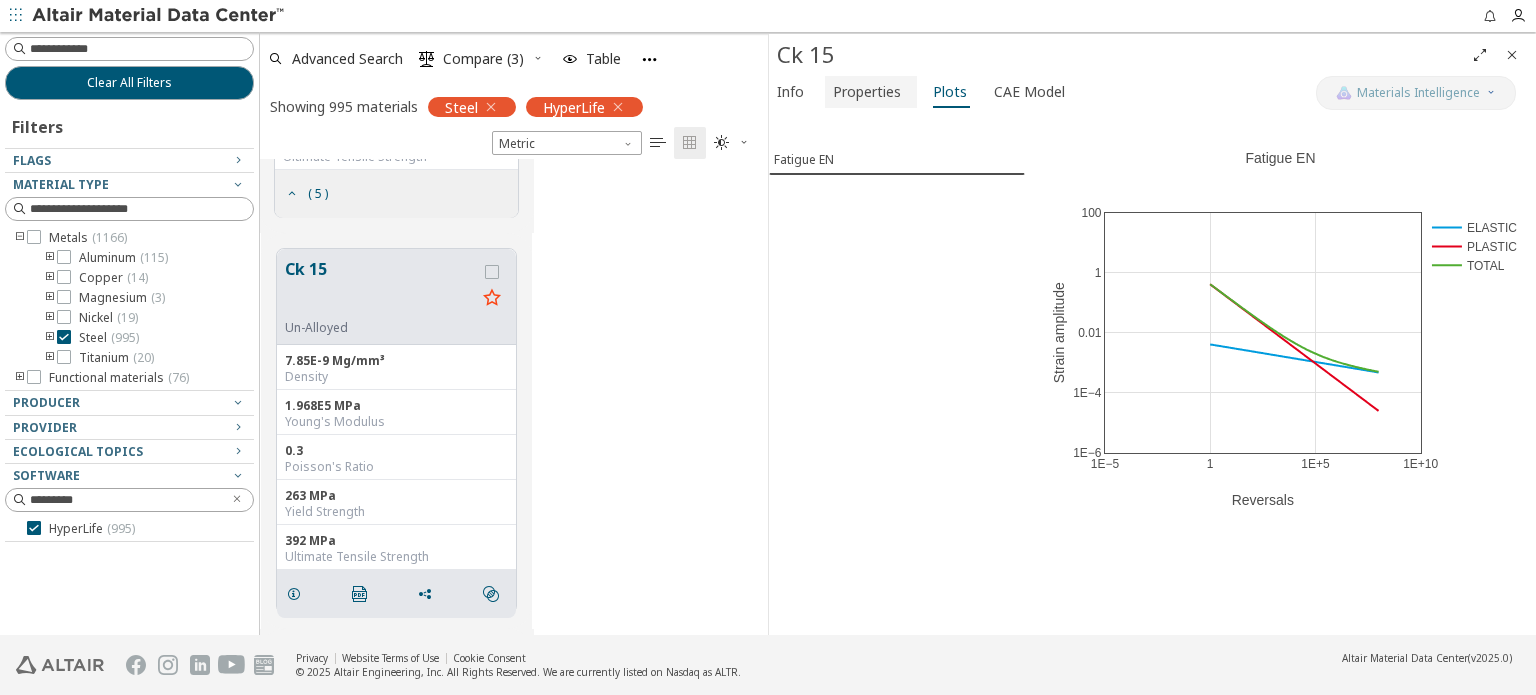 click on "Properties" at bounding box center [867, 92] 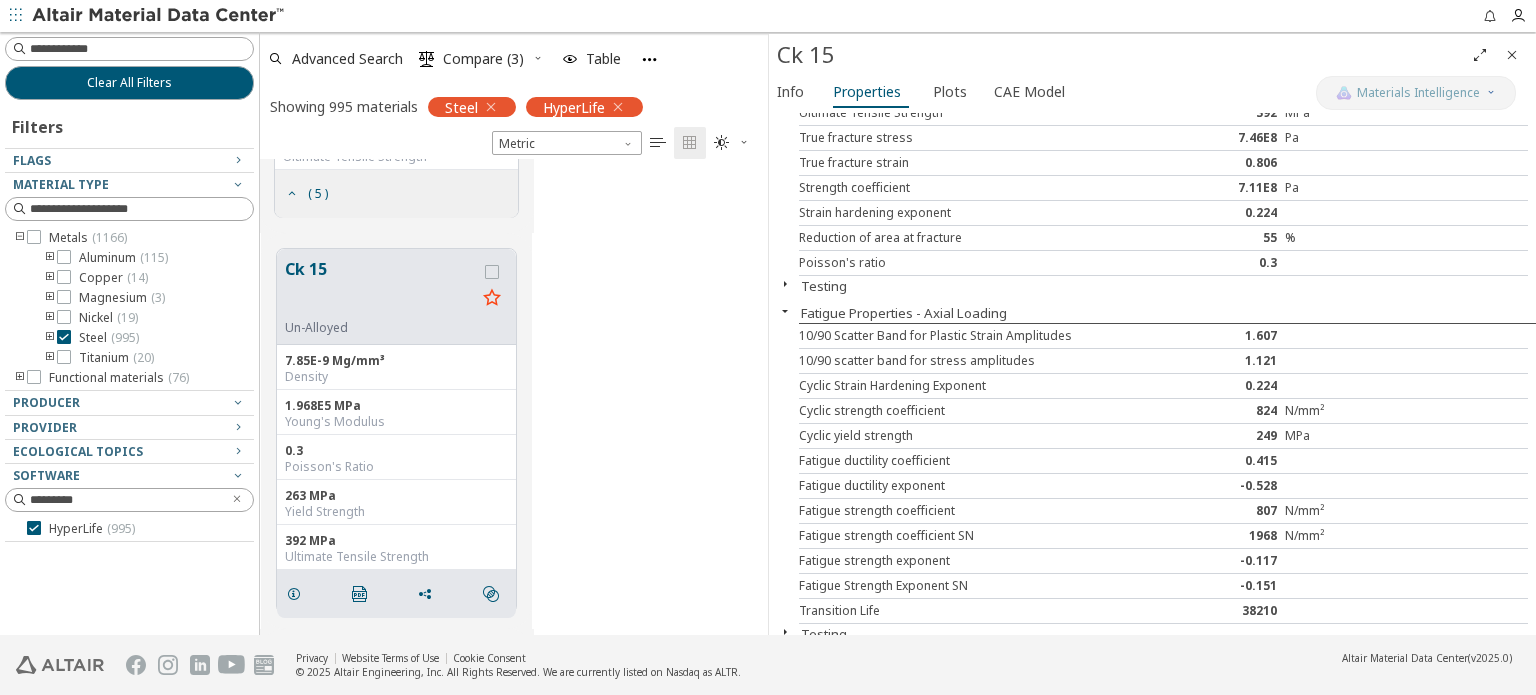 scroll, scrollTop: 197, scrollLeft: 0, axis: vertical 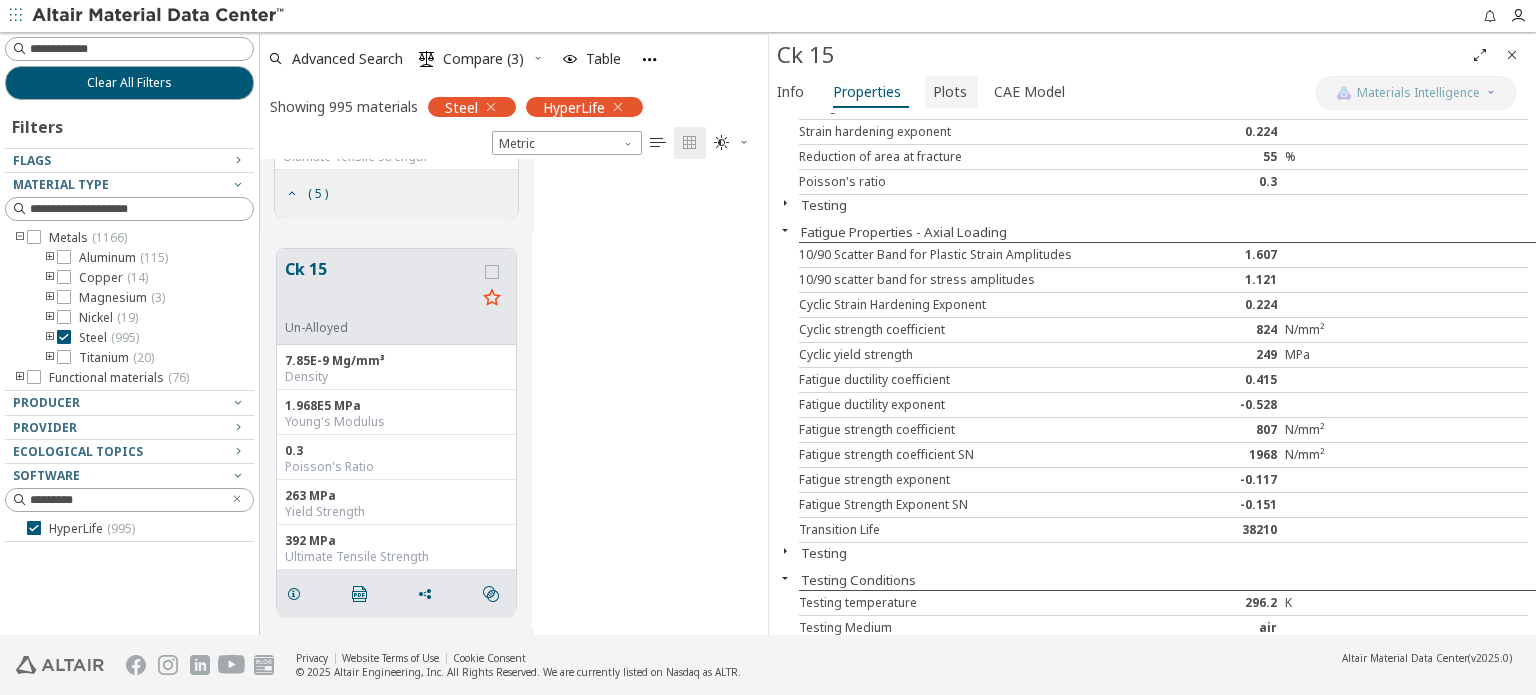 click on "Plots" at bounding box center [950, 92] 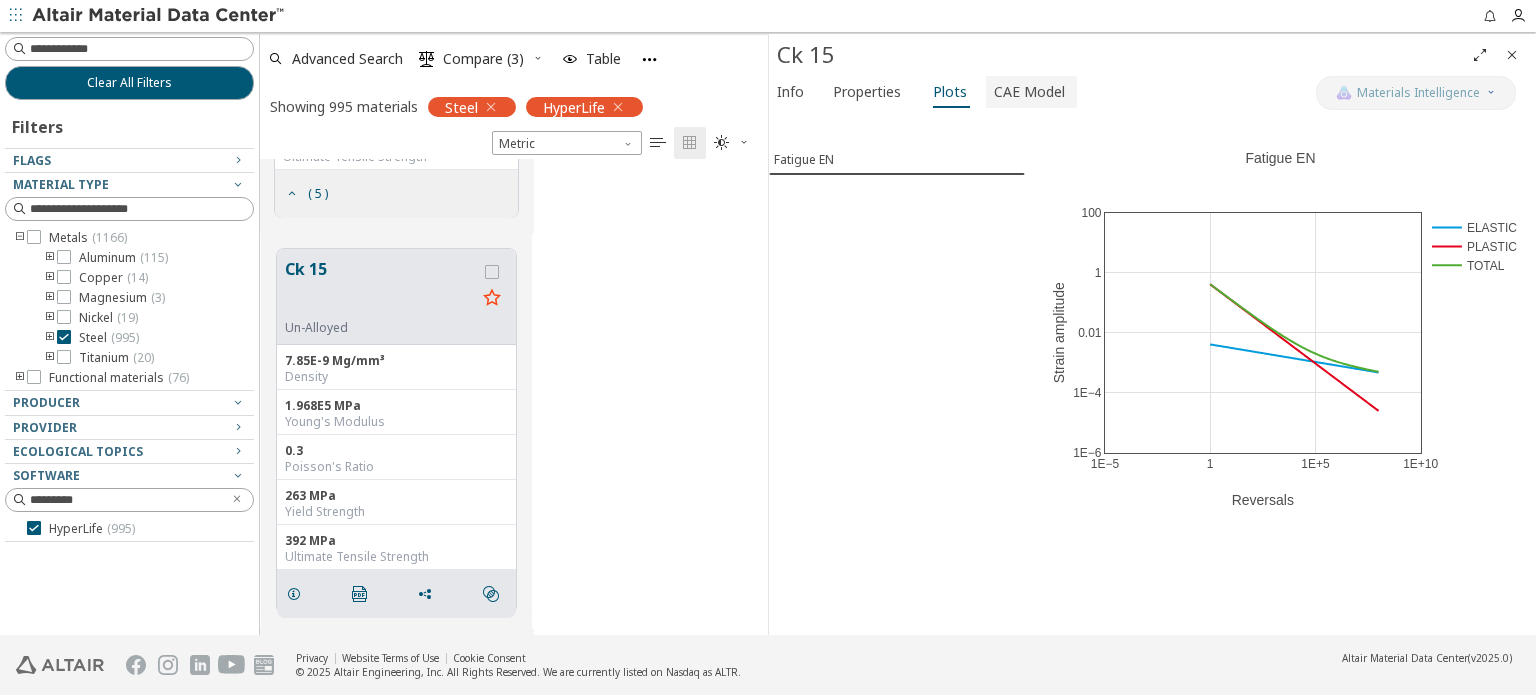 click on "CAE Model" at bounding box center (1029, 92) 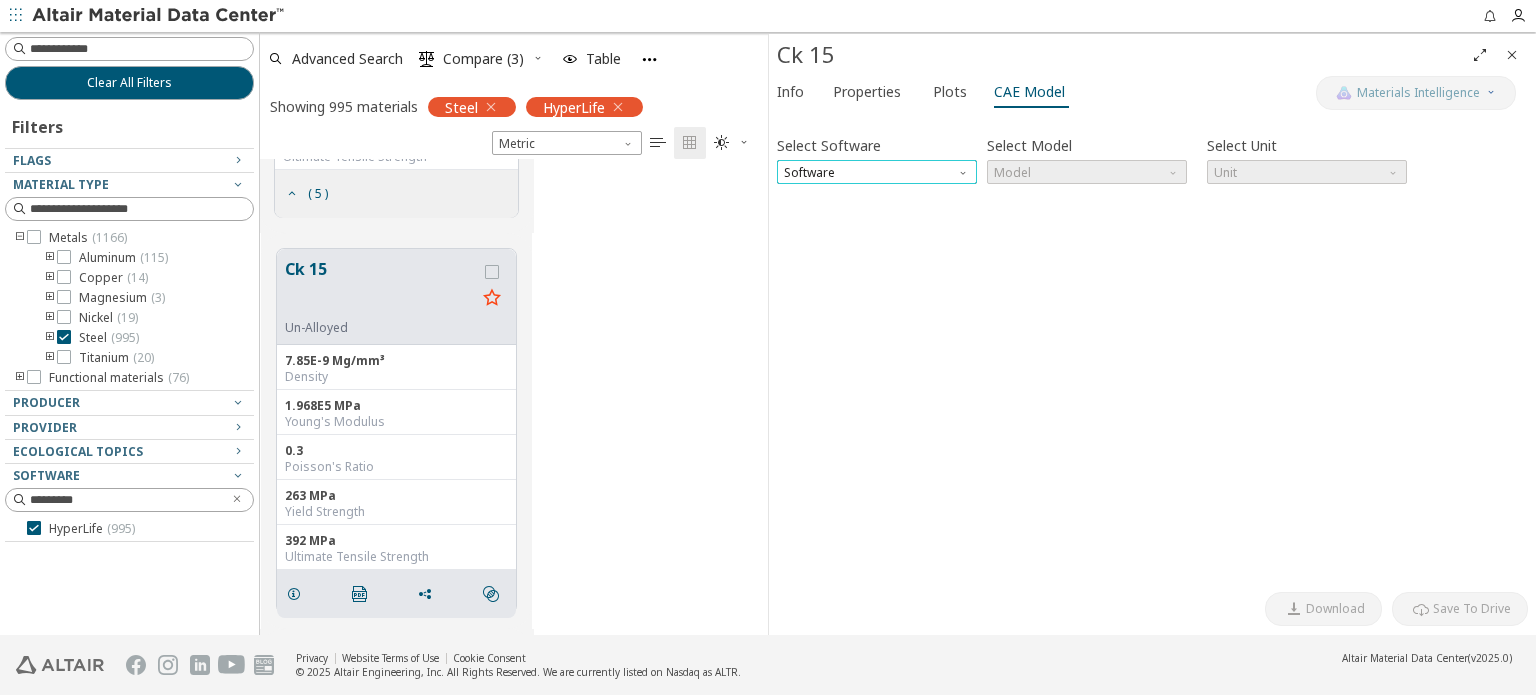 click on "Software" at bounding box center [877, 172] 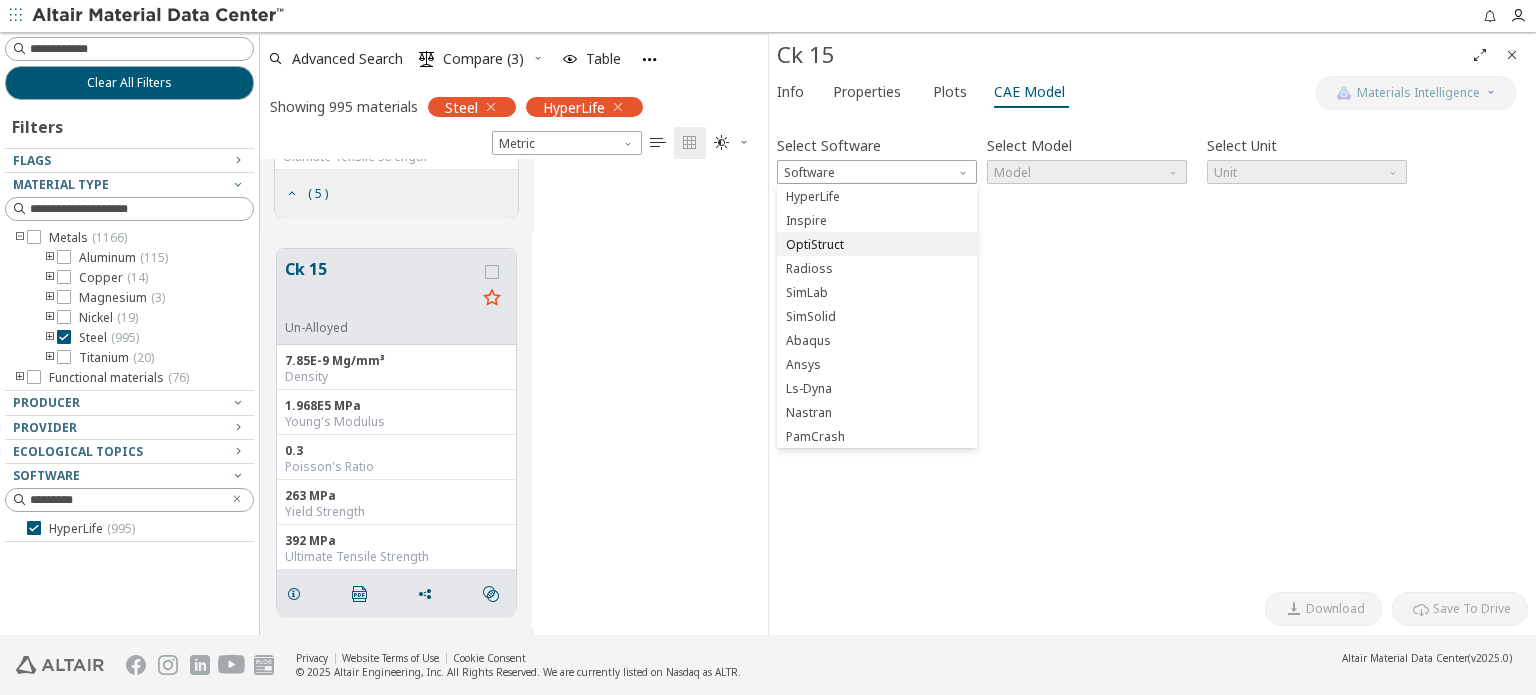 click on "OptiStruct" at bounding box center (815, 245) 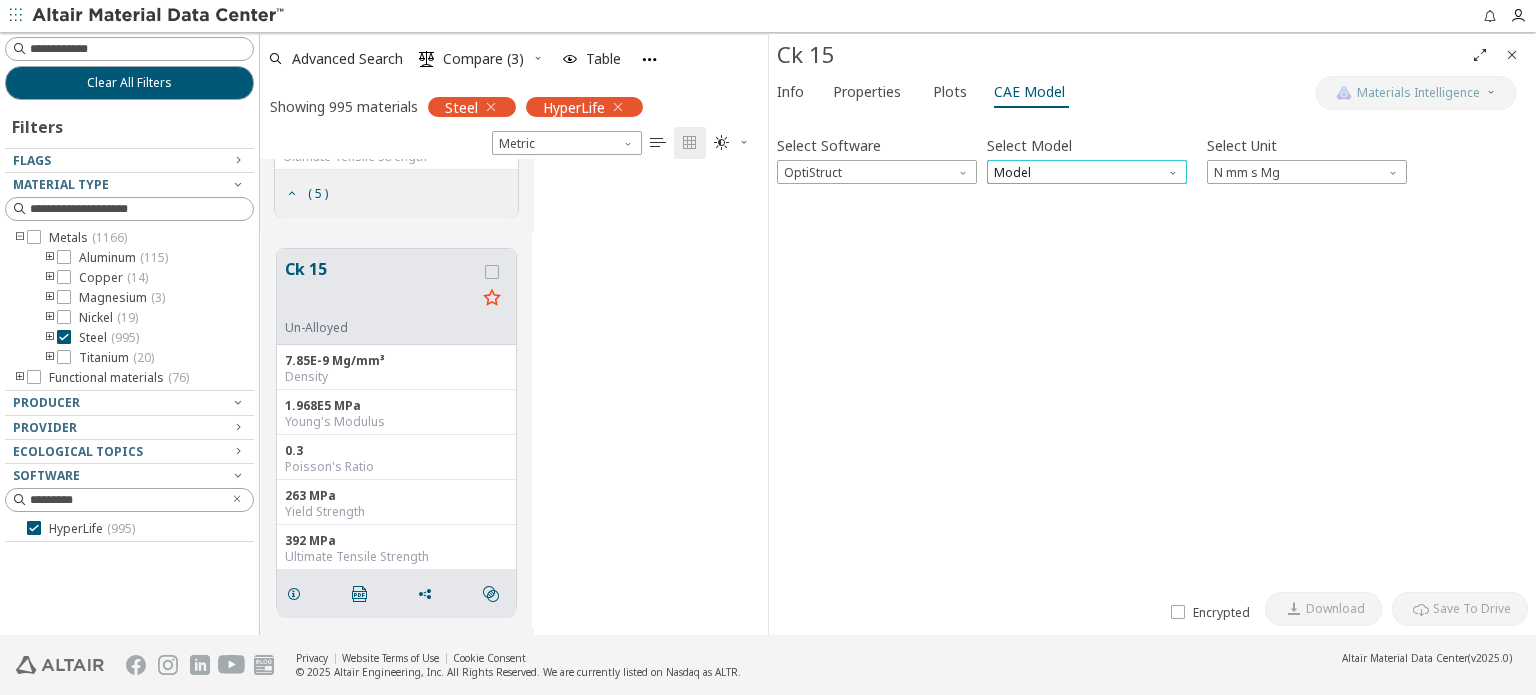 click on "Model" at bounding box center [1087, 172] 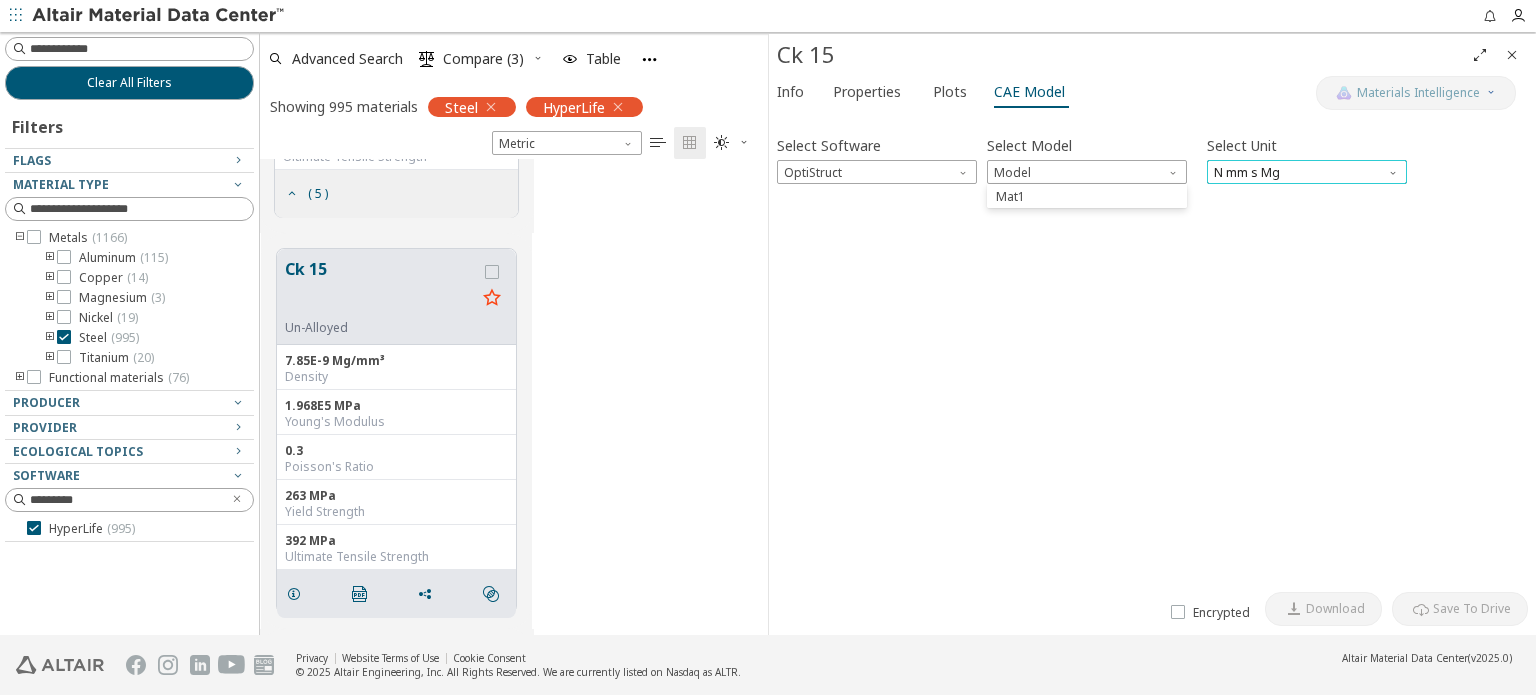 click on "N mm s Mg" at bounding box center [1307, 172] 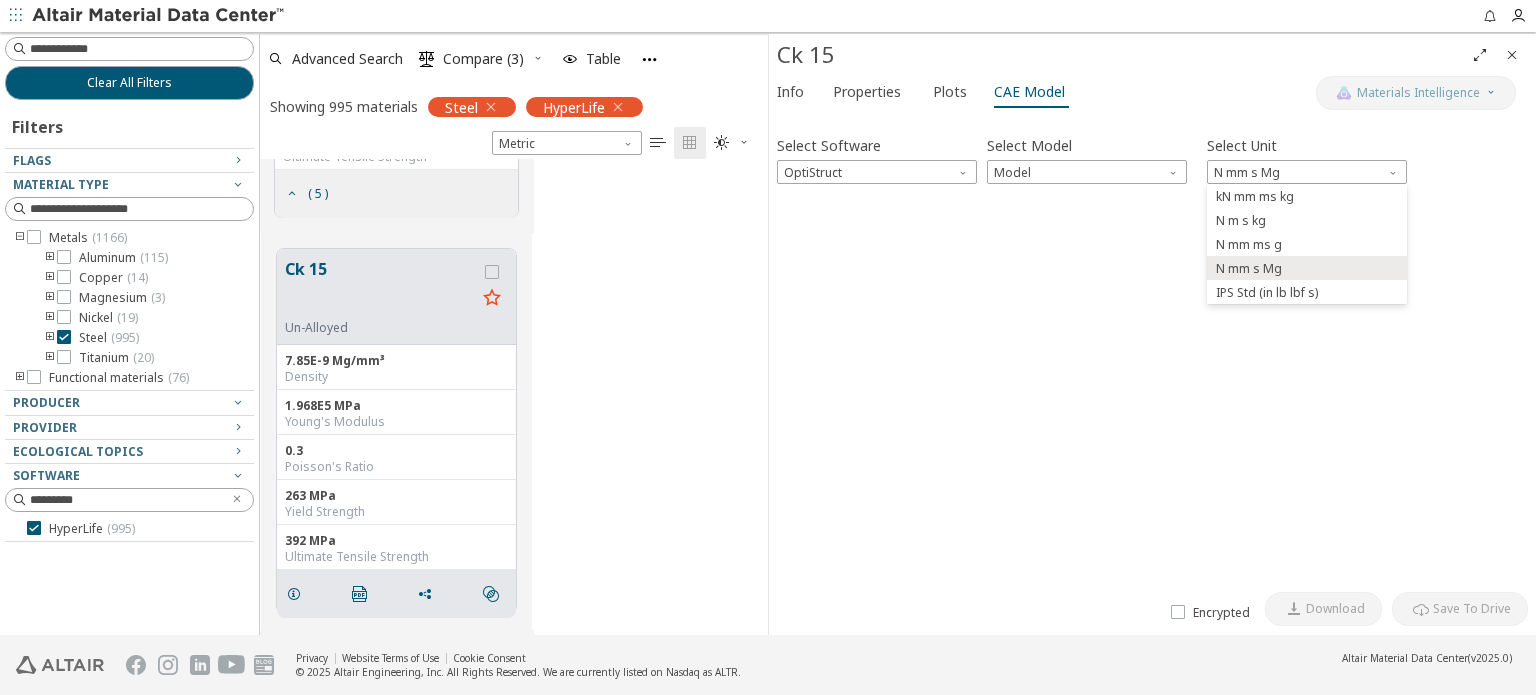 click on "Select Software OptiStruct Select Model Model Select Unit N mm s Mg Invalid data. Please check your input. Preview" at bounding box center [1152, 351] 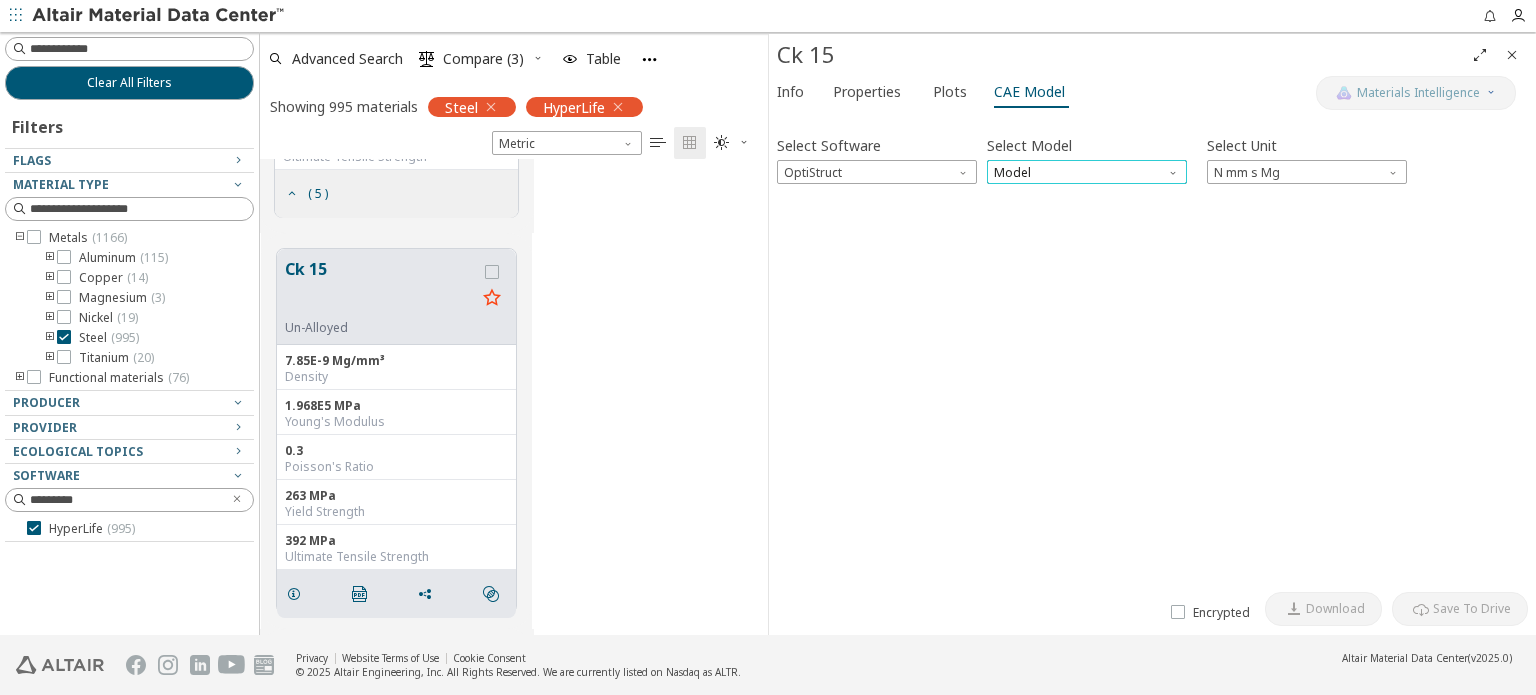 click on "Model" at bounding box center [1087, 172] 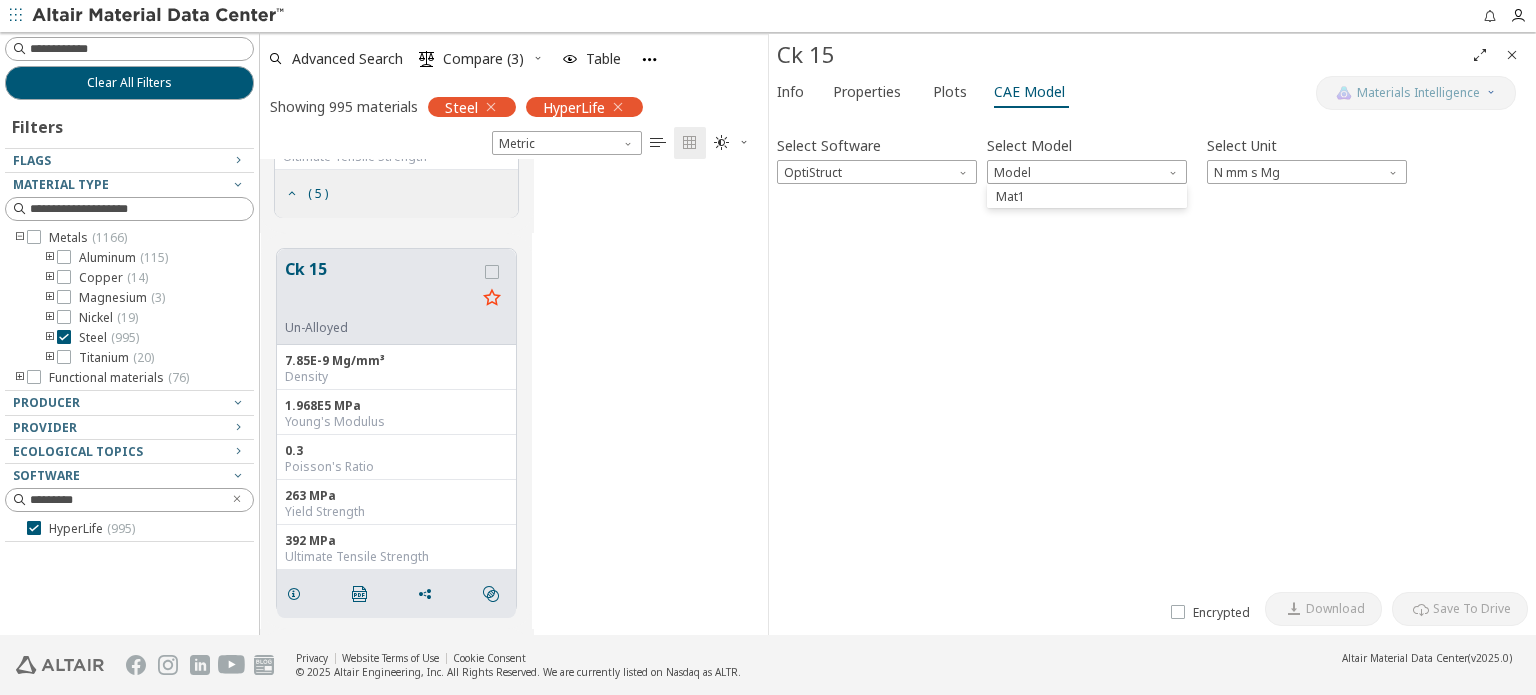 drag, startPoint x: 925, startPoint y: 253, endPoint x: 926, endPoint y: 237, distance: 16.03122 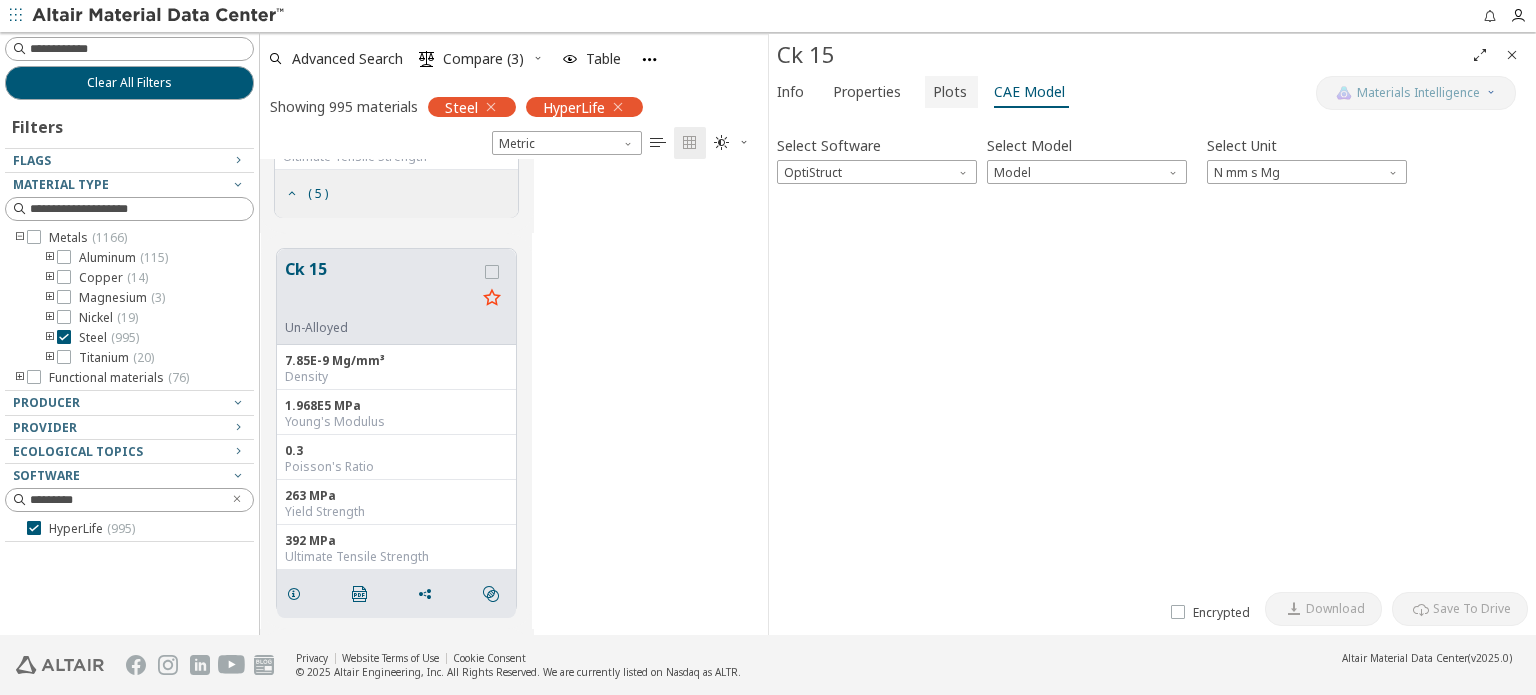 click on "Plots" at bounding box center [950, 92] 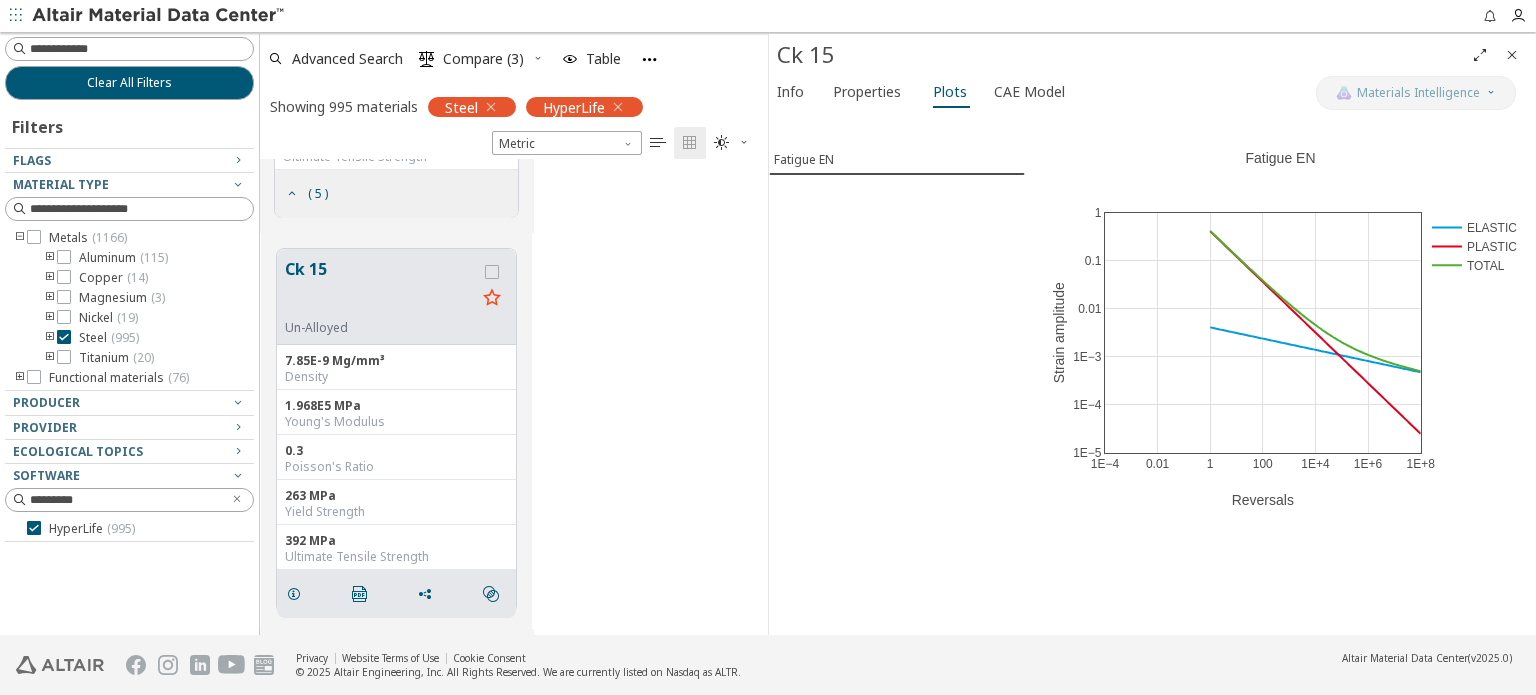 scroll, scrollTop: 1123, scrollLeft: 0, axis: vertical 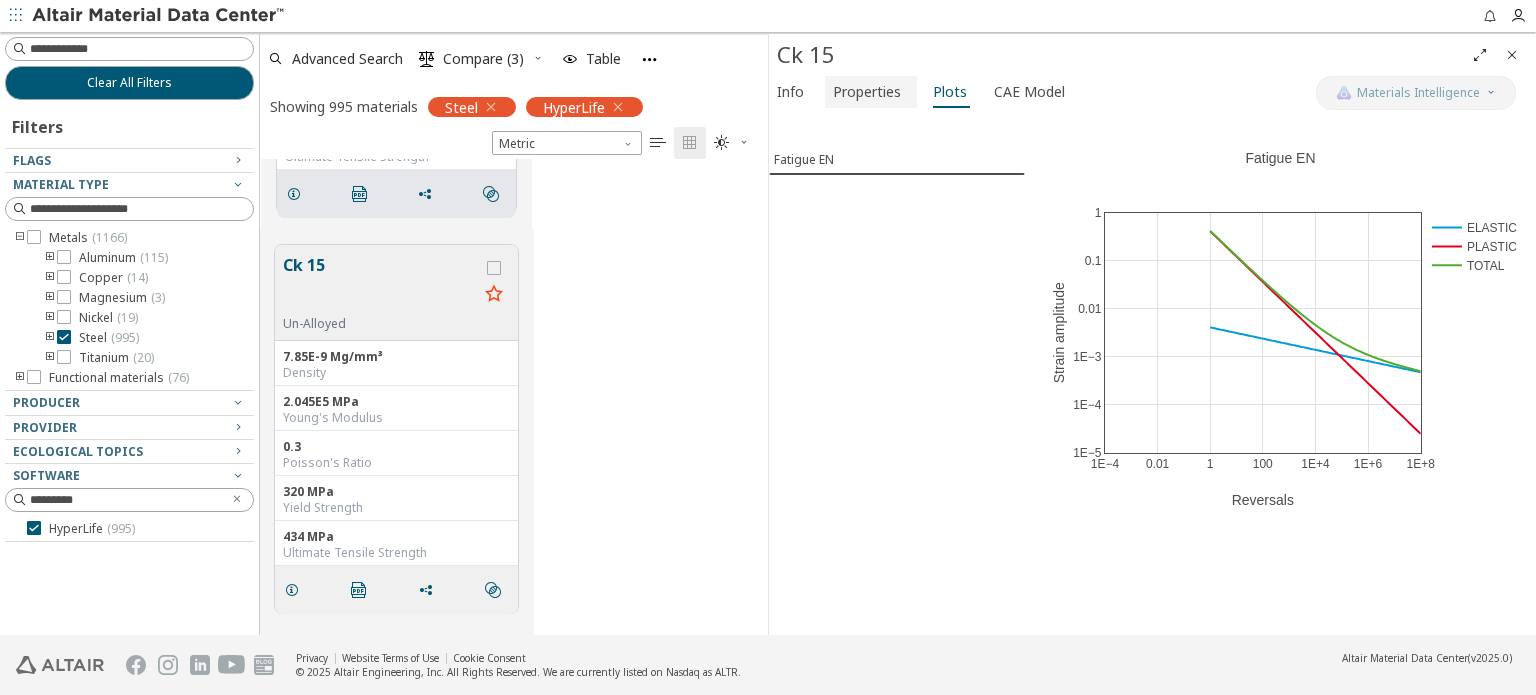 click on "Properties" at bounding box center (867, 92) 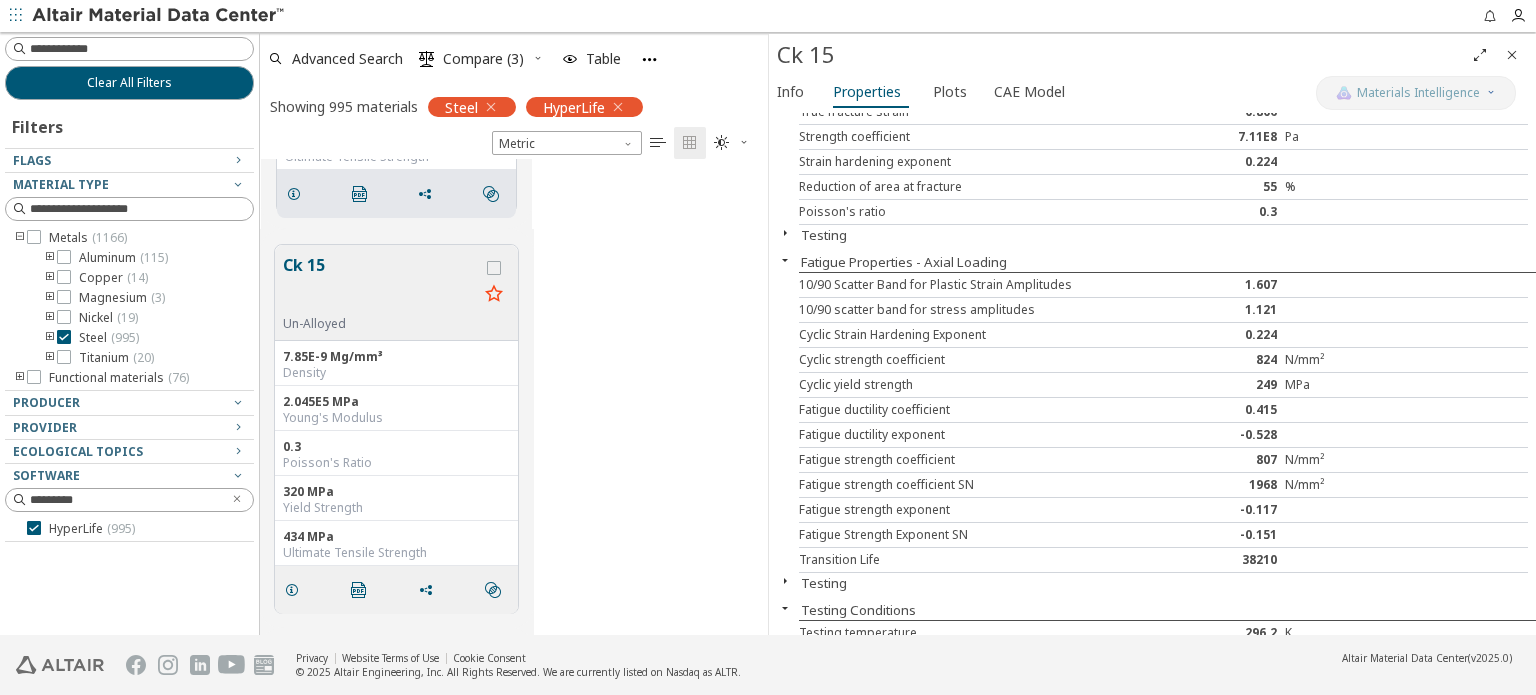 scroll, scrollTop: 197, scrollLeft: 0, axis: vertical 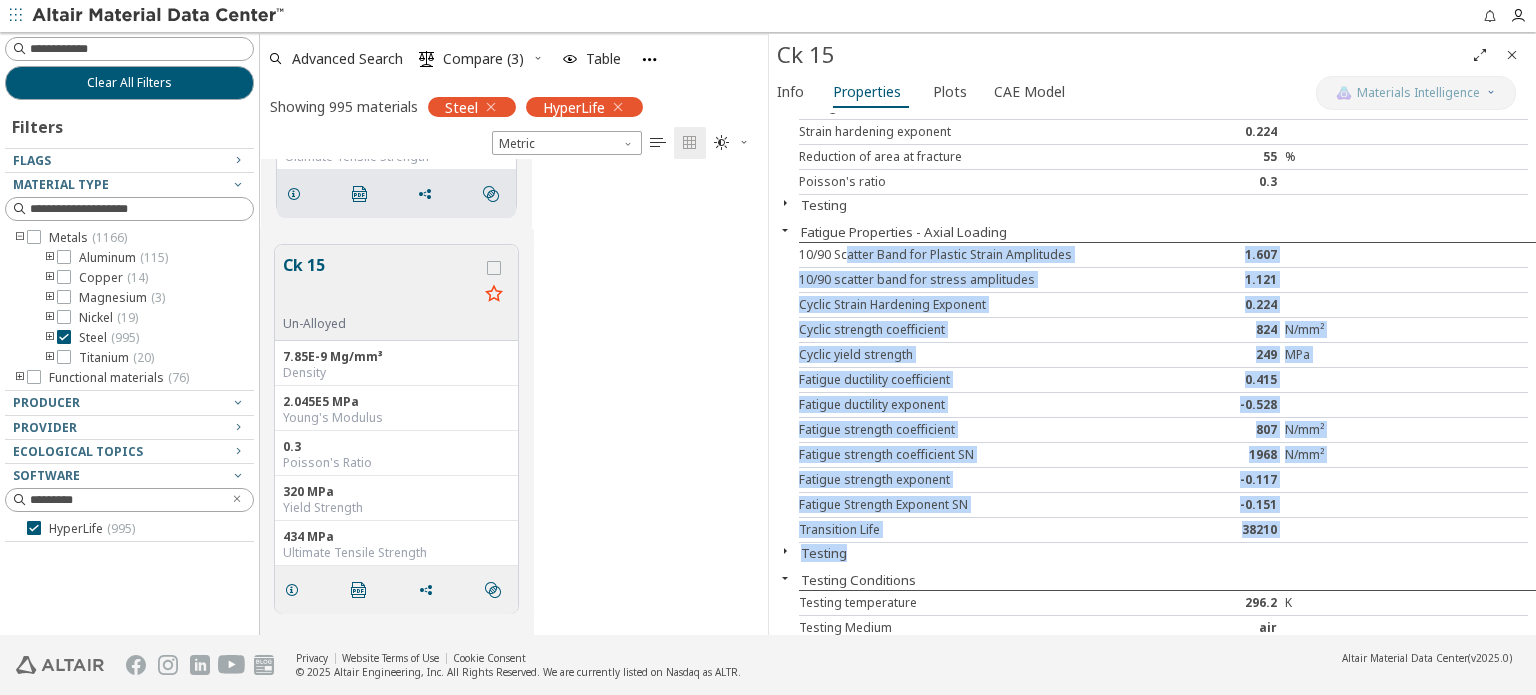 drag, startPoint x: 847, startPoint y: 253, endPoint x: 1312, endPoint y: 539, distance: 545.913 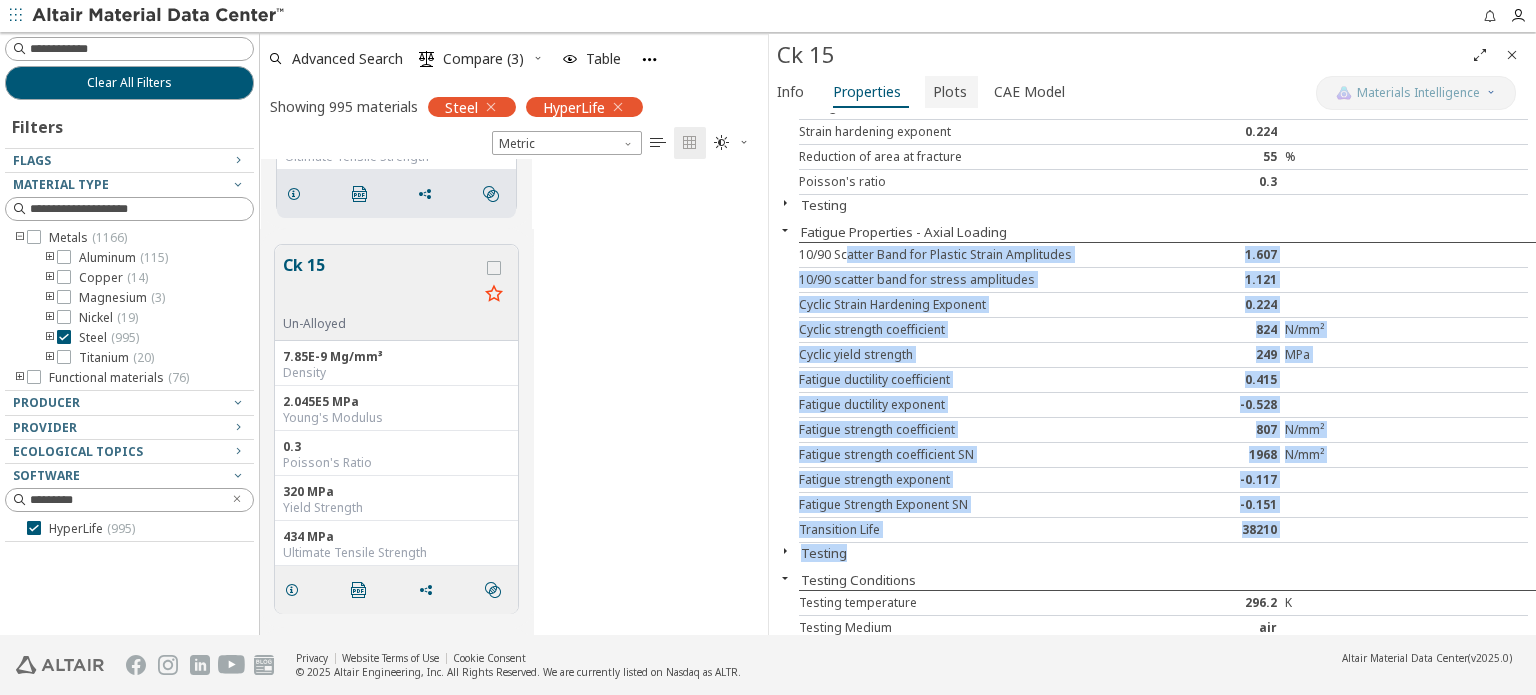 click on "Plots" at bounding box center (950, 92) 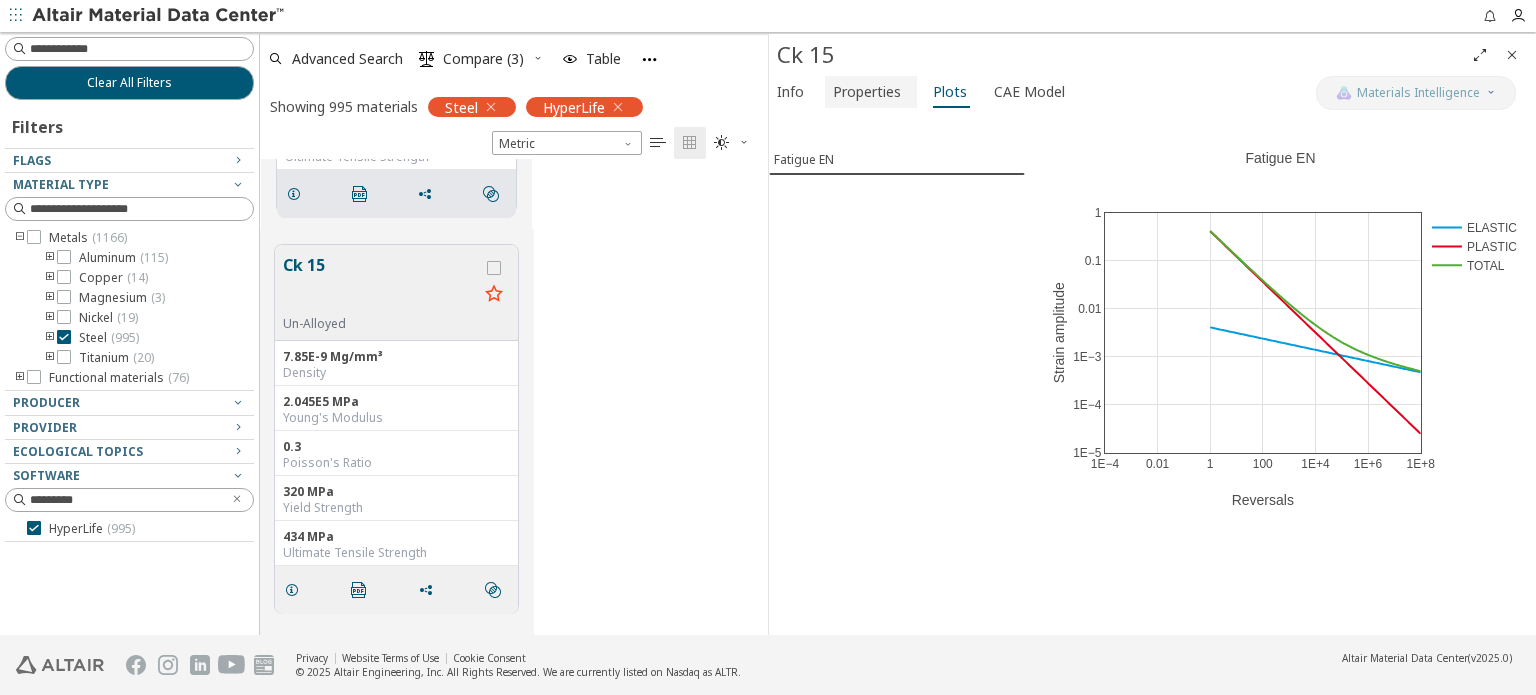 click on "Properties" at bounding box center [867, 92] 